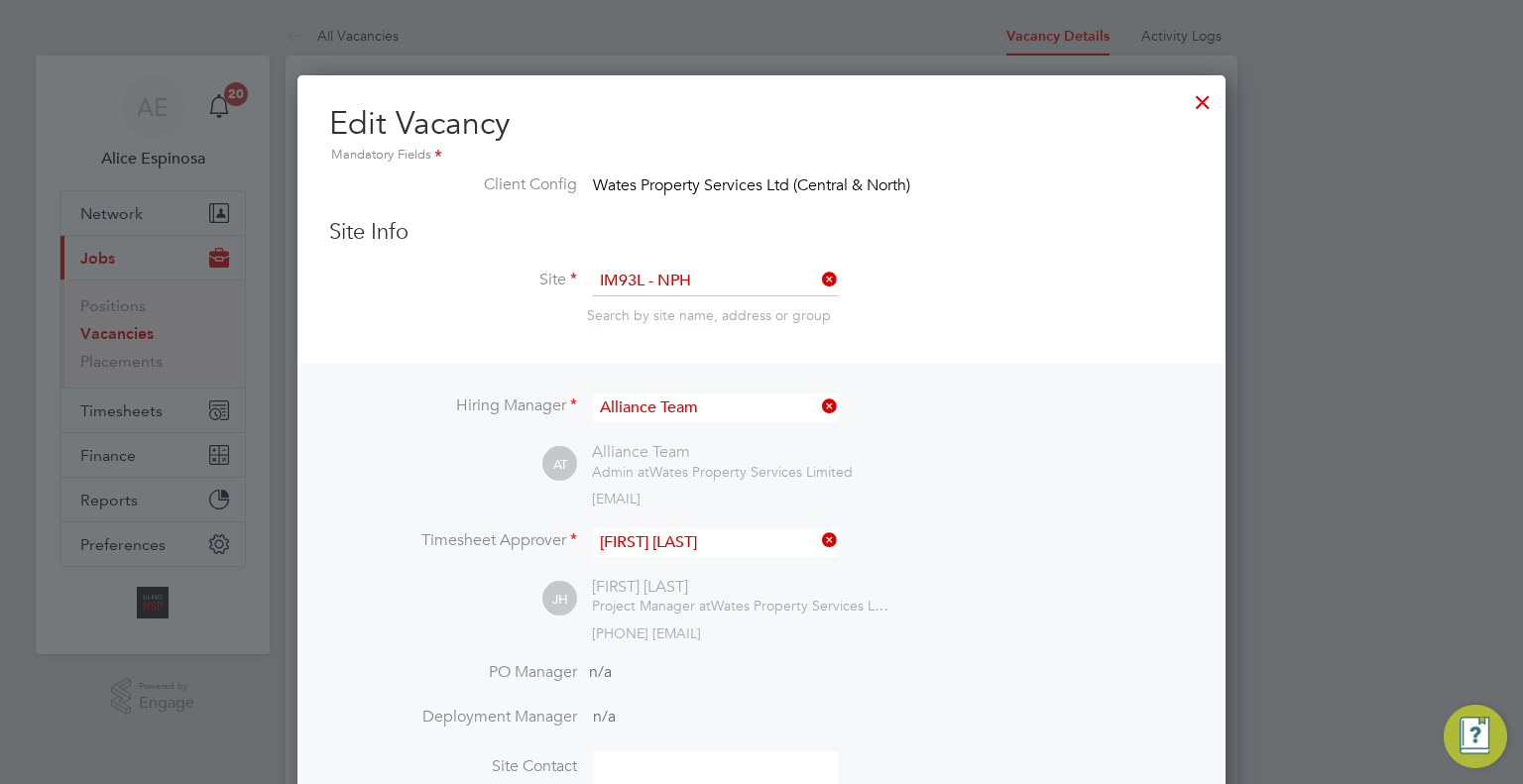 scroll, scrollTop: 2048, scrollLeft: 0, axis: vertical 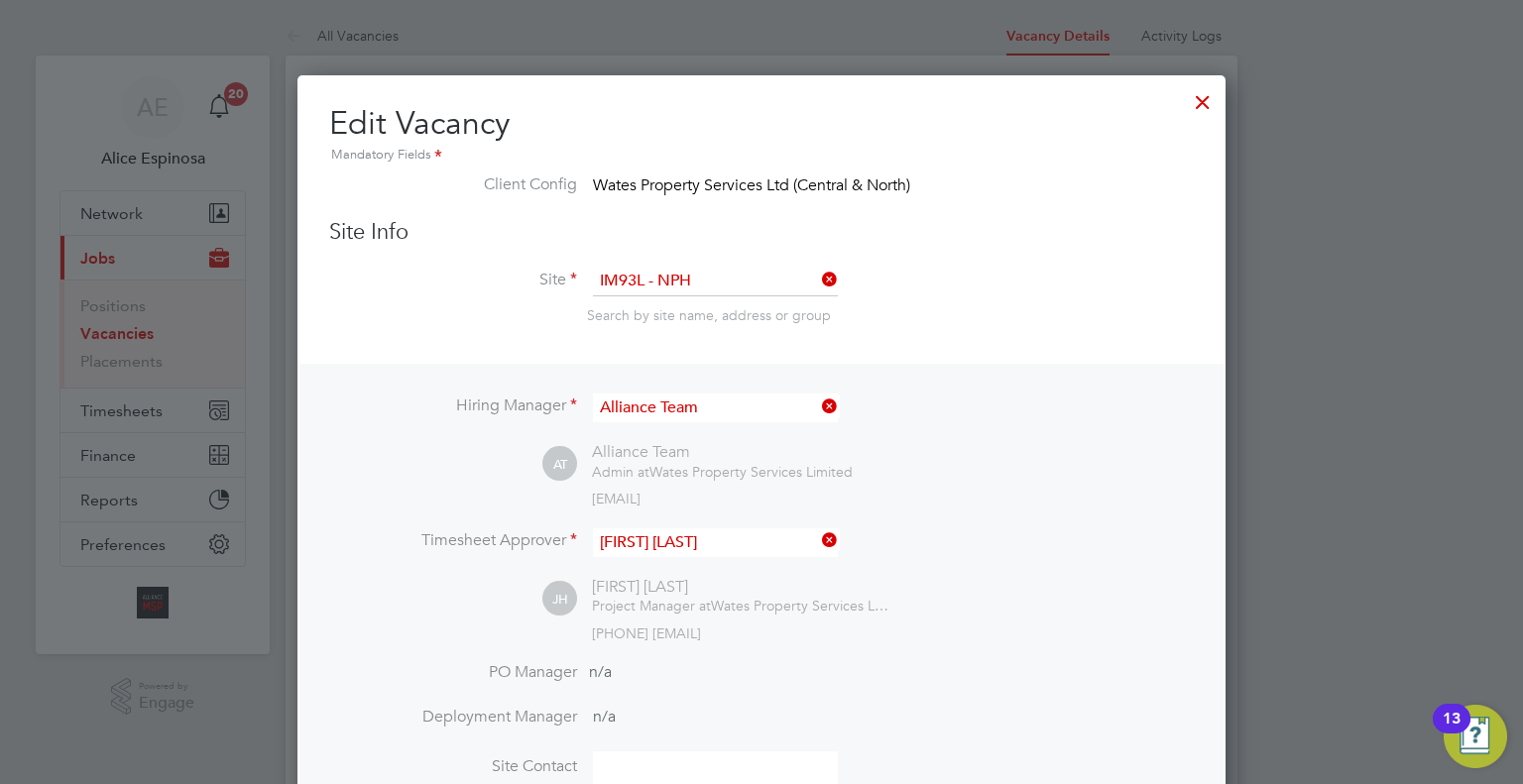 click at bounding box center (1203, 97) 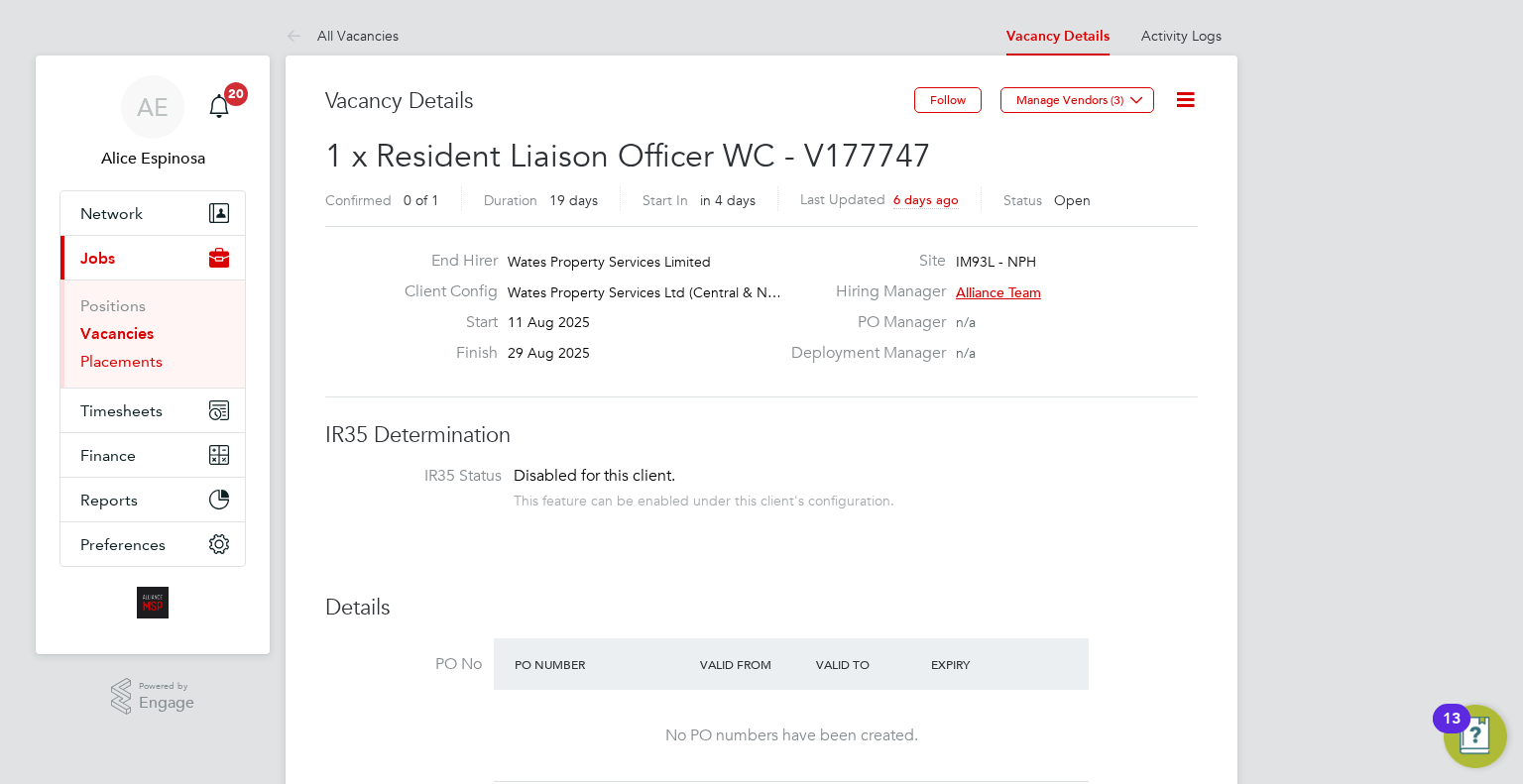 click on "Placements" at bounding box center [121, 361] 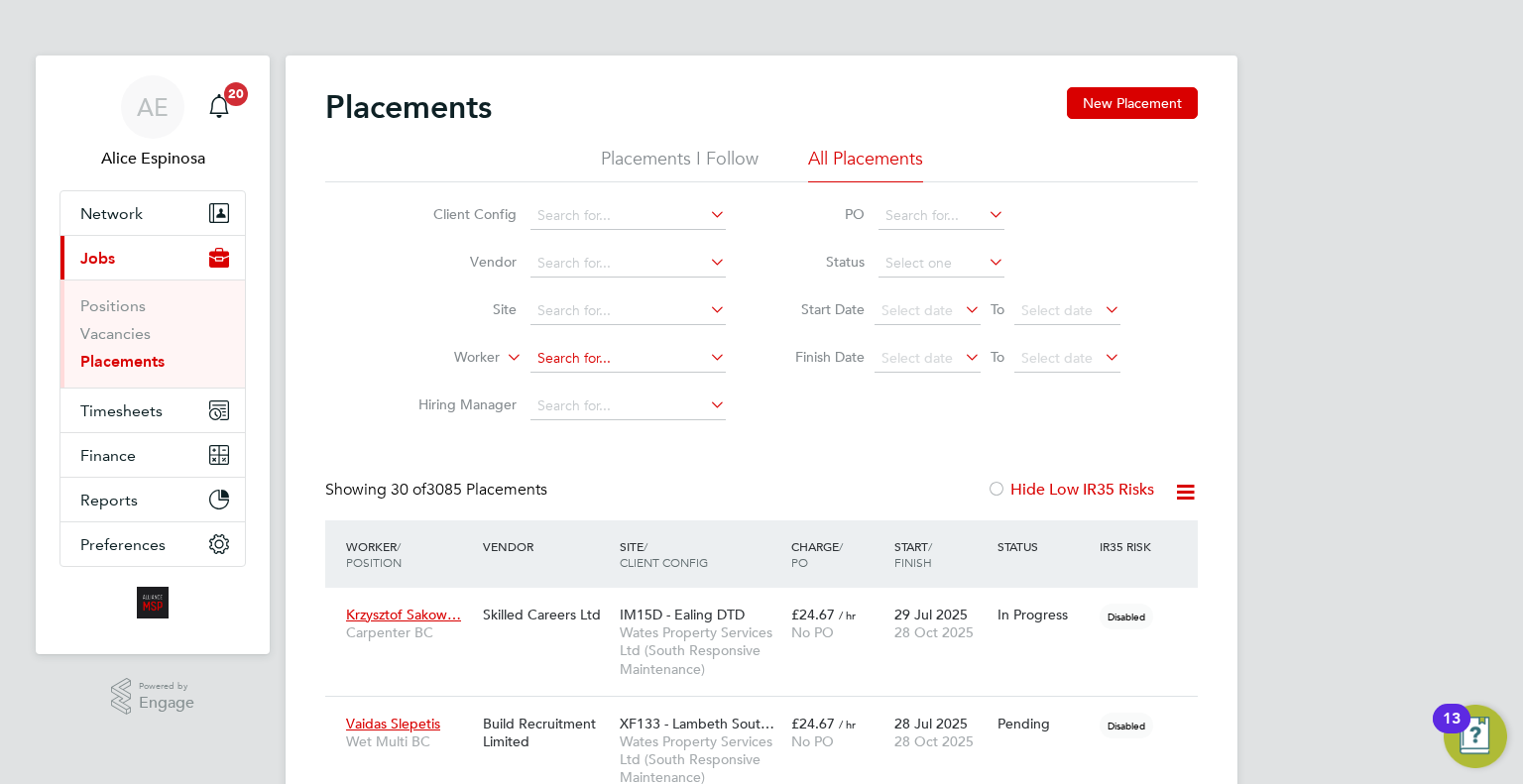 click 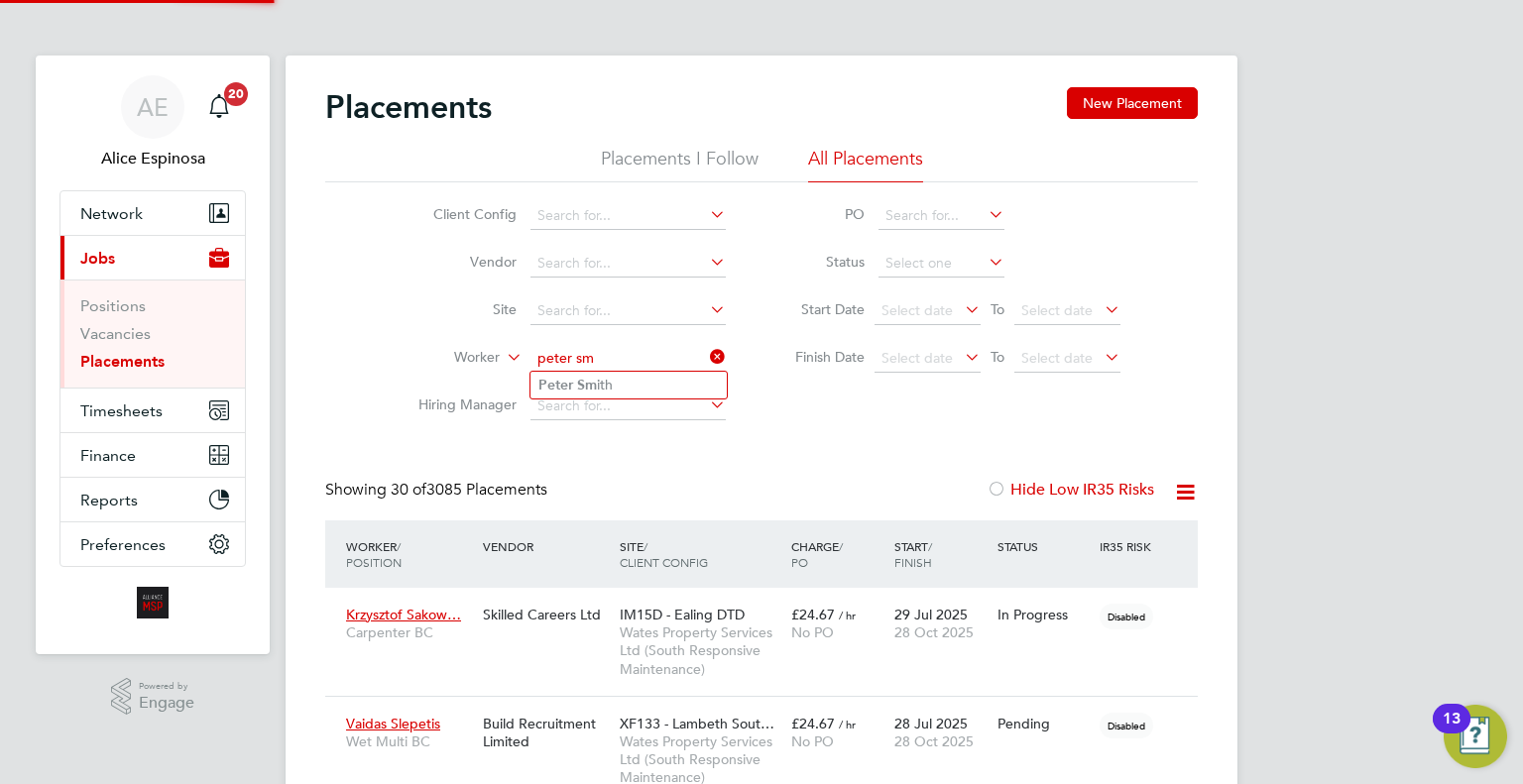 click on "Peter   Sm ith" 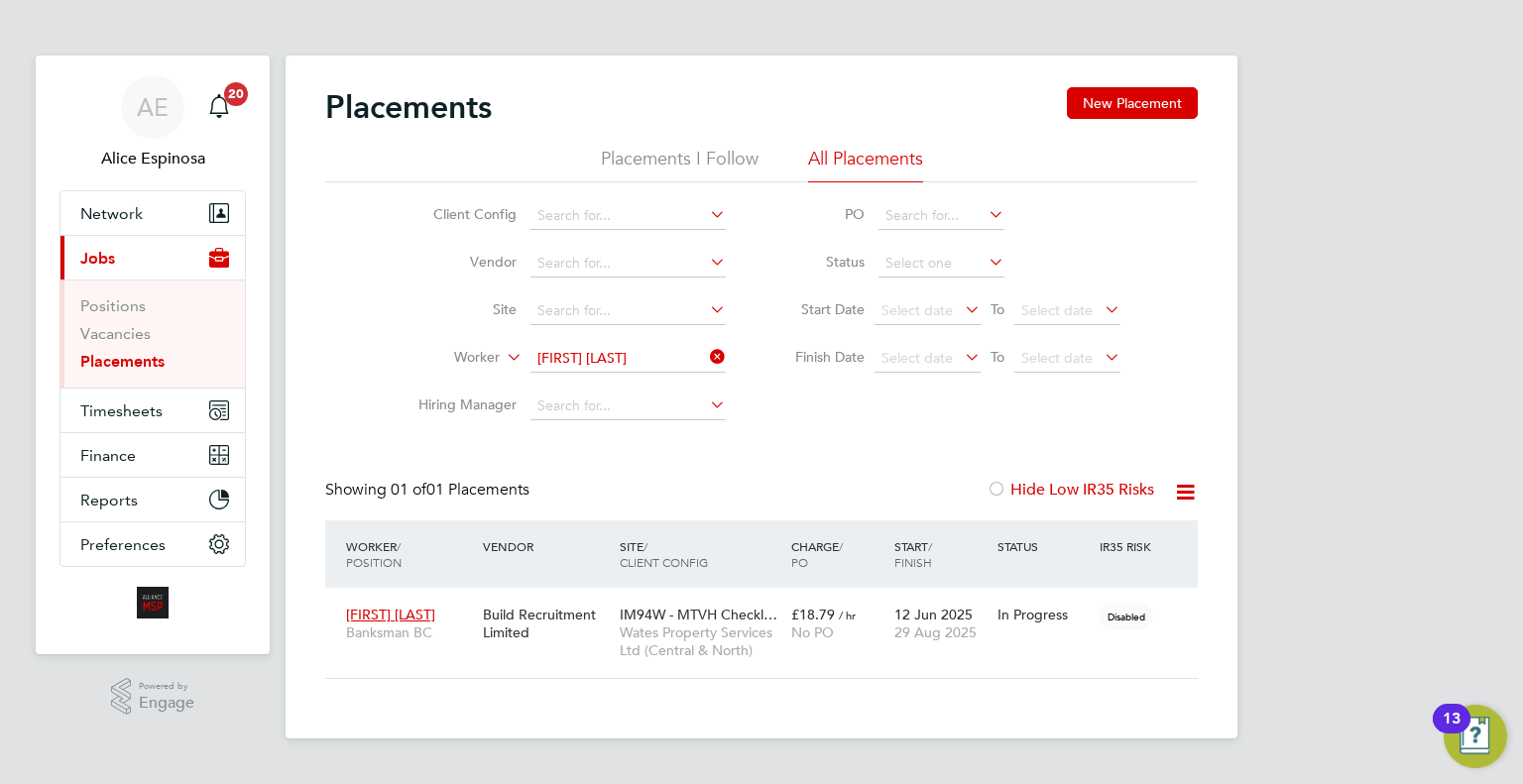click 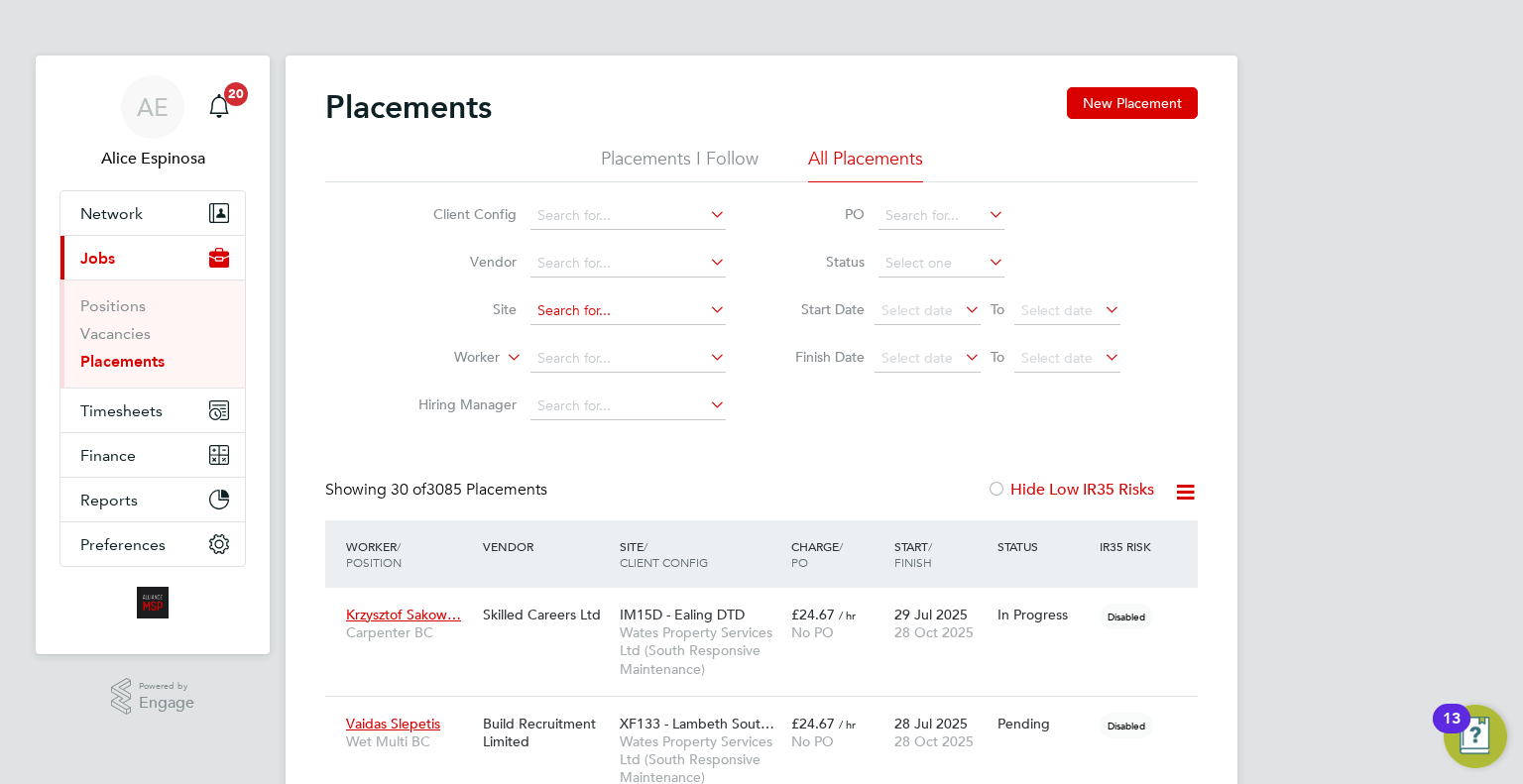 click 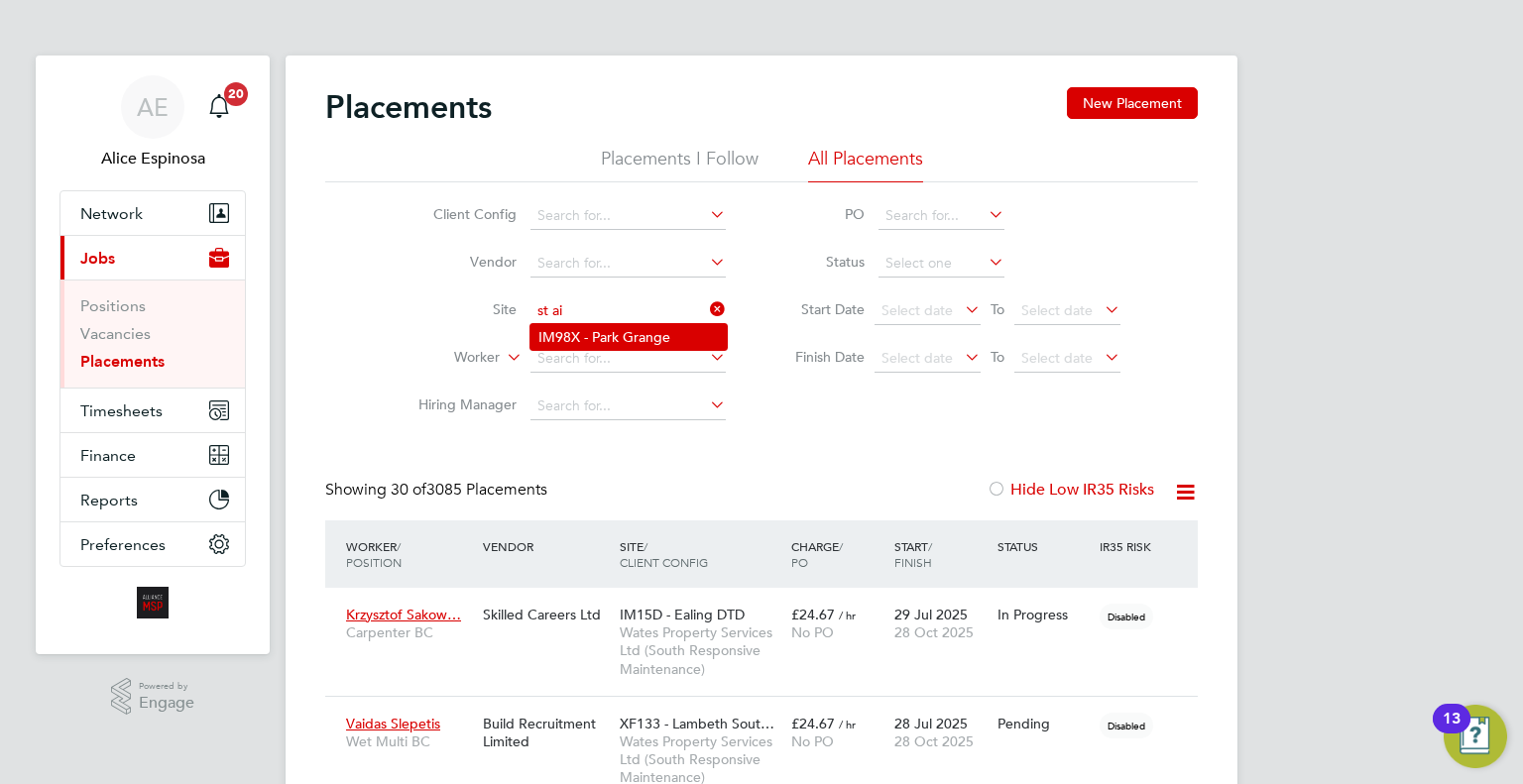 click on "IM98X - Park Grange" 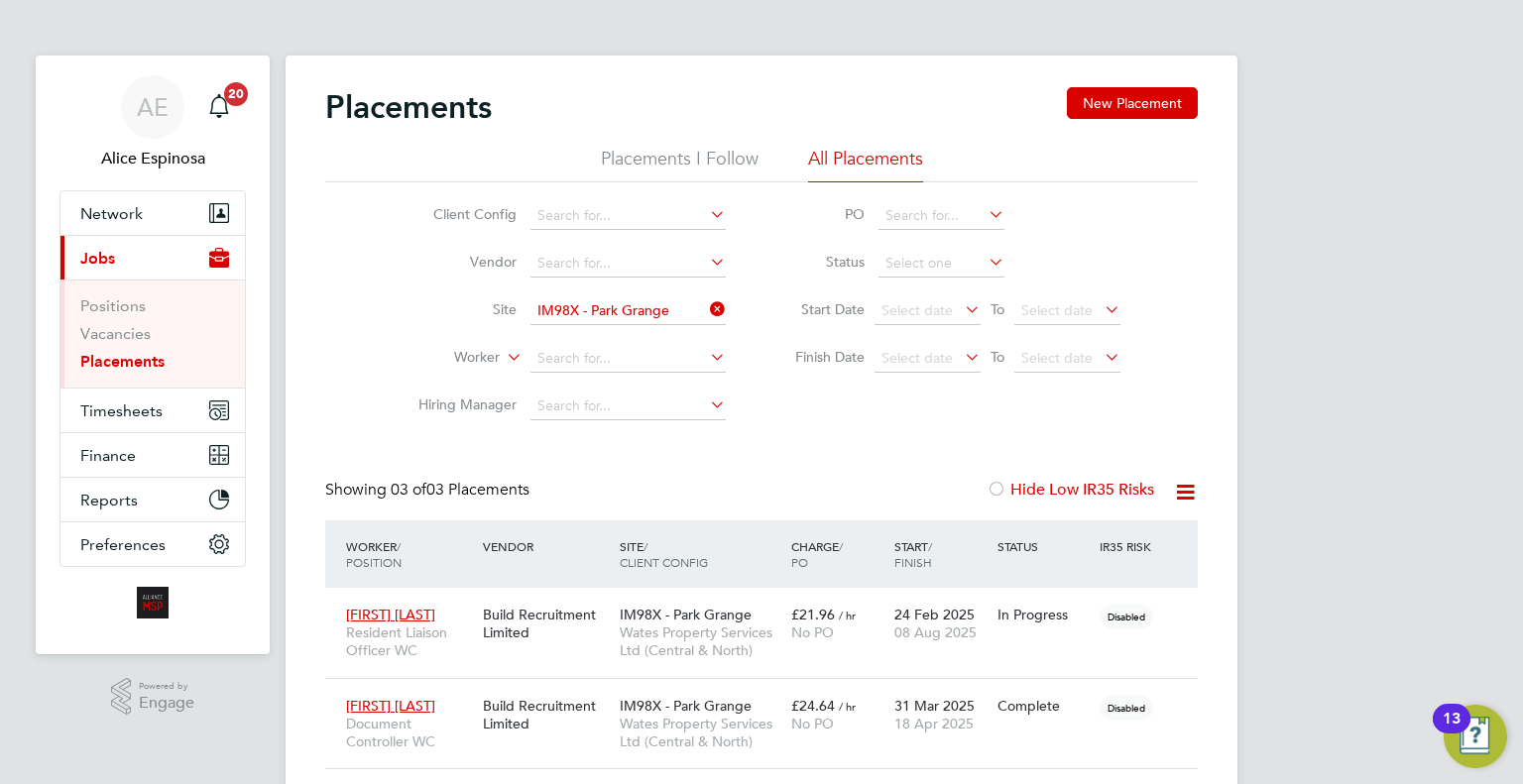 click 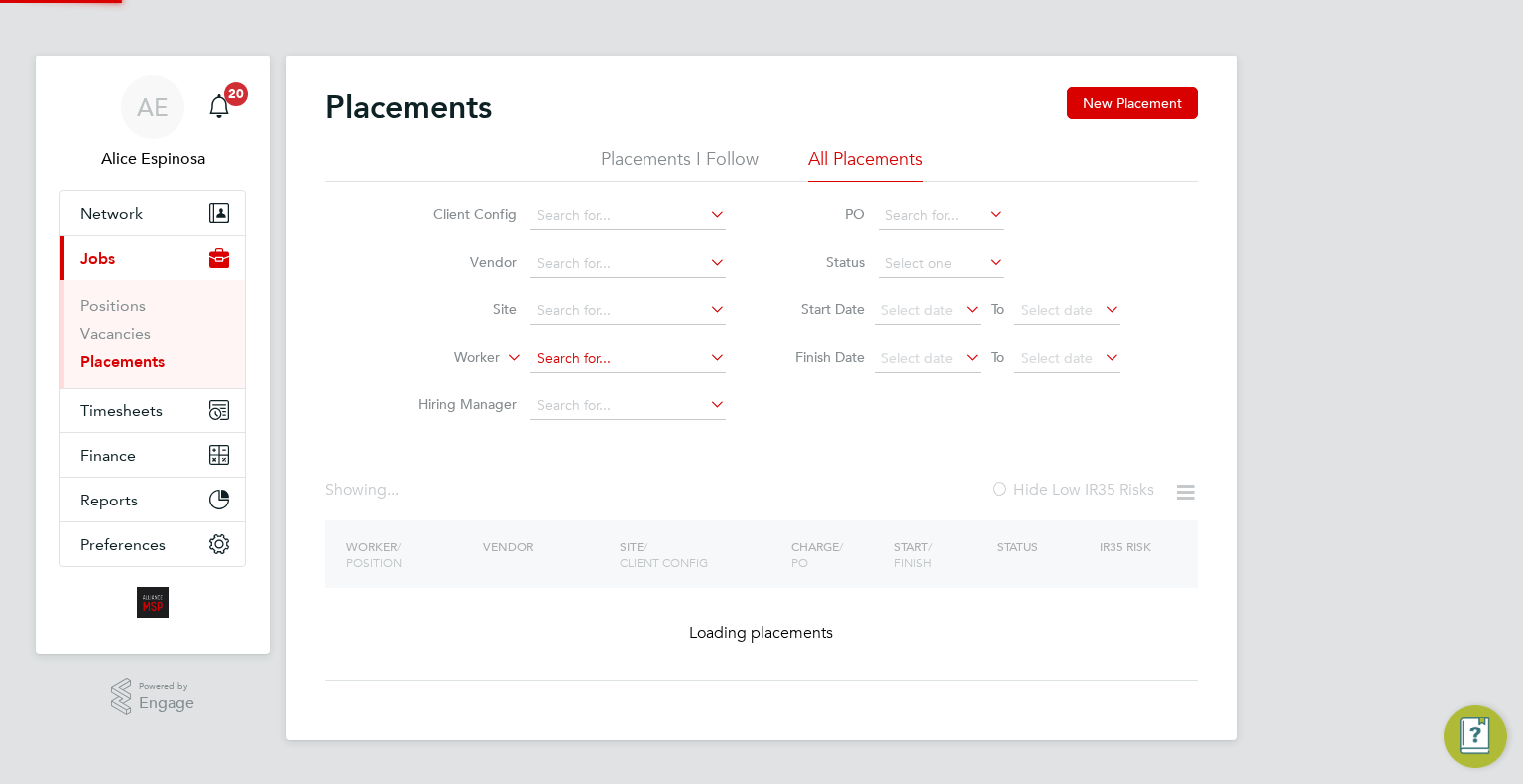 click 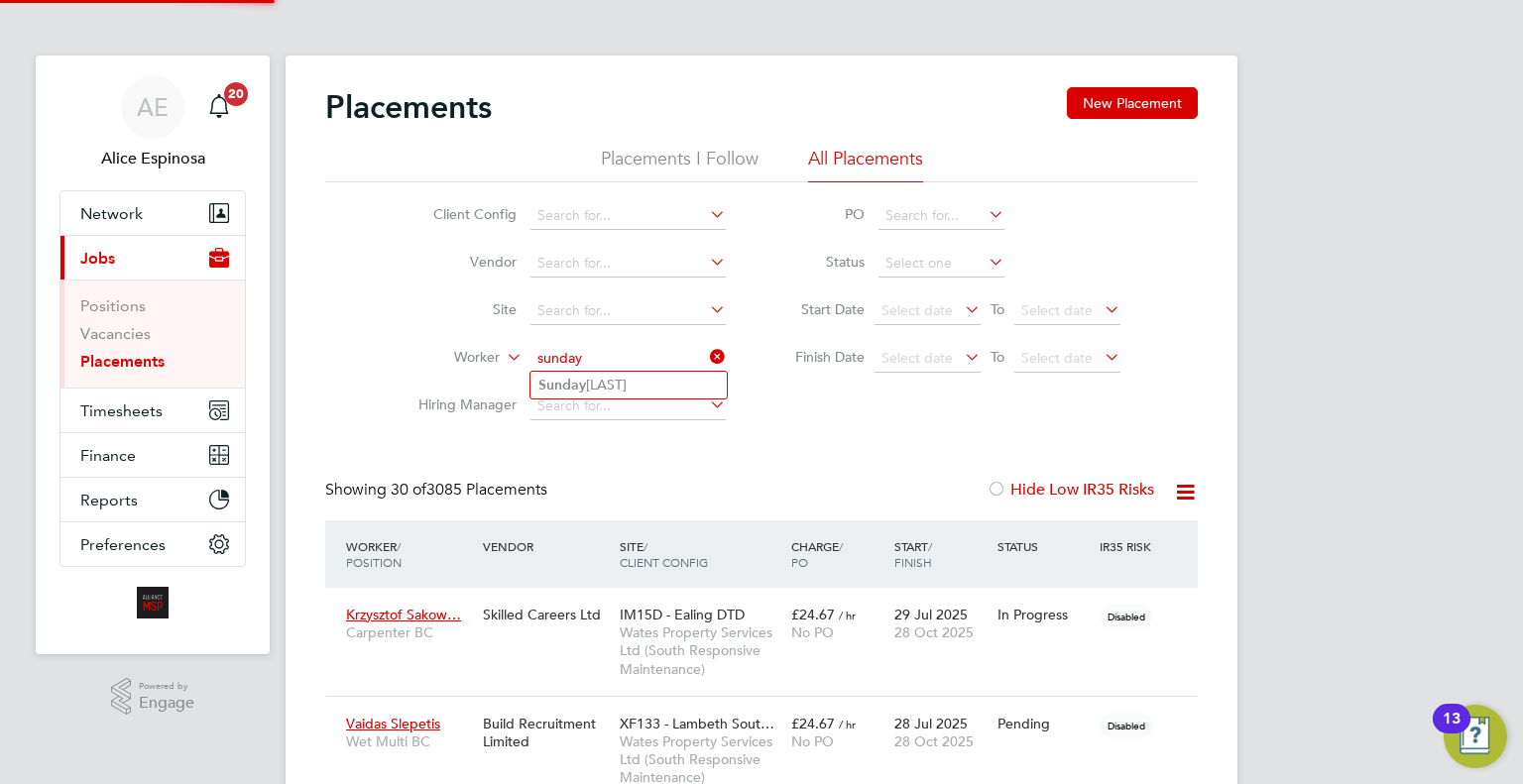 click on "Sunday  Omodara" 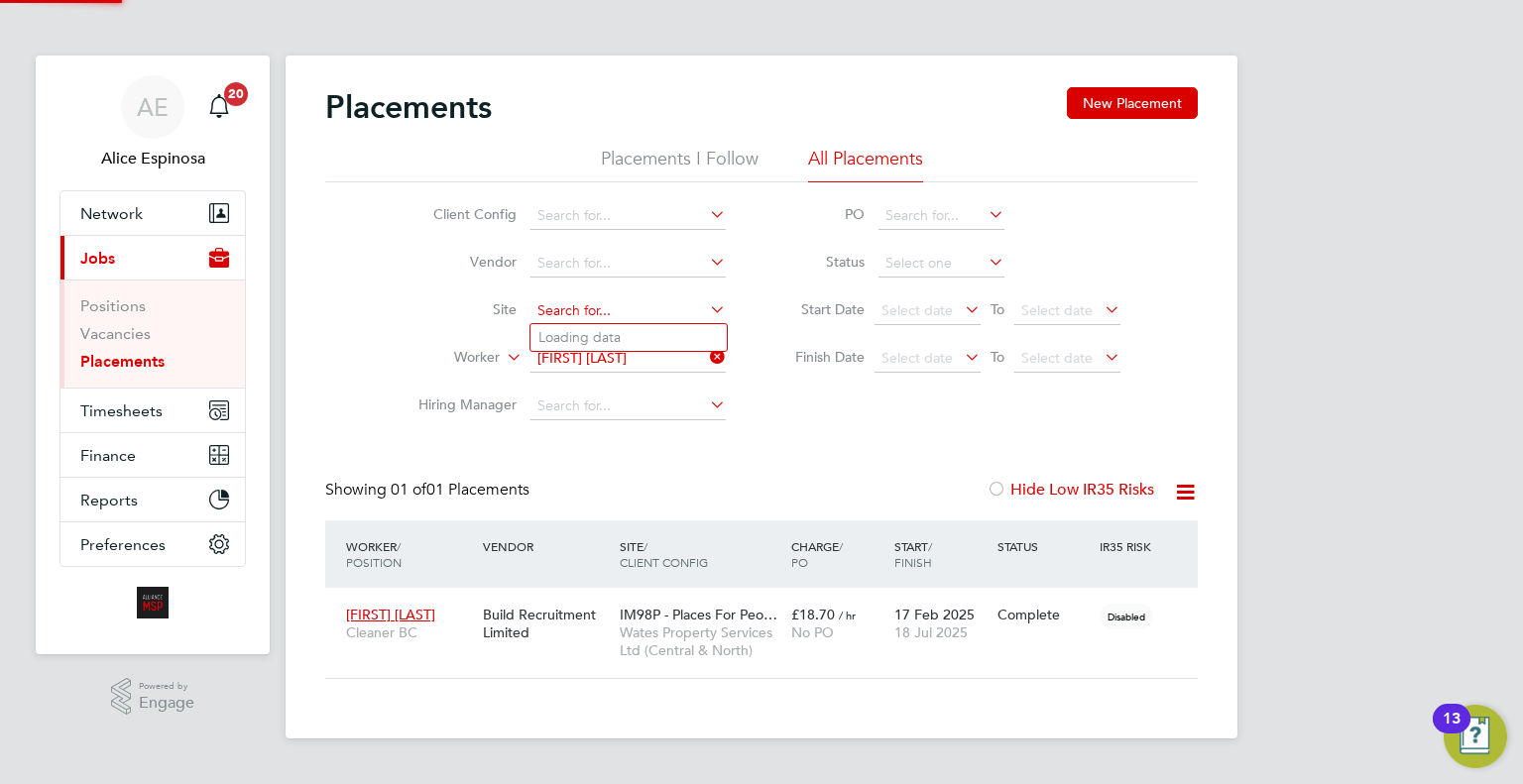 click 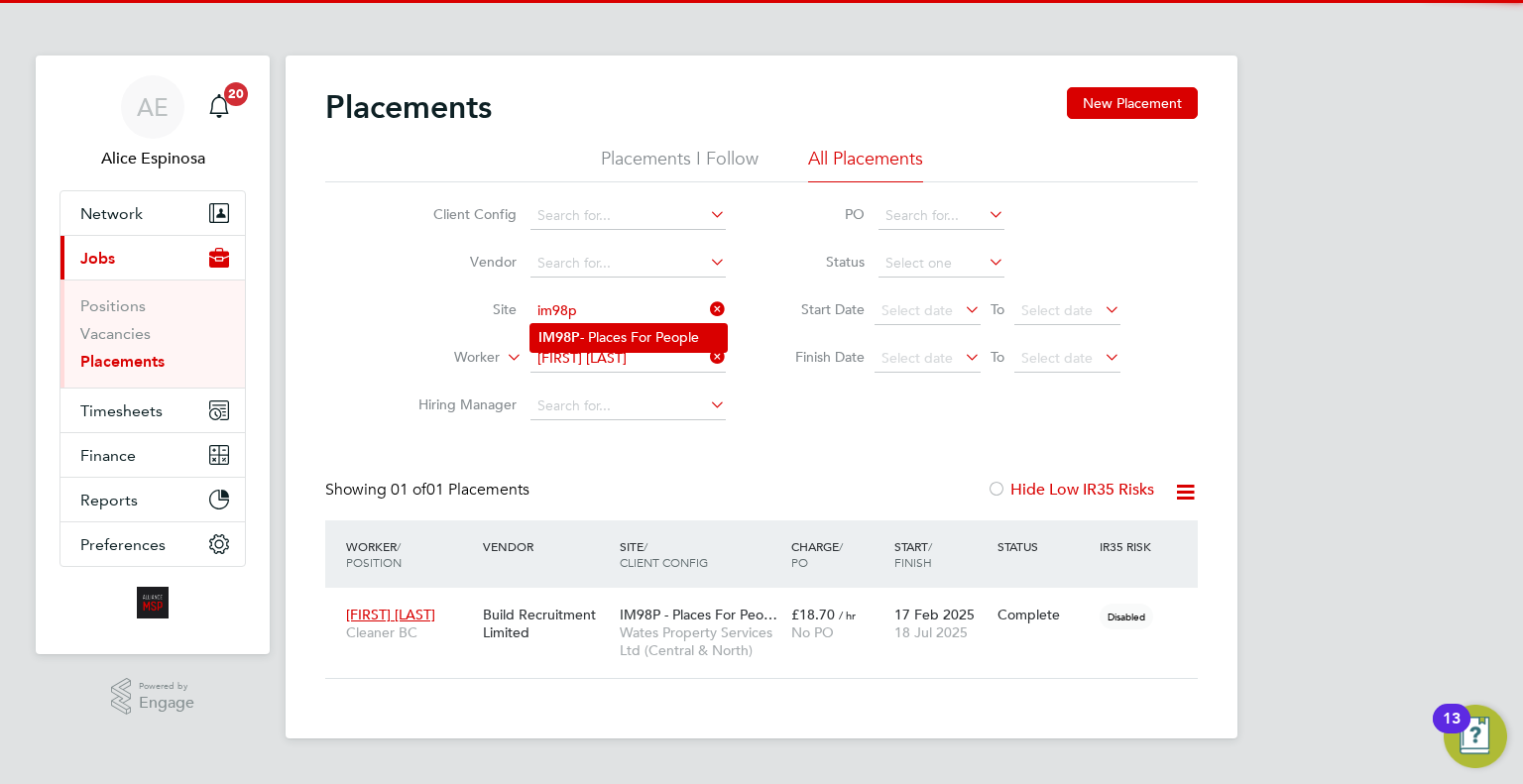 click on "IM98P  - Places For People" 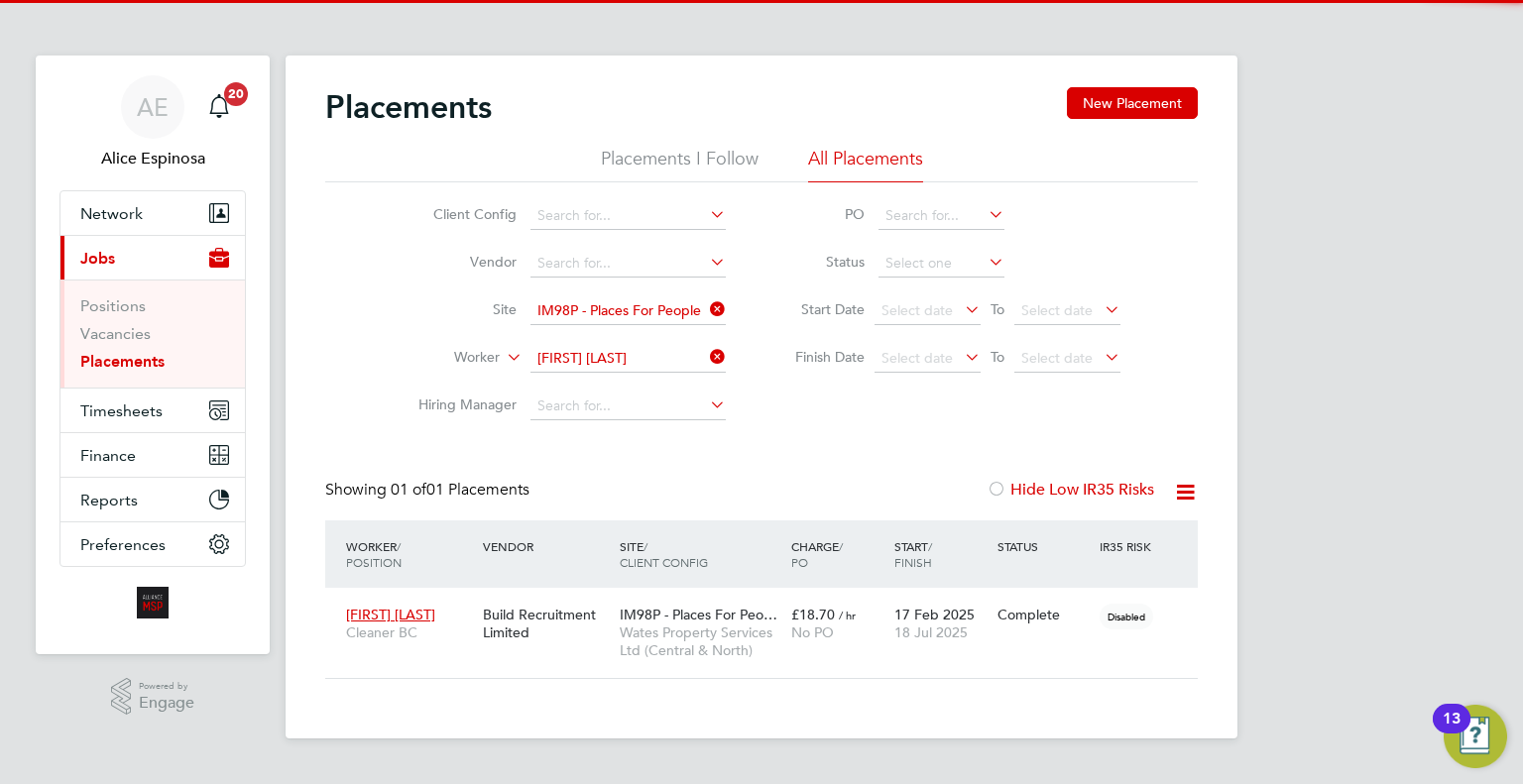 type 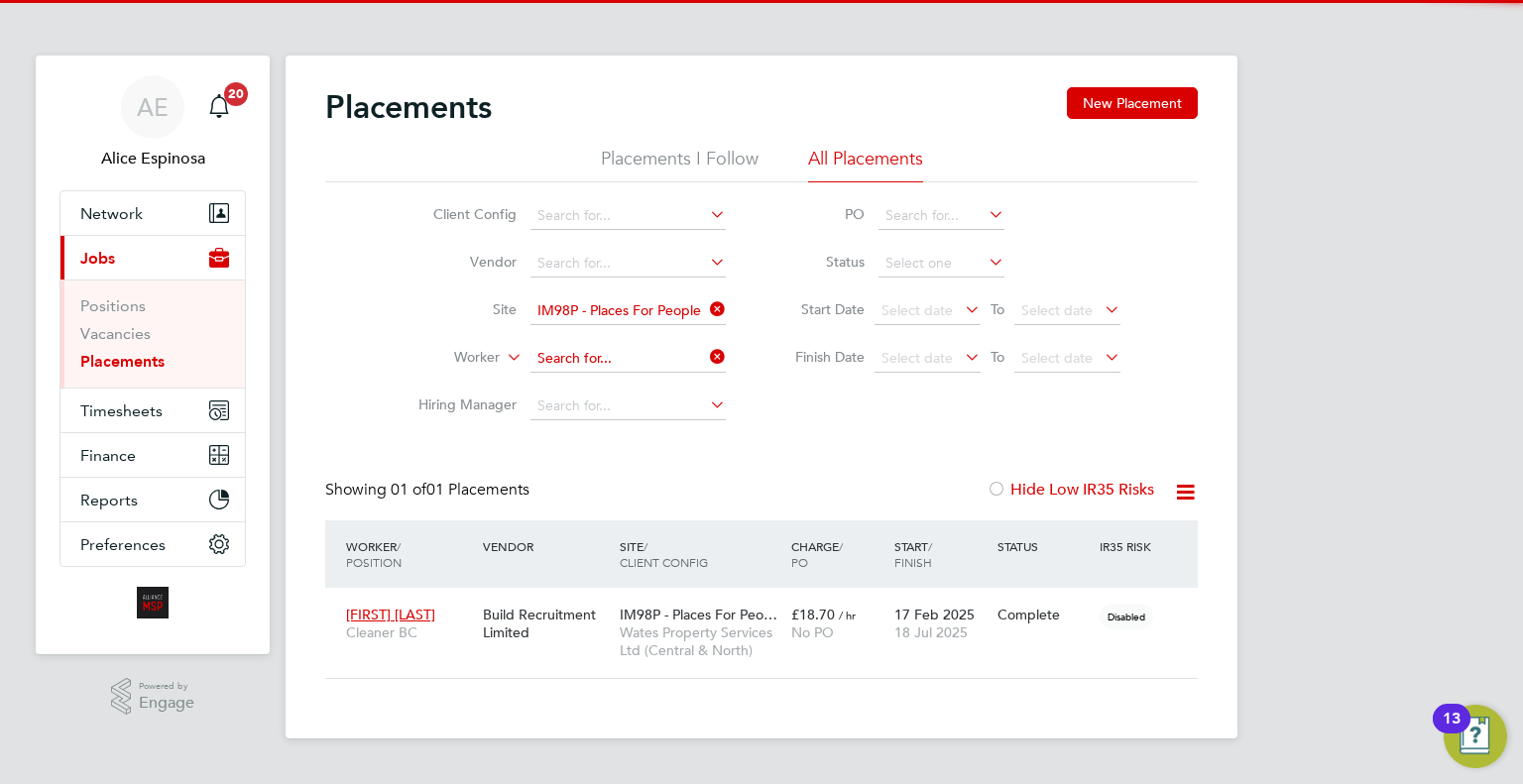 click 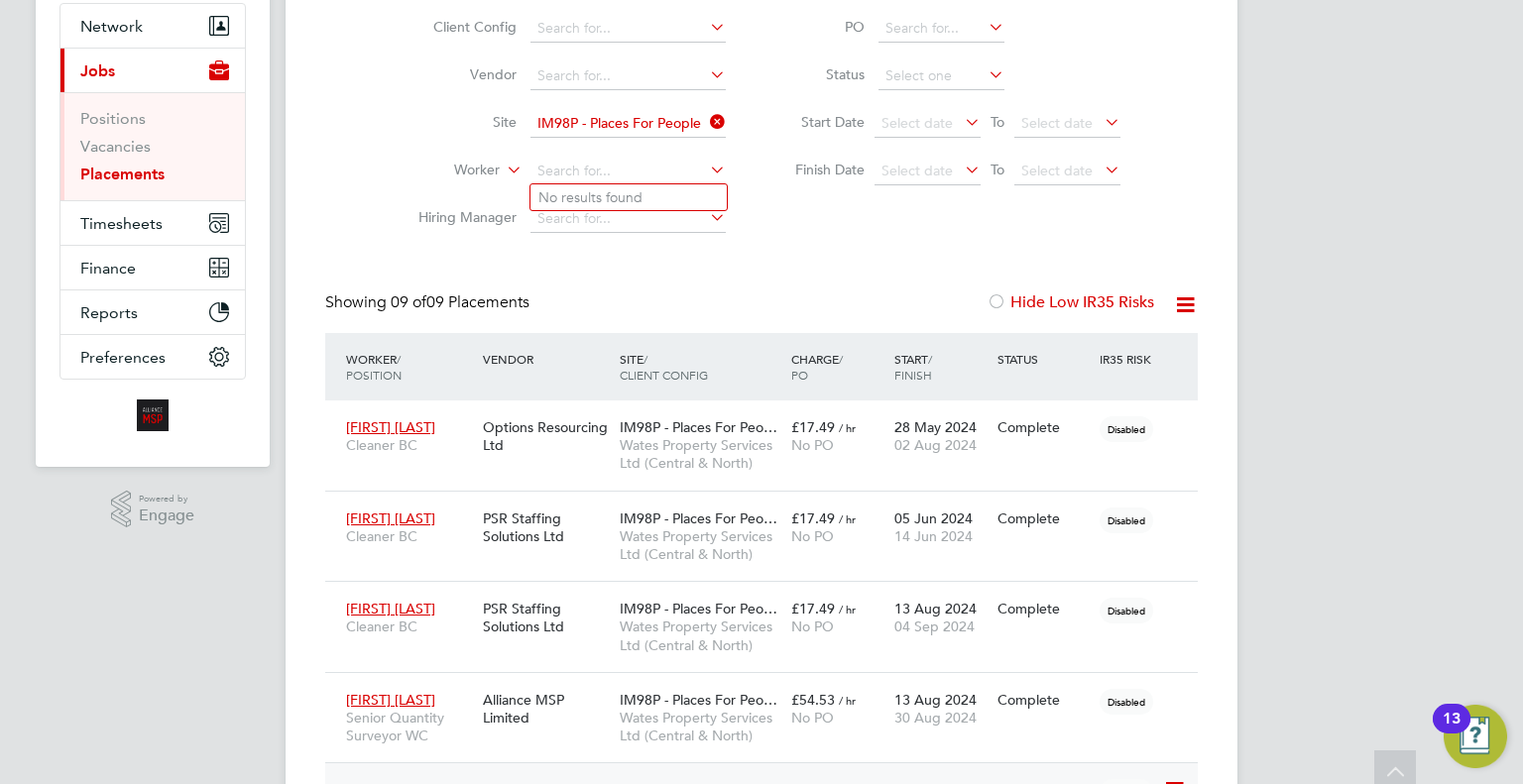 scroll, scrollTop: 0, scrollLeft: 0, axis: both 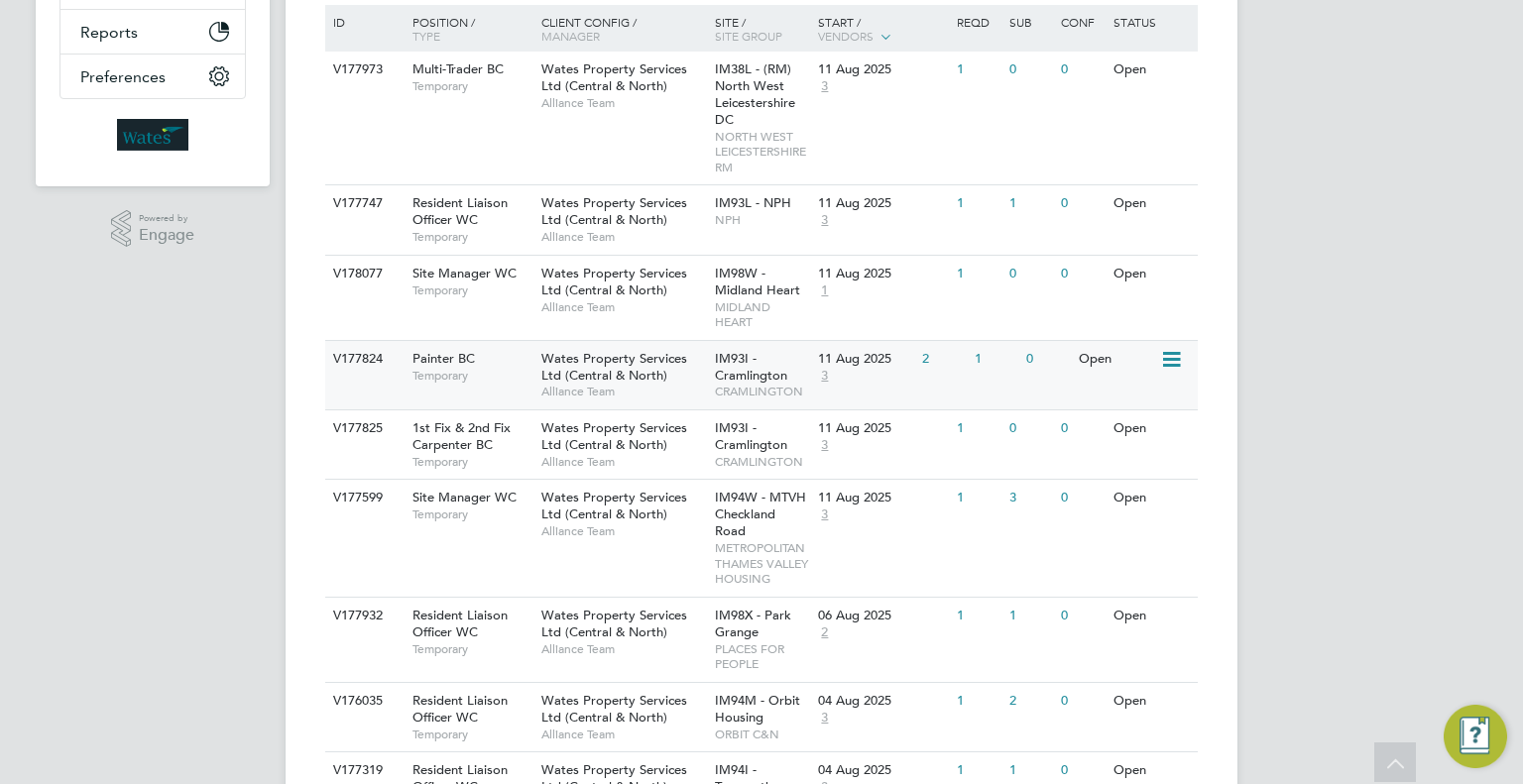 click on "CRAMLINGTON" 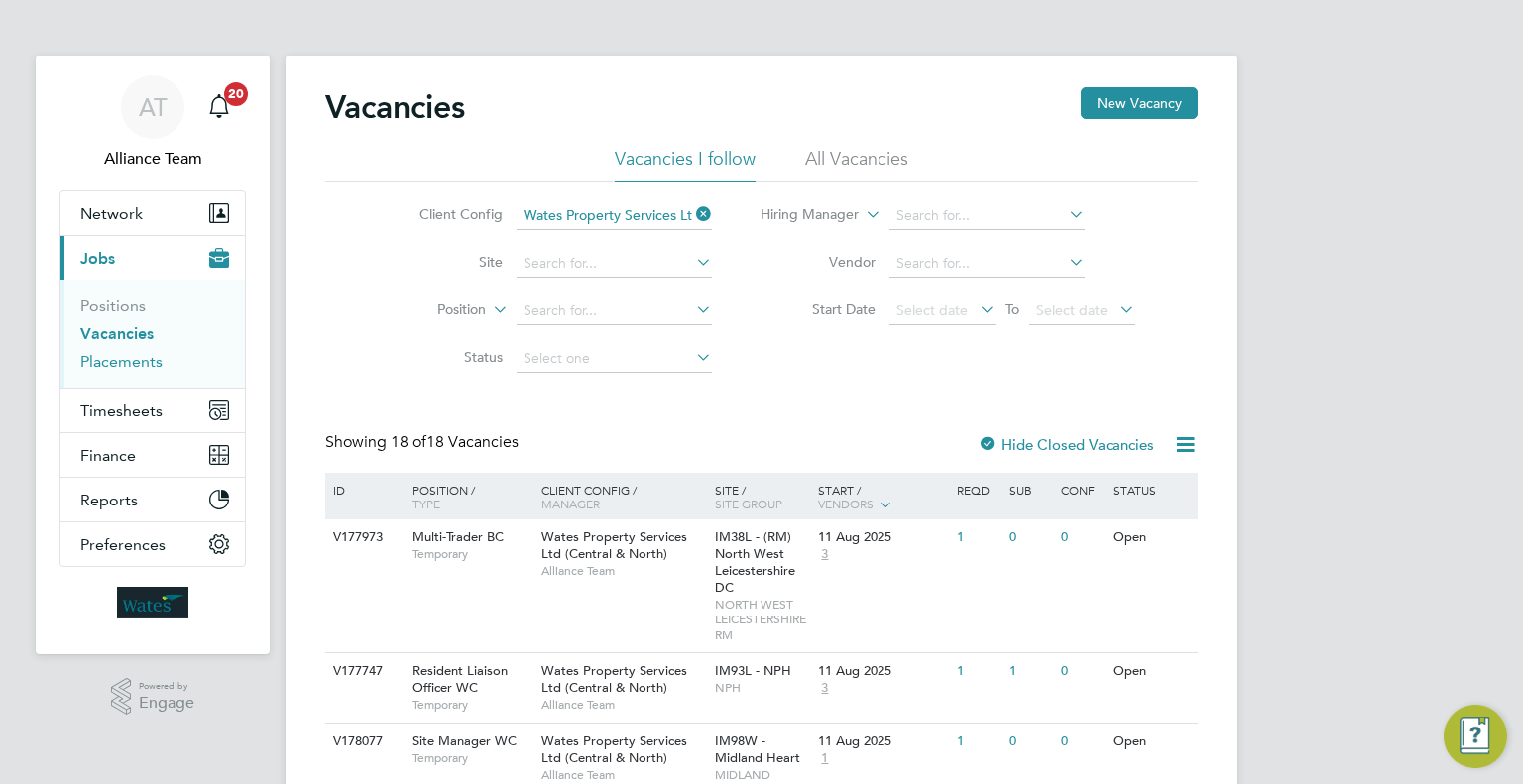 click on "Placements" at bounding box center (121, 361) 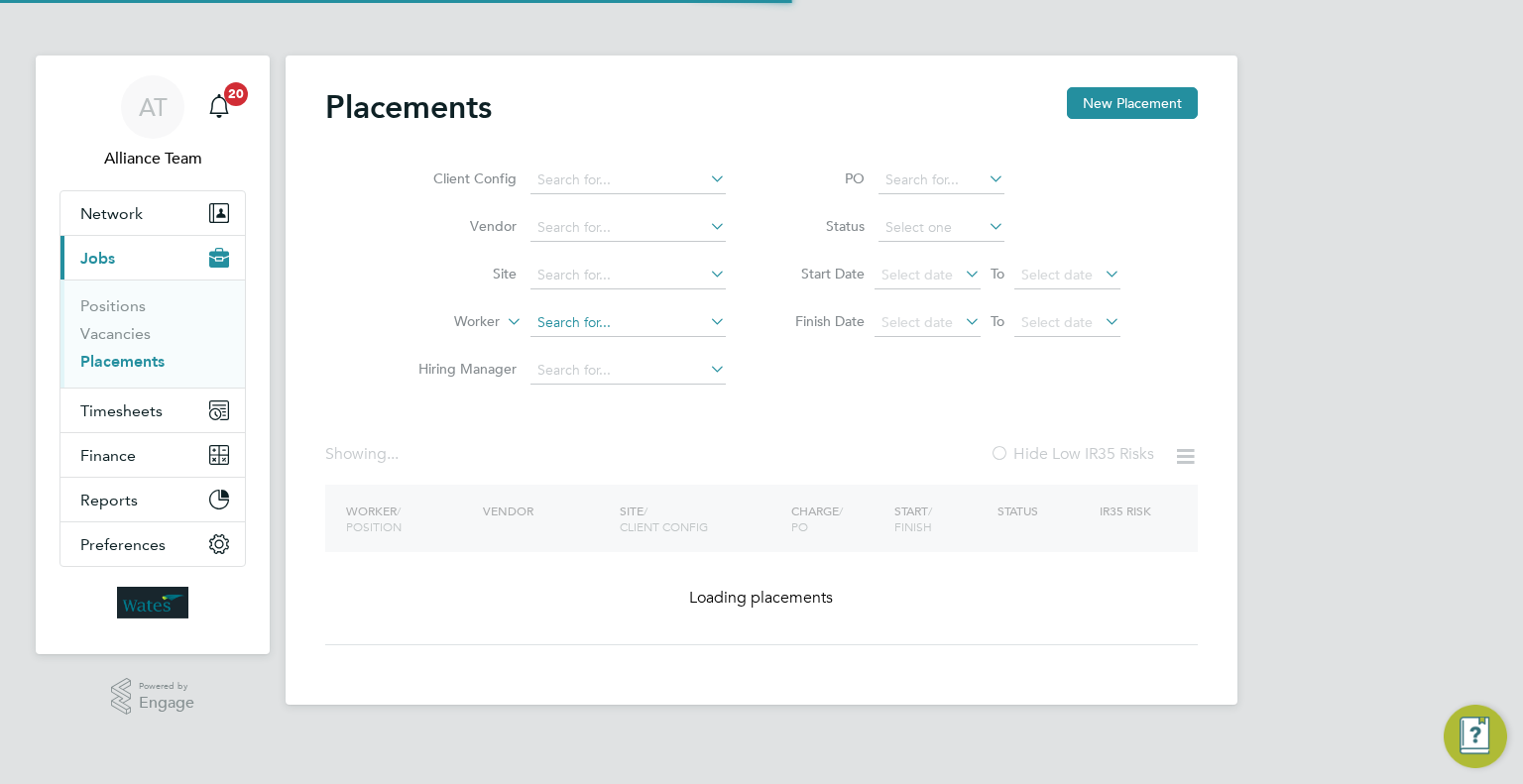 click 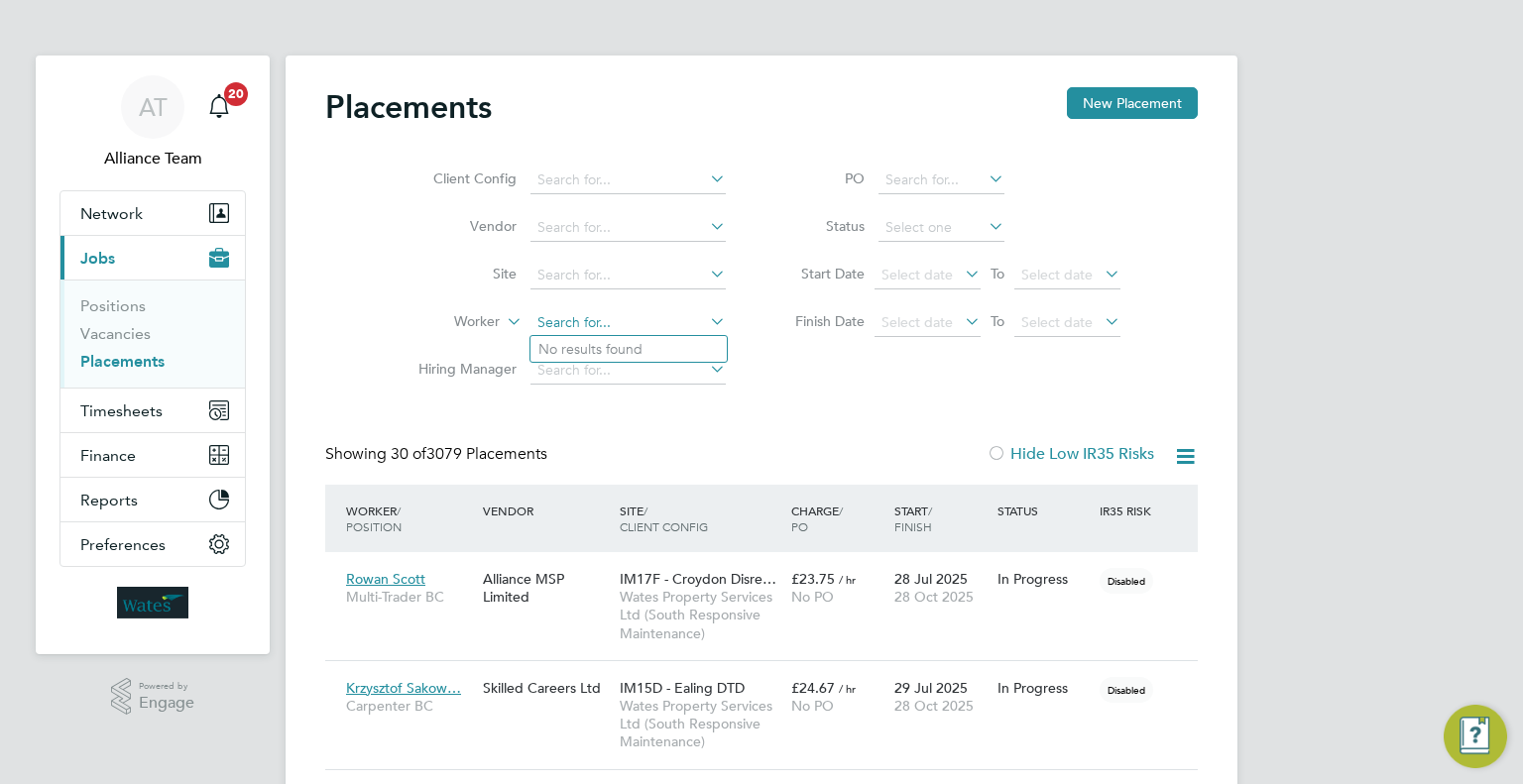 scroll, scrollTop: 9, scrollLeft: 9, axis: both 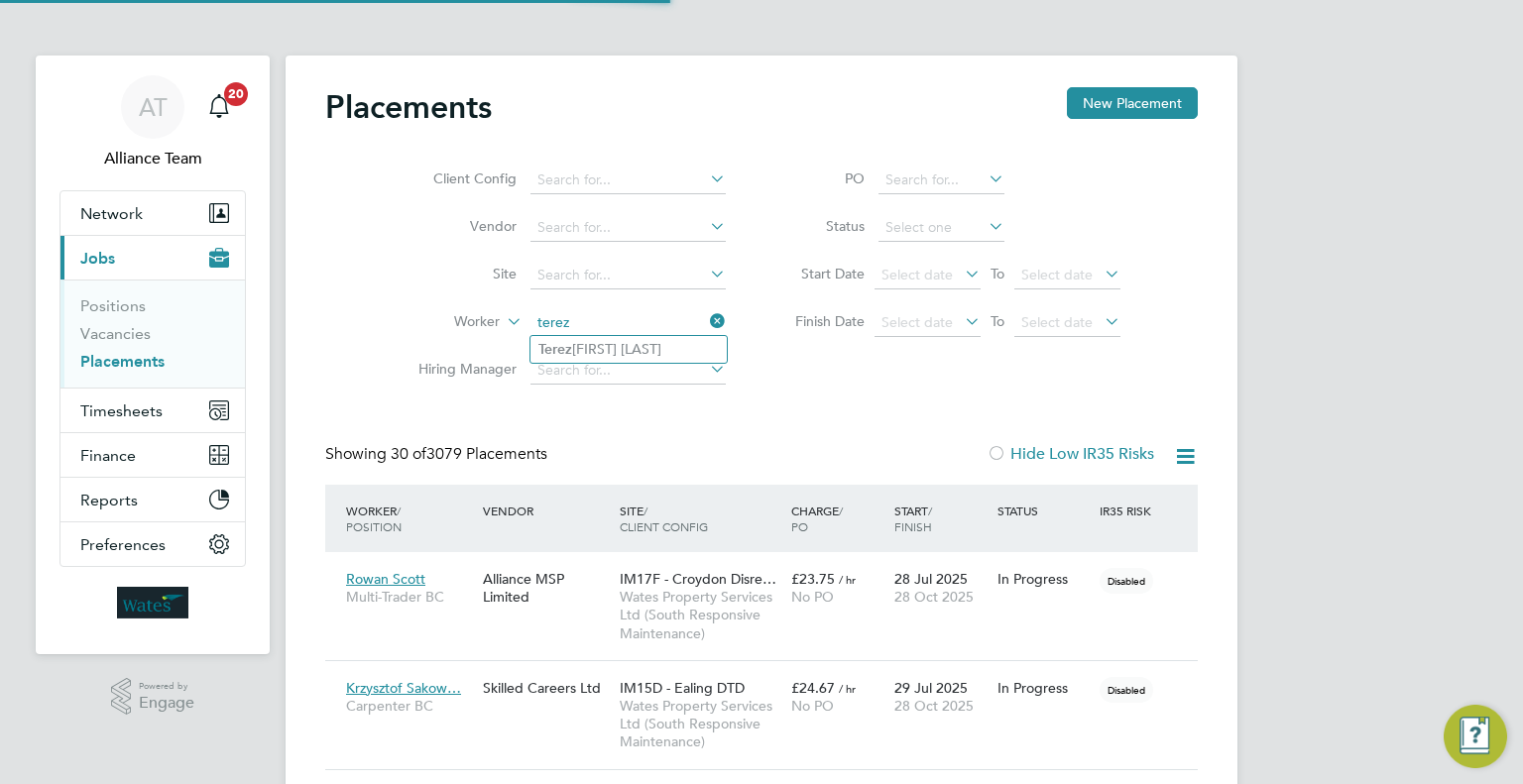 click on "Terez a Trejdlova" 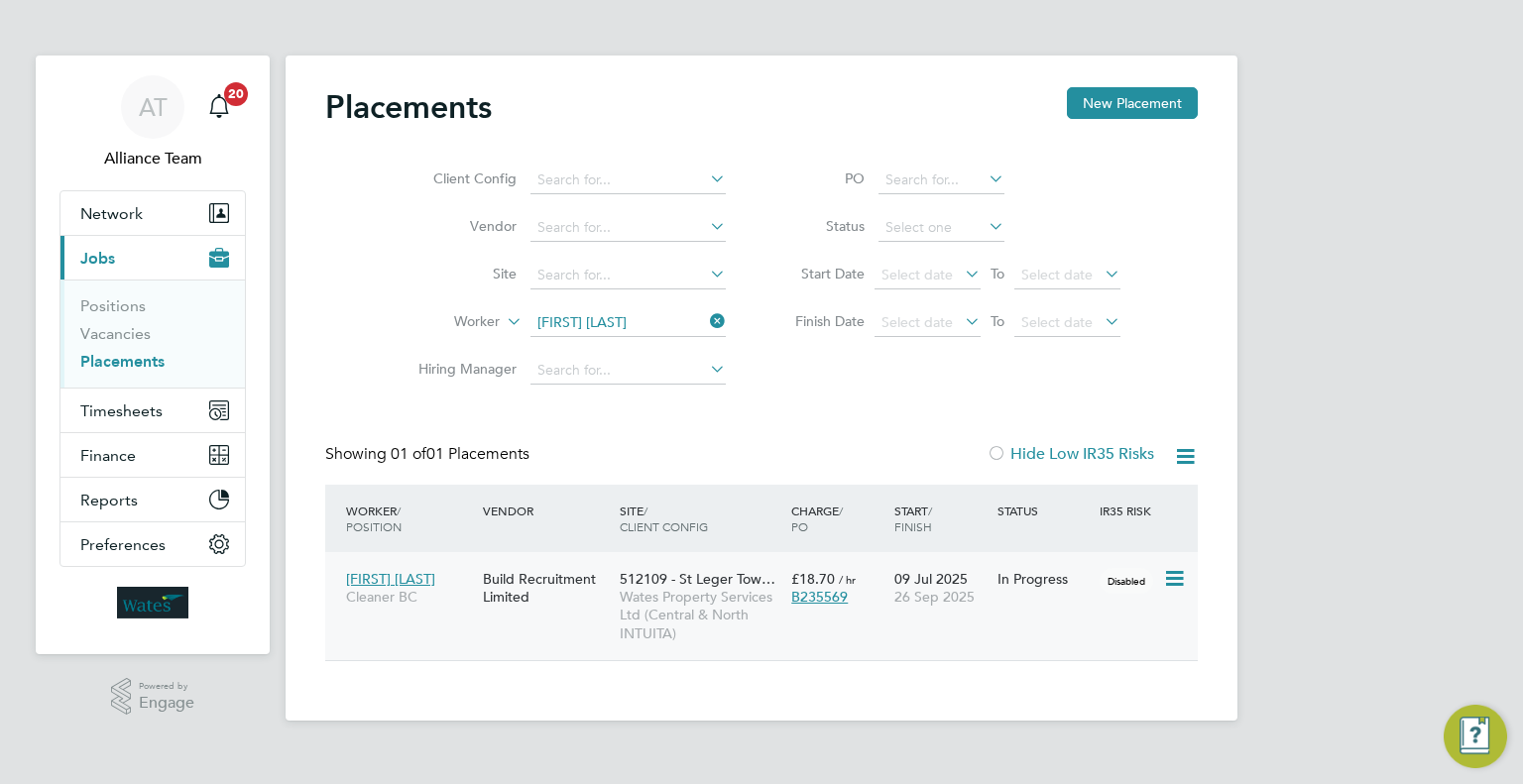 click on "Tereza Trejdlova Cleaner BC Build Recruitment Limited 512109 - St Leger Tow… Wates Property Services Ltd (Central & North INTUITA) £18.70   / hr B235569 09 Jul 2025 26 Sep 2025 In Progress Disabled" 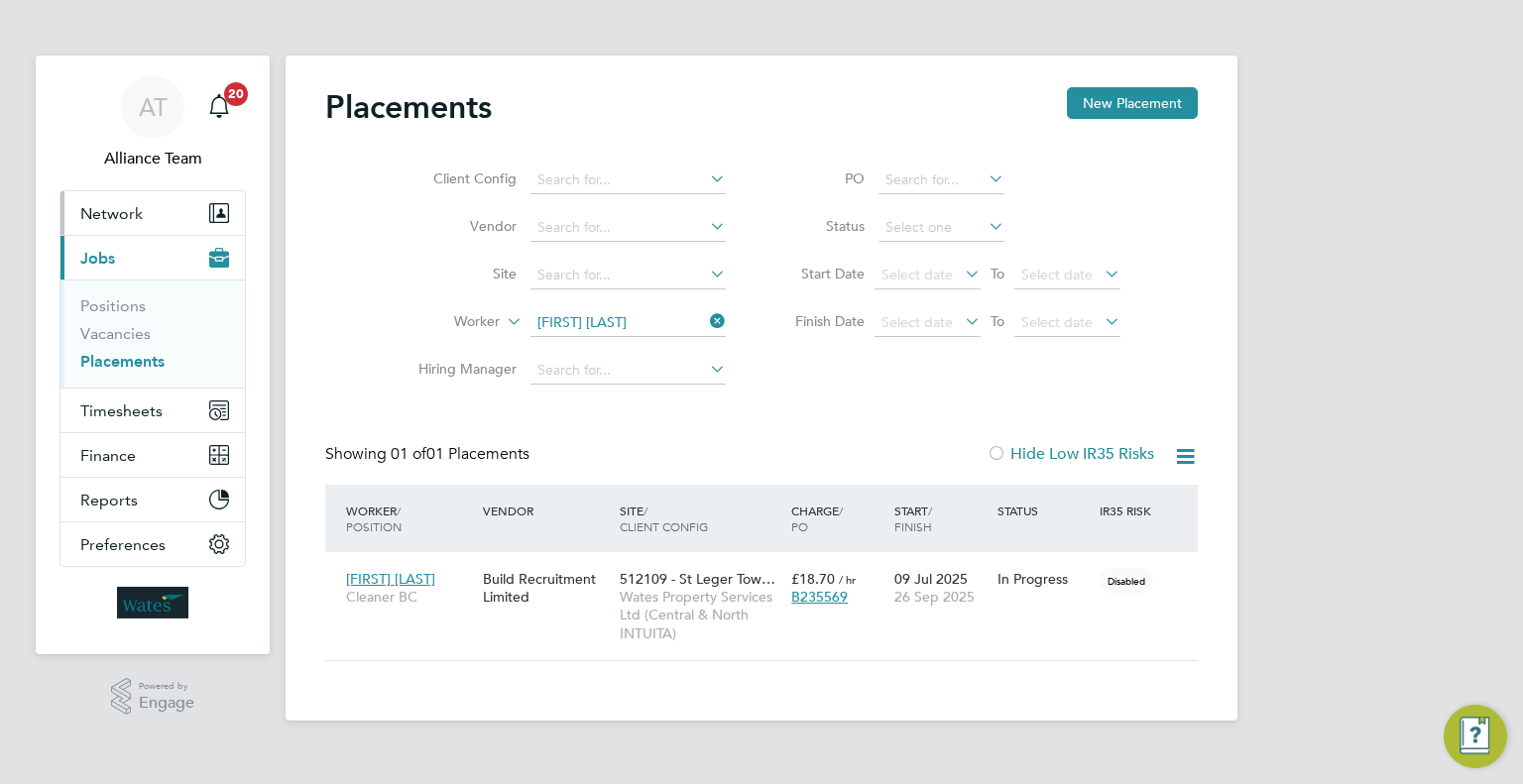 click on "Network" at bounding box center [153, 213] 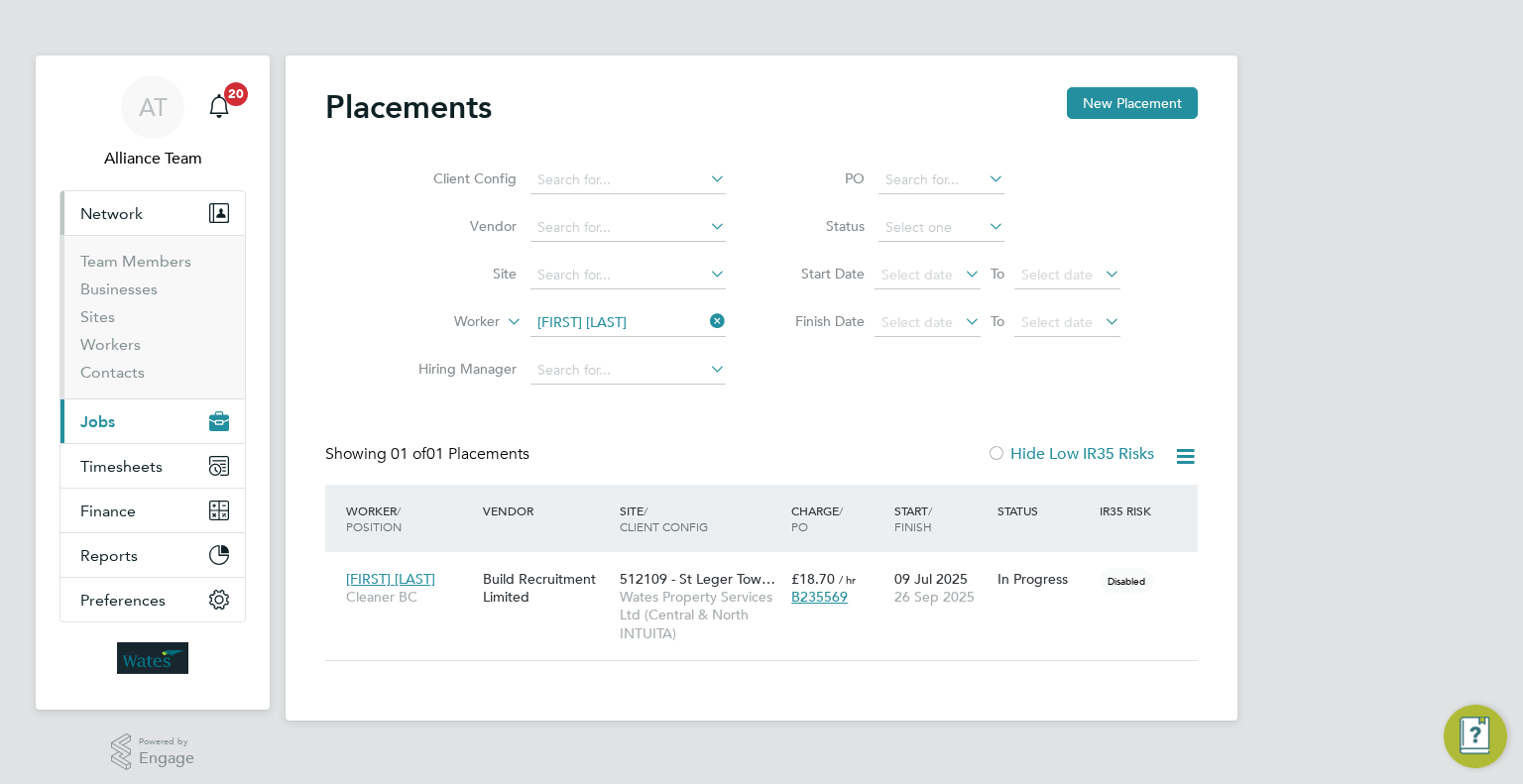 click on "Team Members" at bounding box center (155, 266) 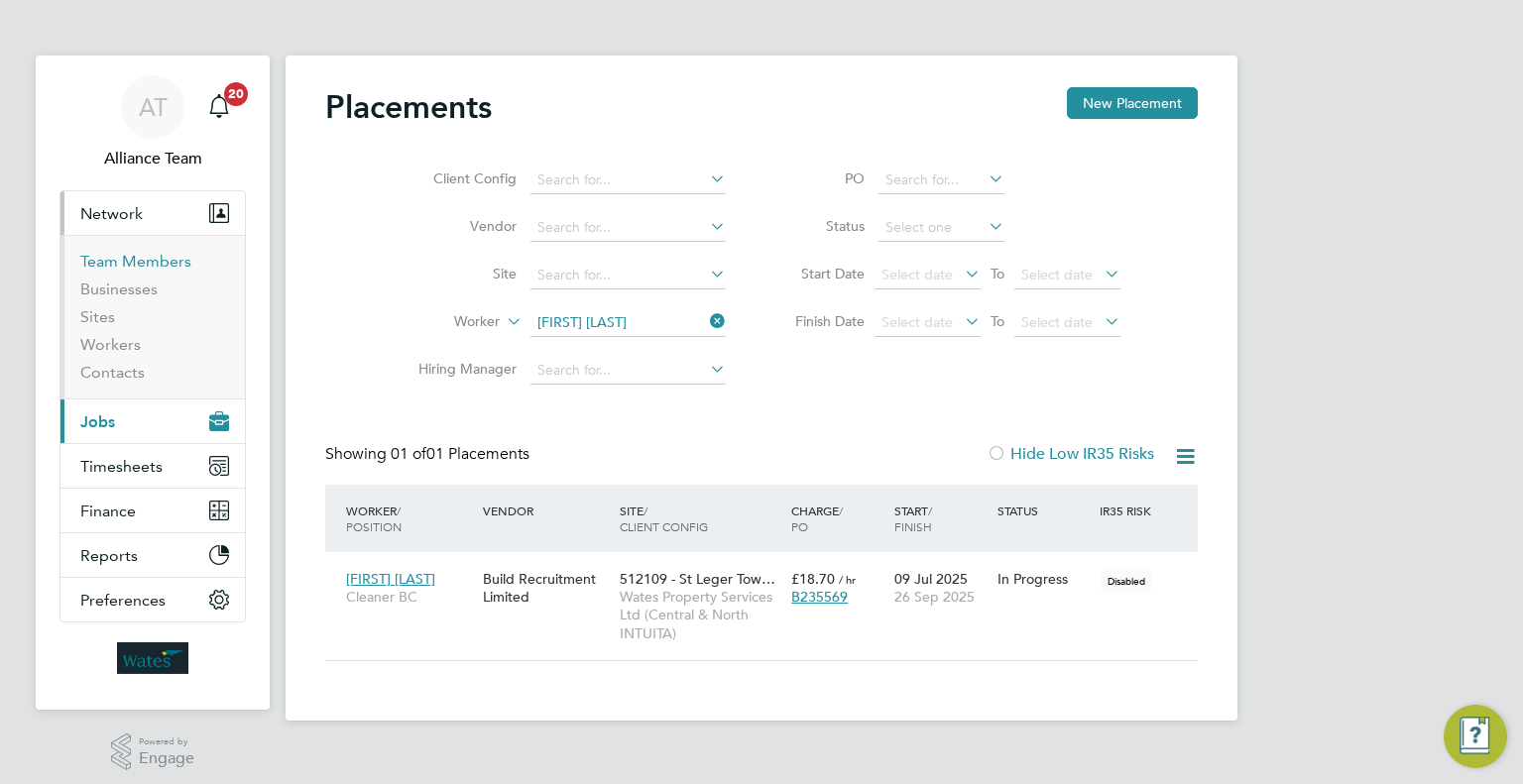 click on "Team Members" at bounding box center [136, 261] 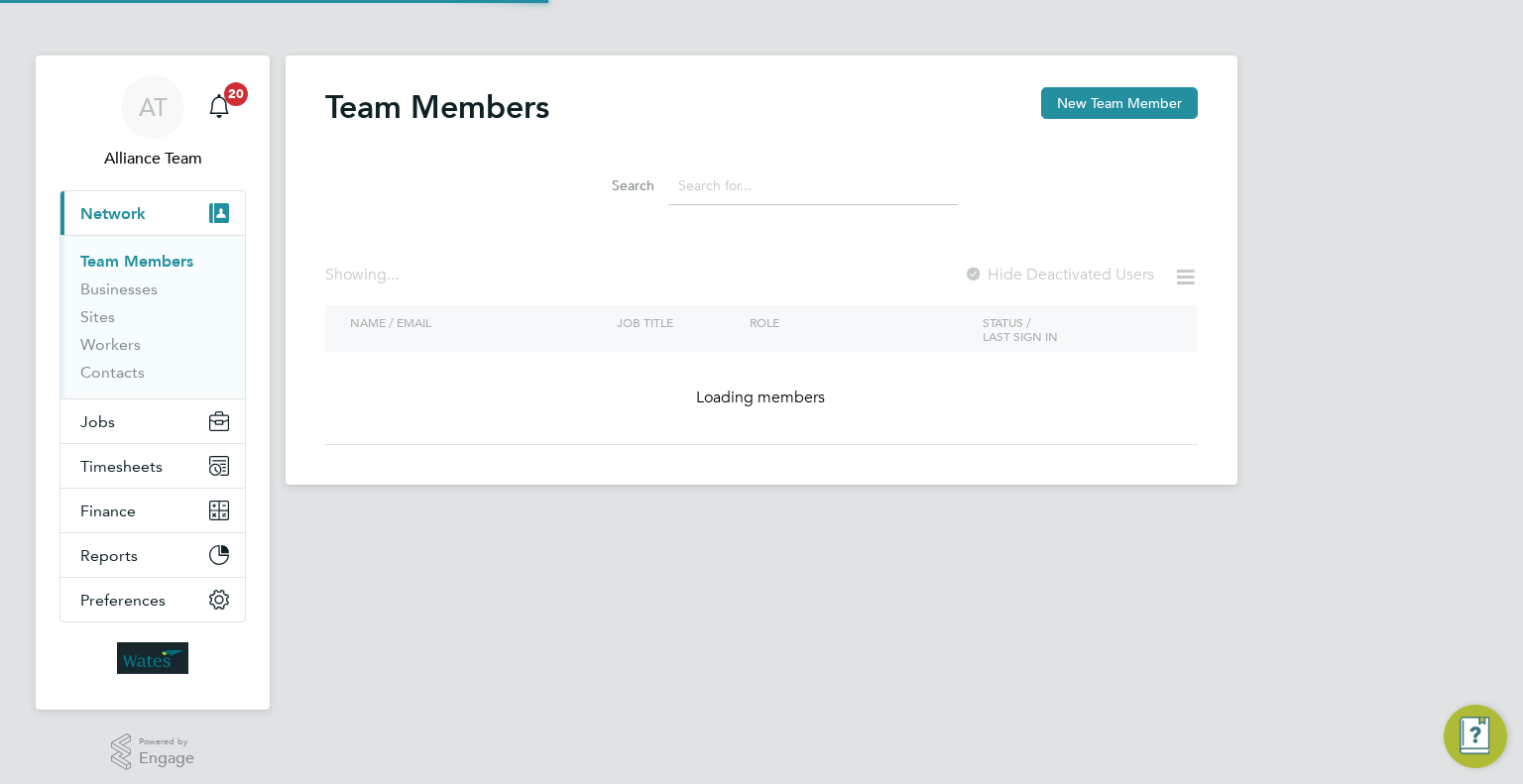 click 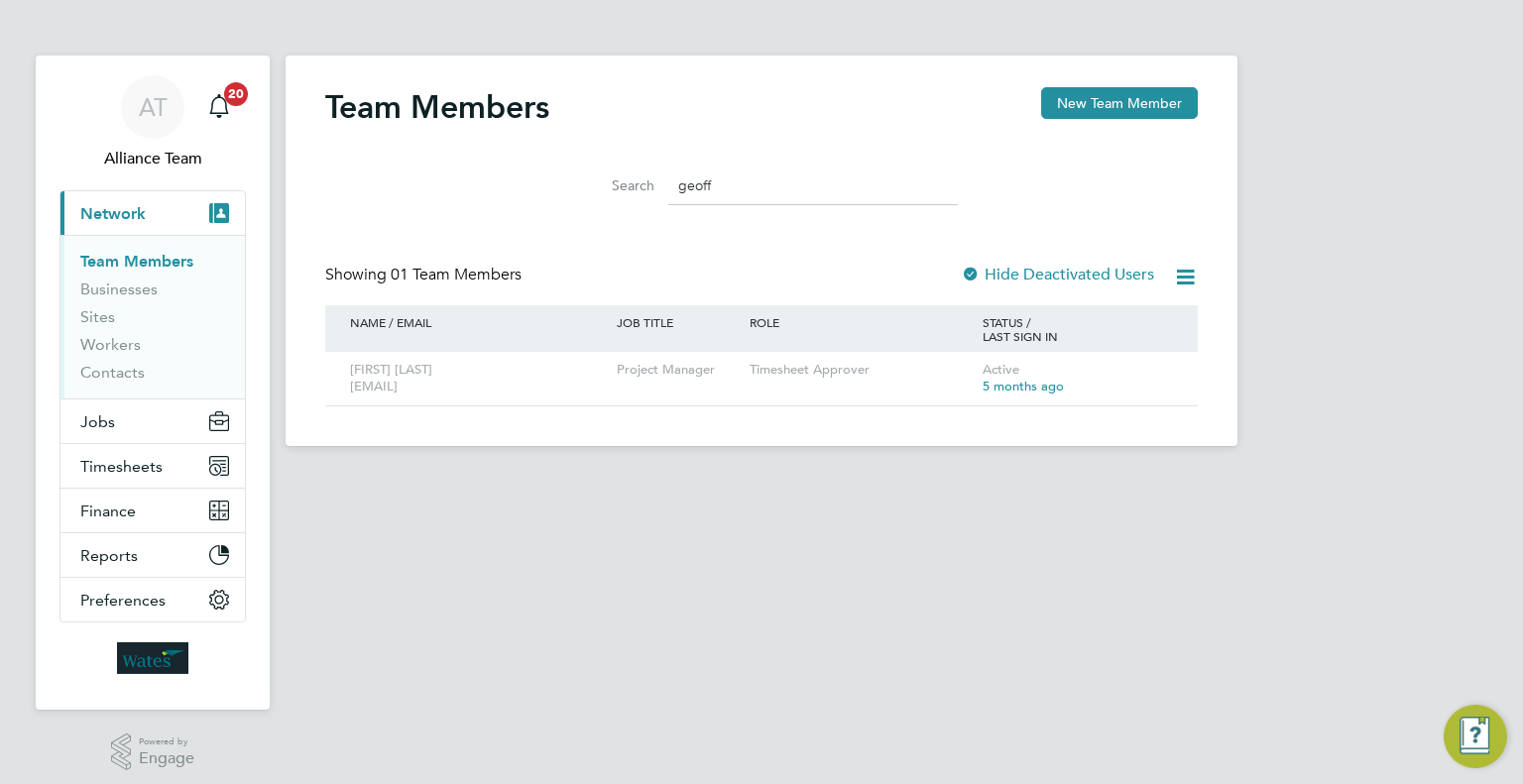 type on "geoff" 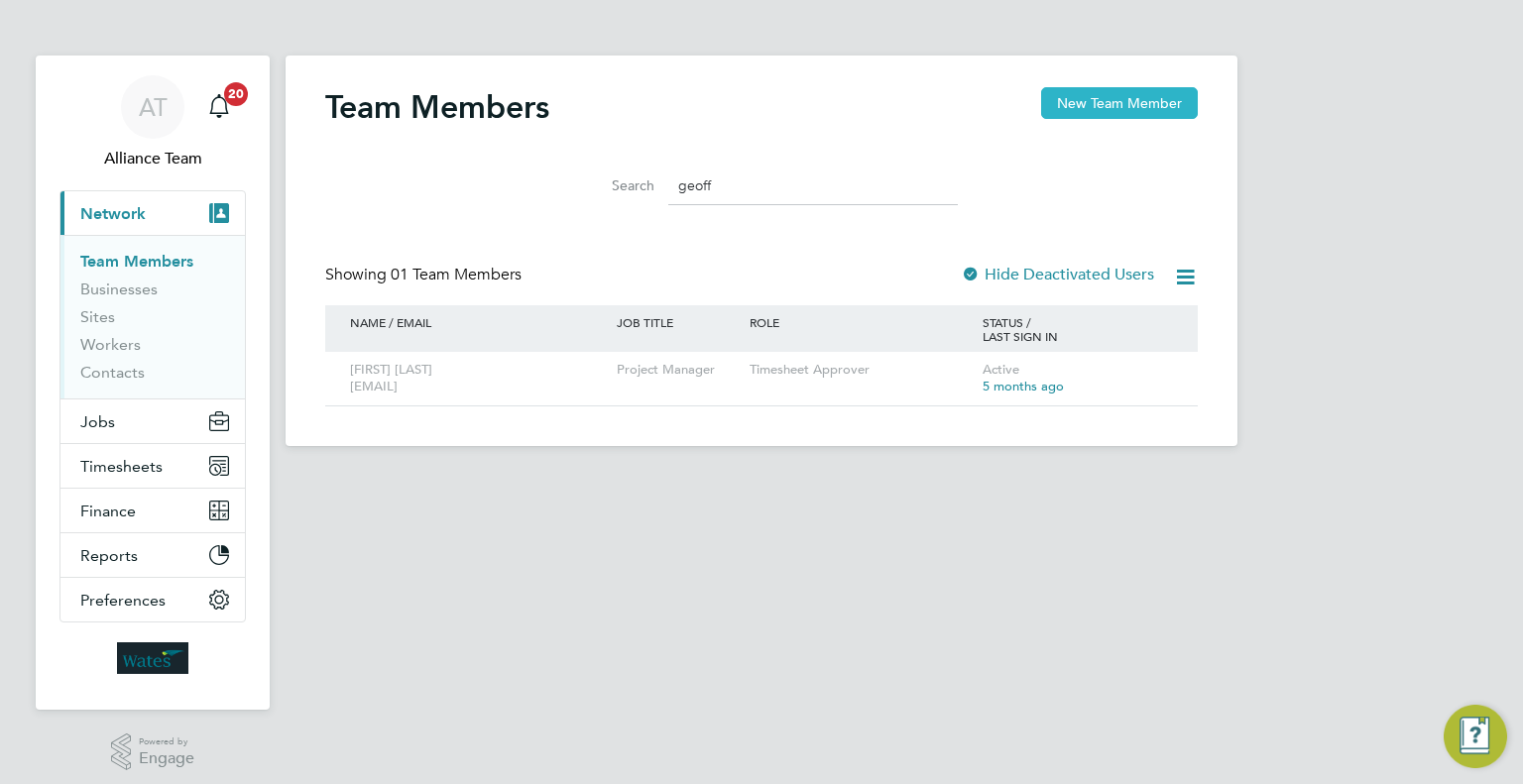 click on "New Team Member" 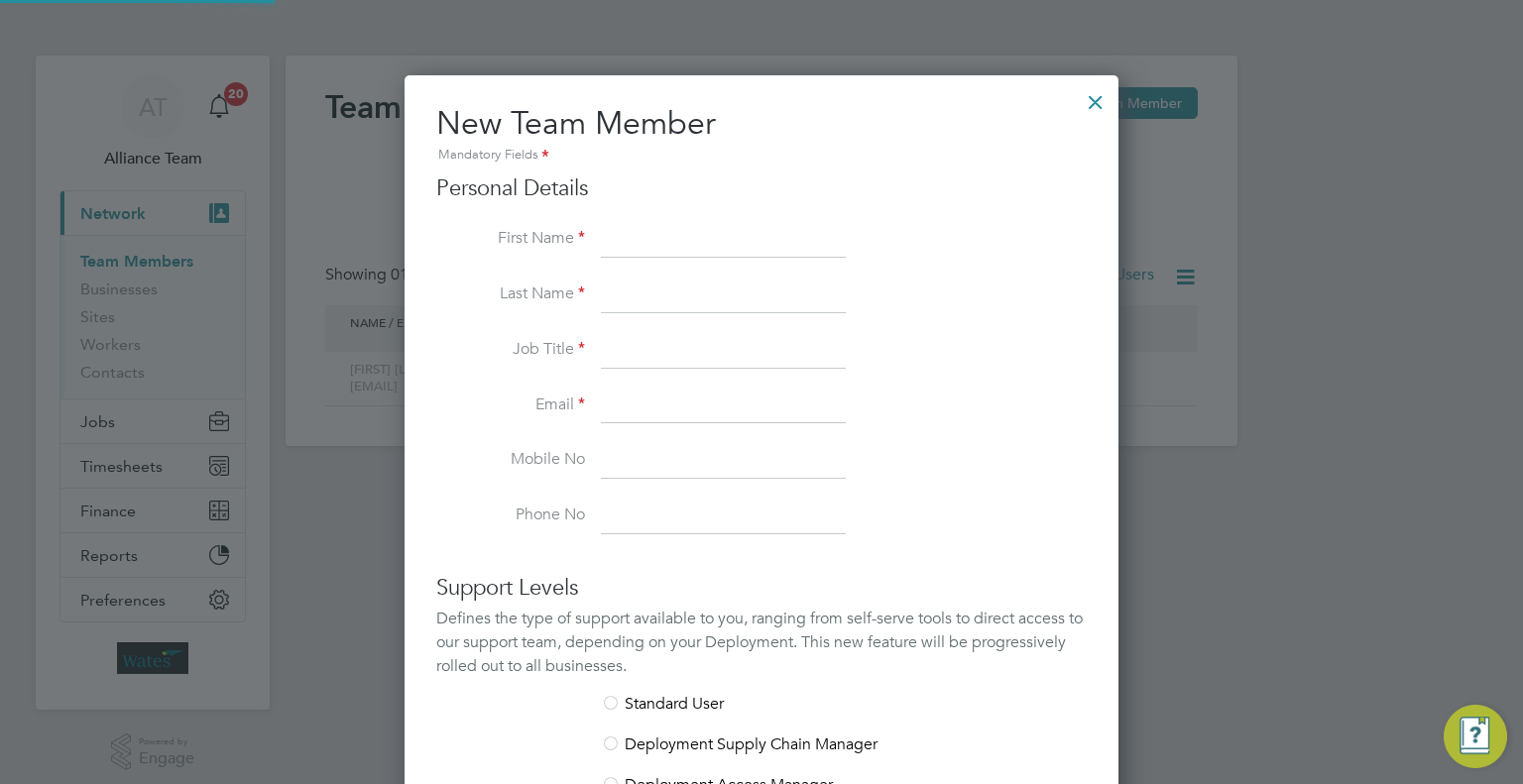 scroll, scrollTop: 9, scrollLeft: 10, axis: both 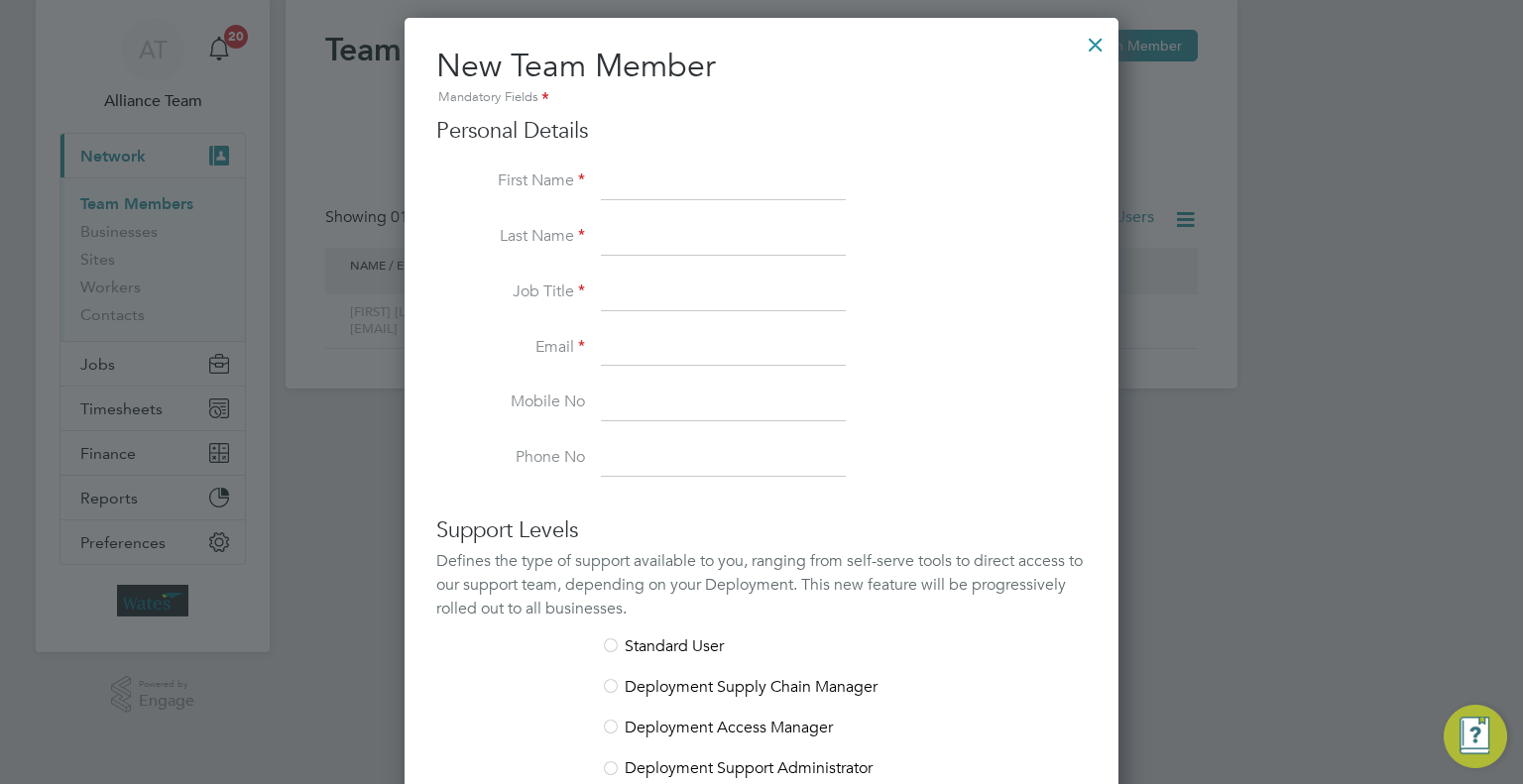 click at bounding box center [723, 182] 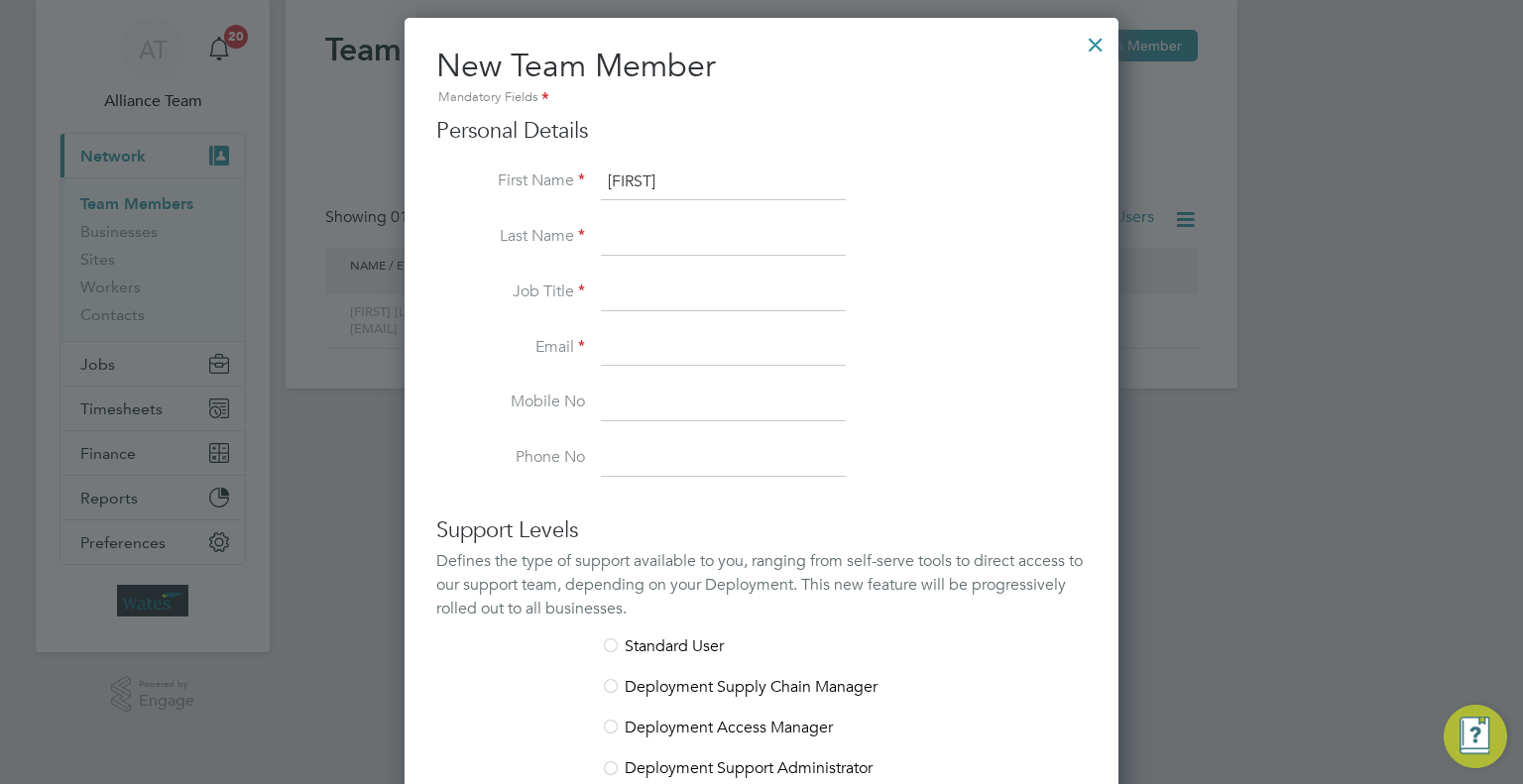 type on "Geoff" 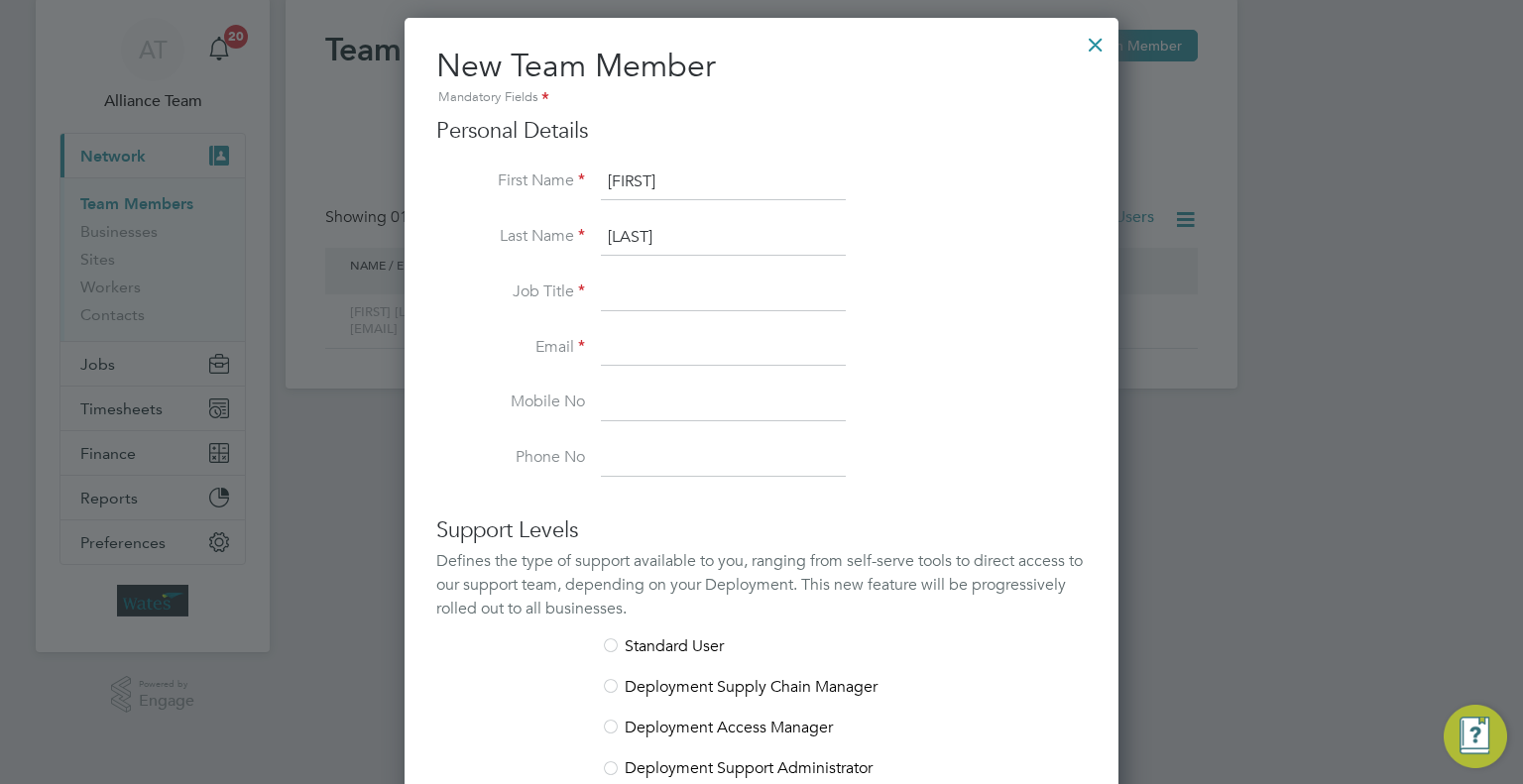 type on "Hodgkiss" 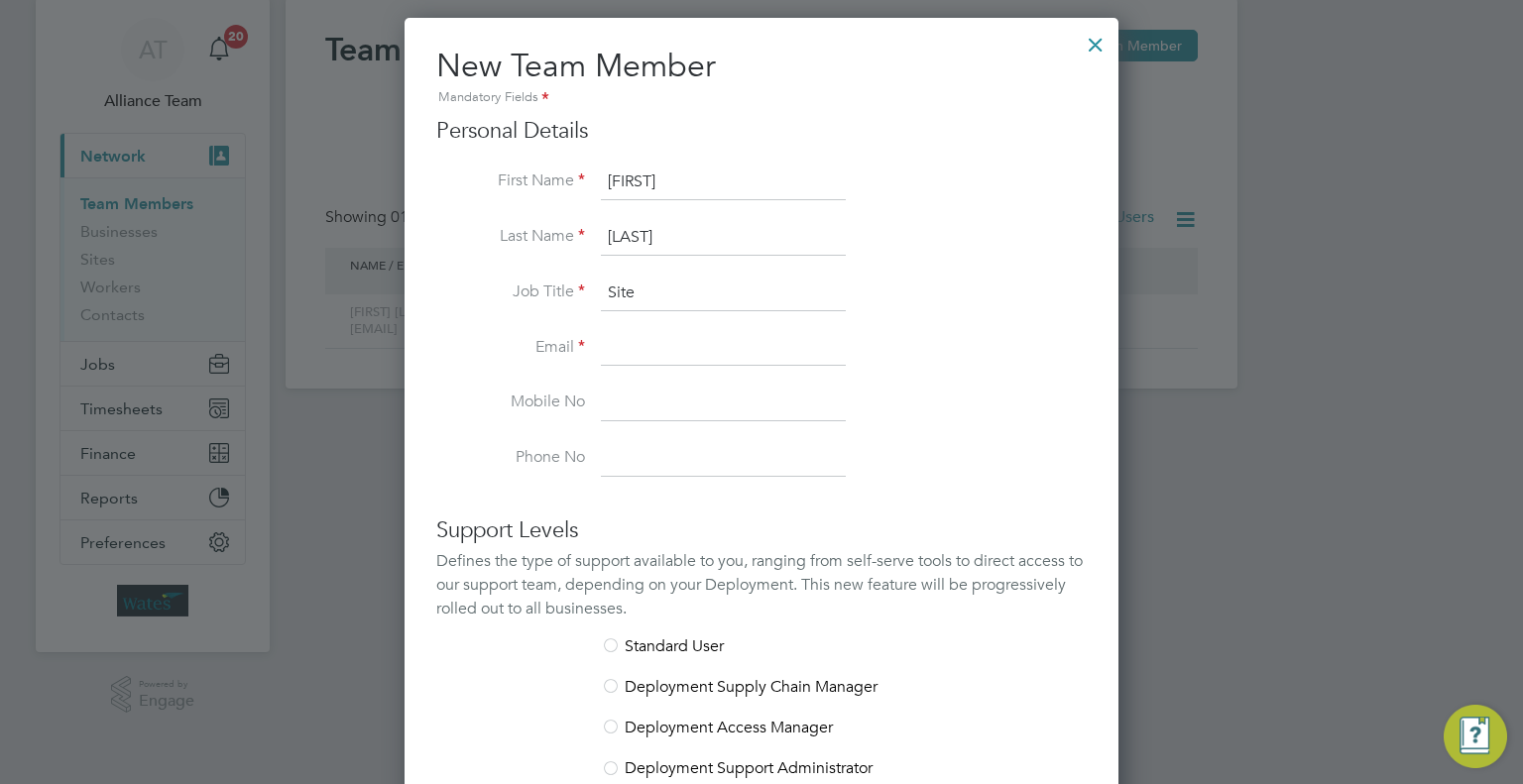 type on "Site Manager" 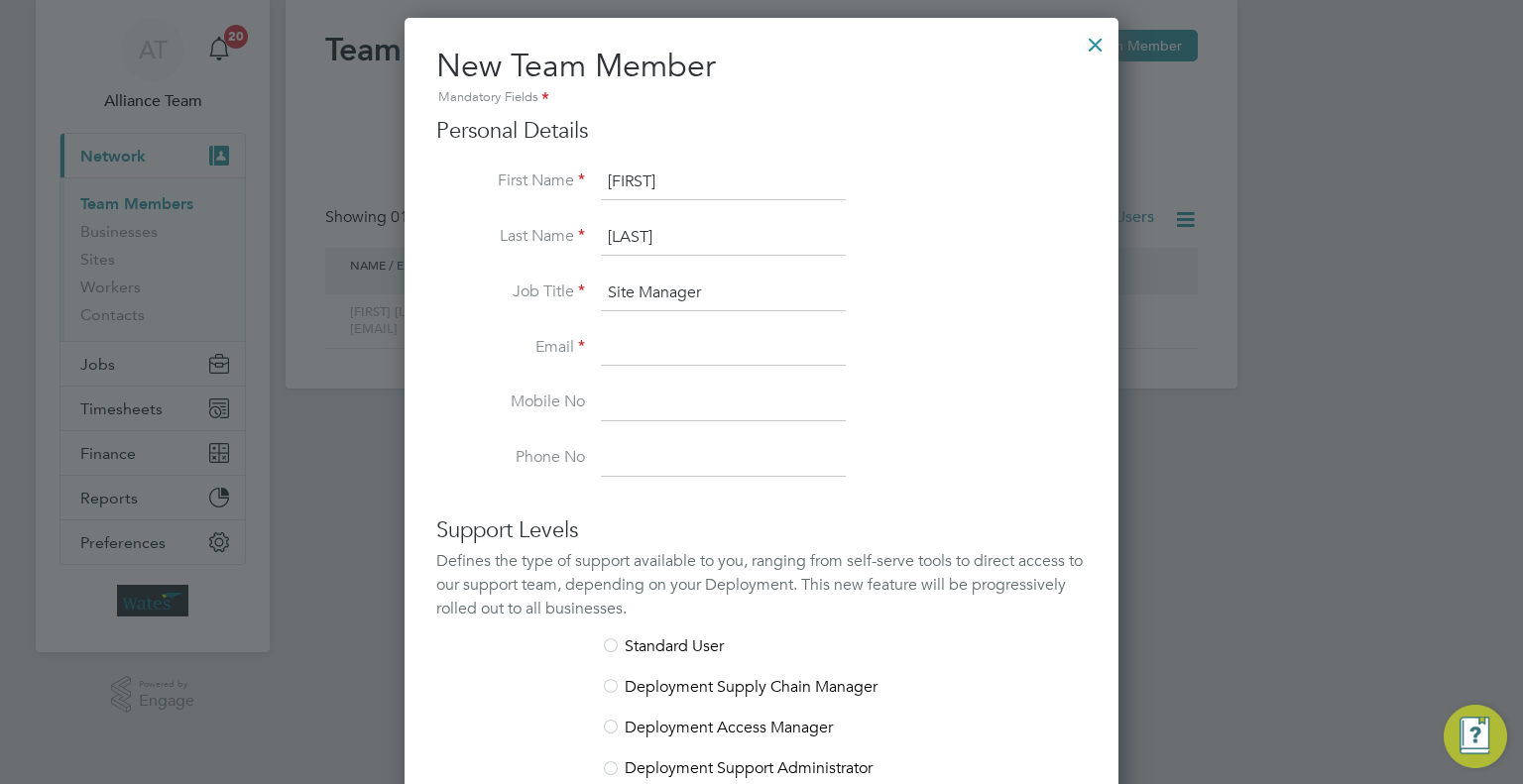 click at bounding box center [723, 349] 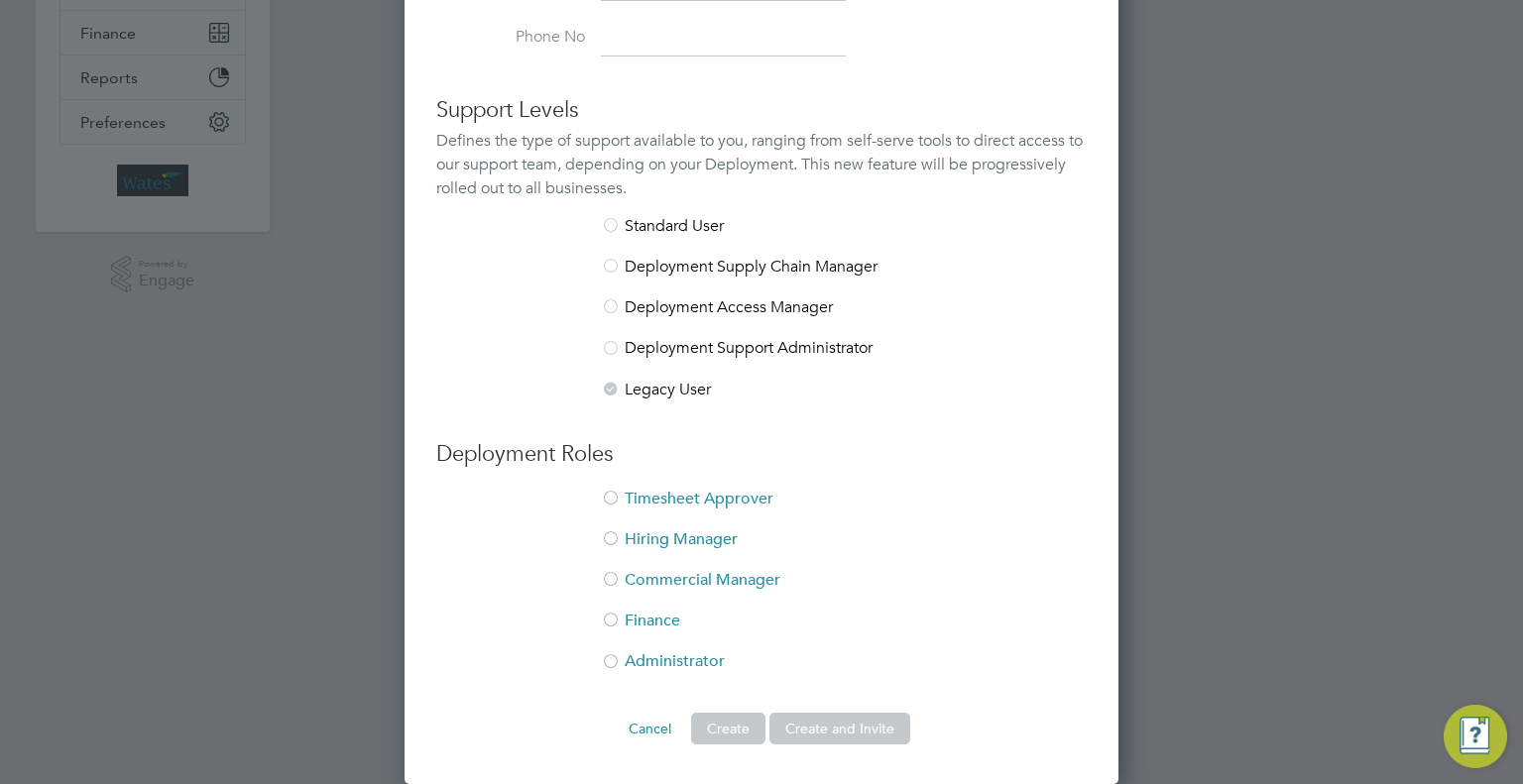 scroll, scrollTop: 477, scrollLeft: 0, axis: vertical 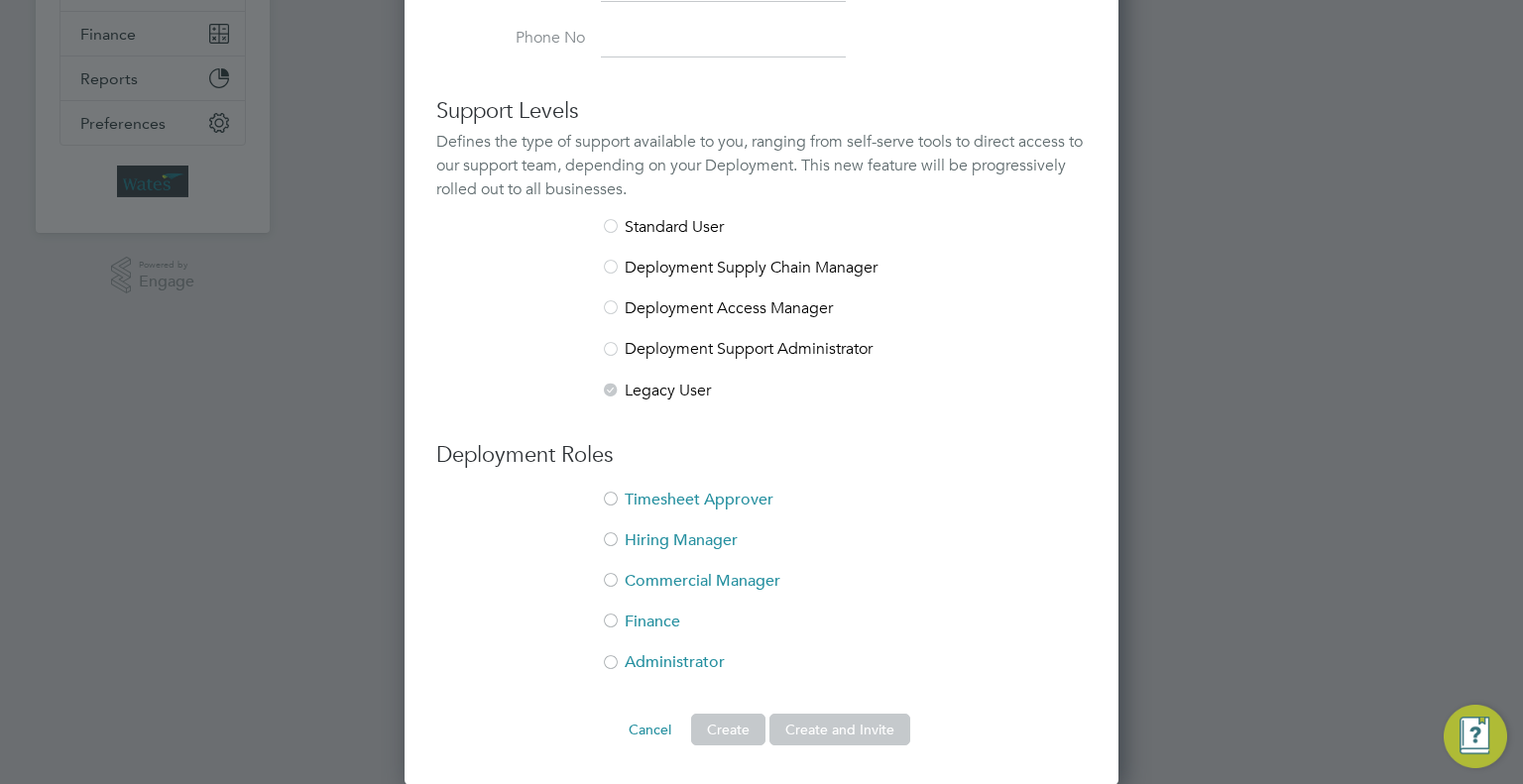 type on "geoff.hodgkiss@wates.co.uk" 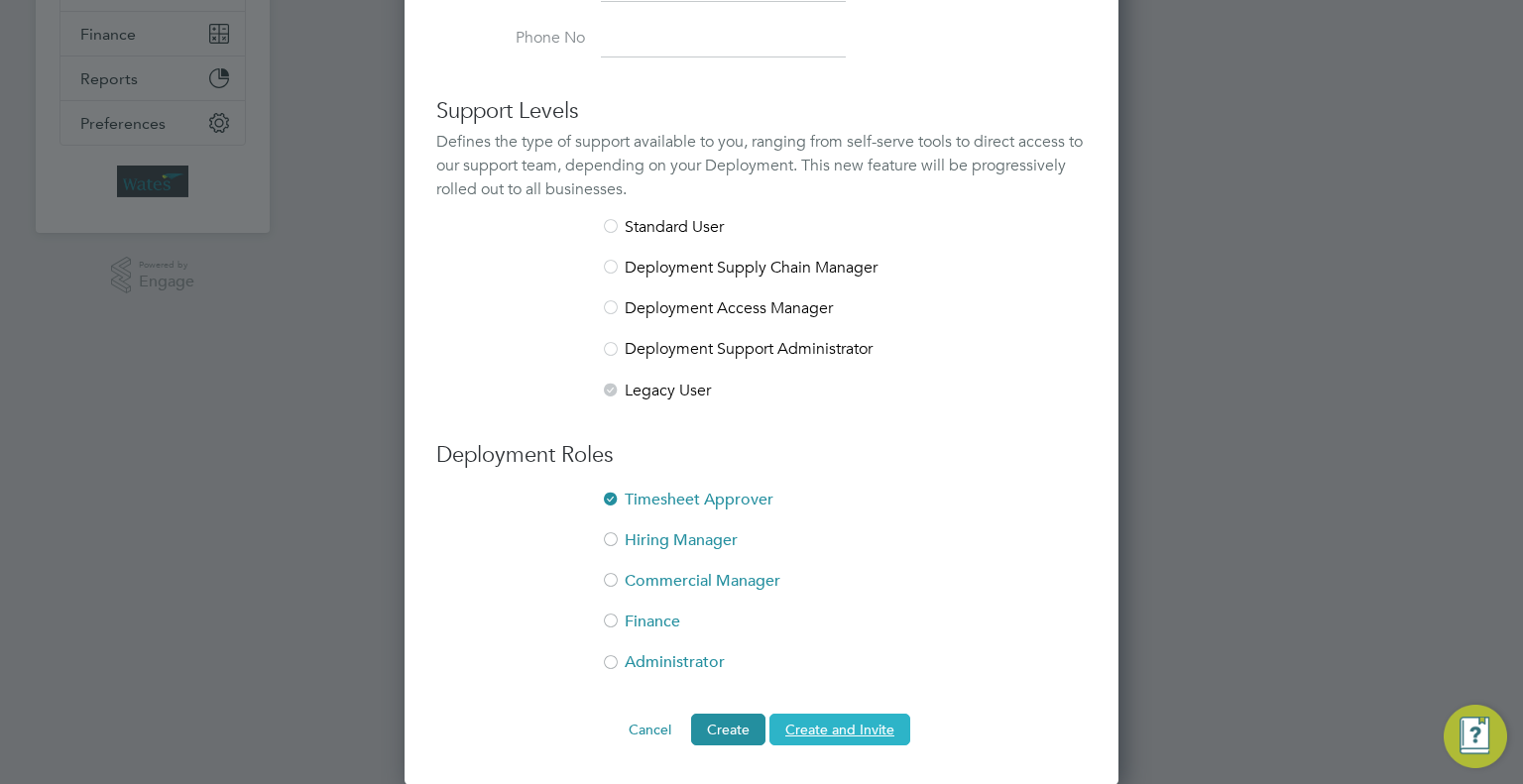 click on "Create and Invite" at bounding box center [840, 729] 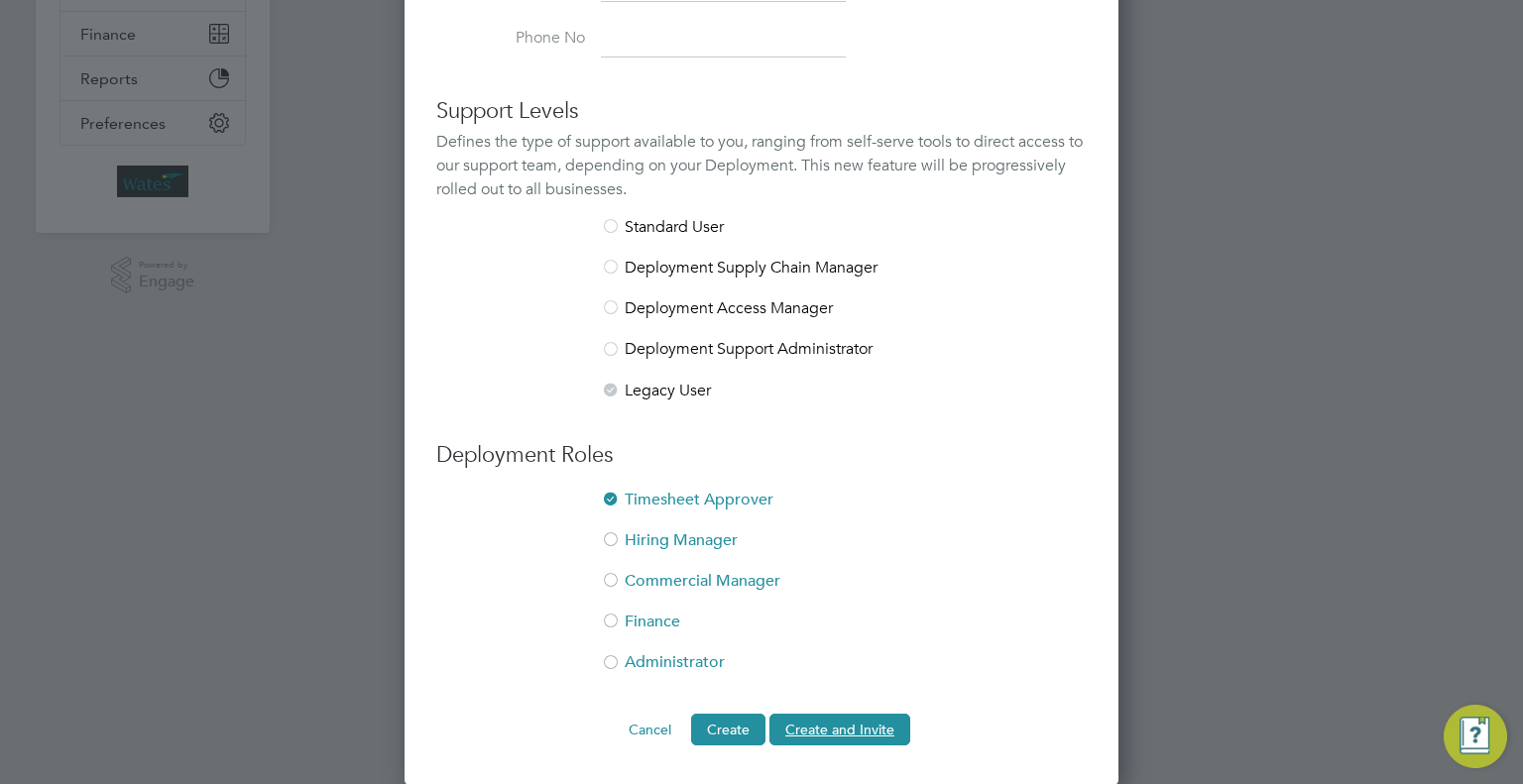 scroll, scrollTop: 0, scrollLeft: 0, axis: both 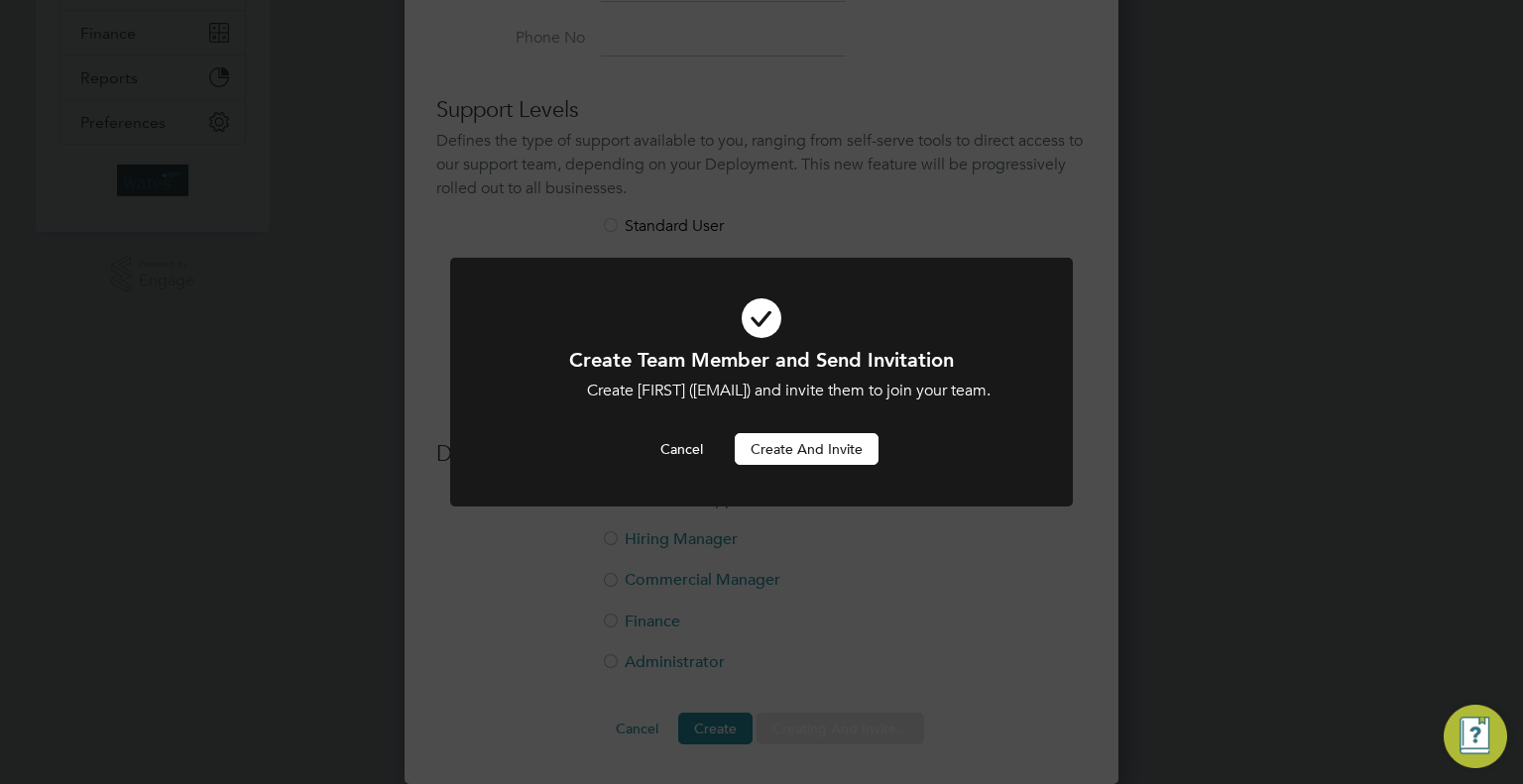 click on "Create and invite" at bounding box center [806, 449] 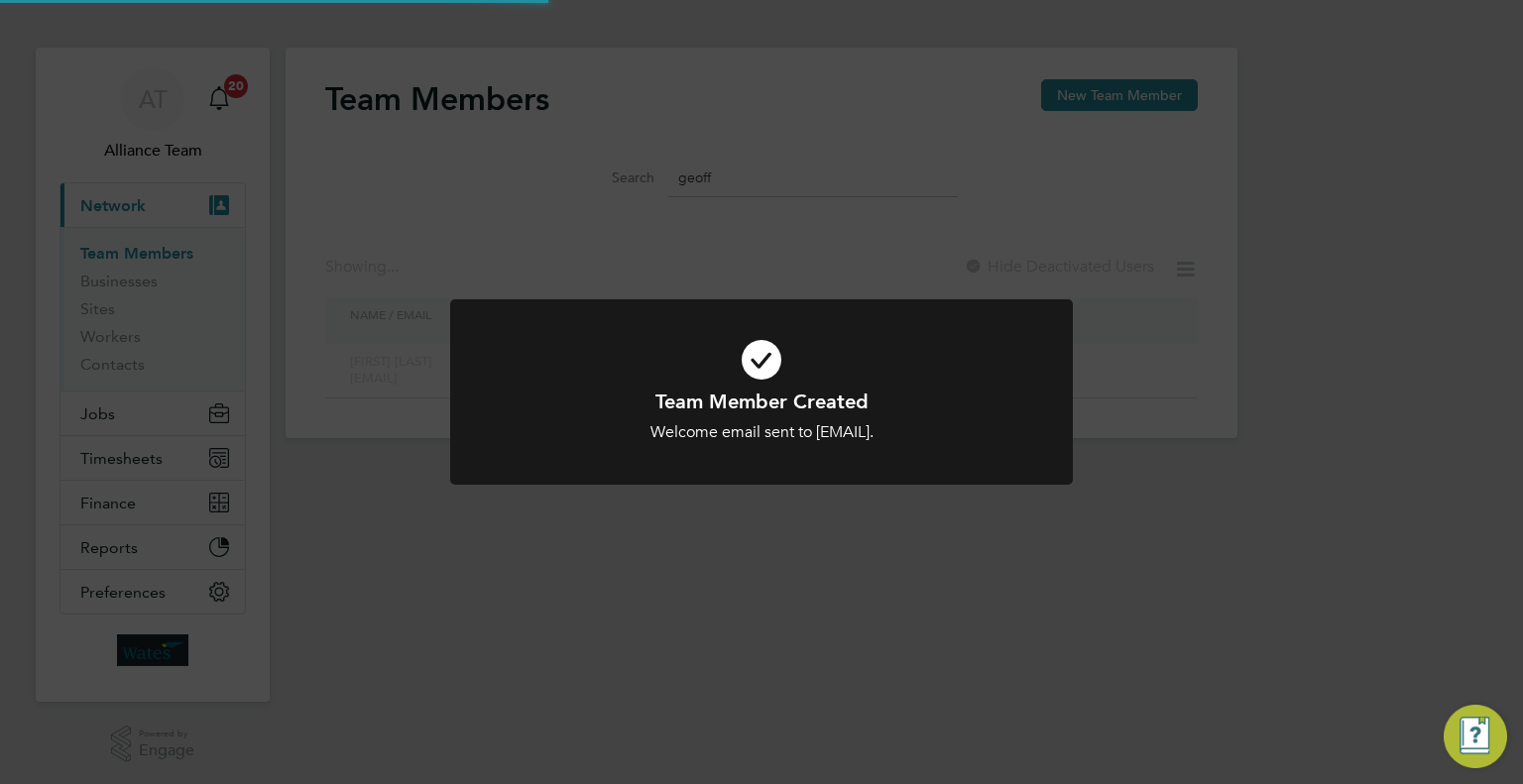 scroll, scrollTop: 0, scrollLeft: 0, axis: both 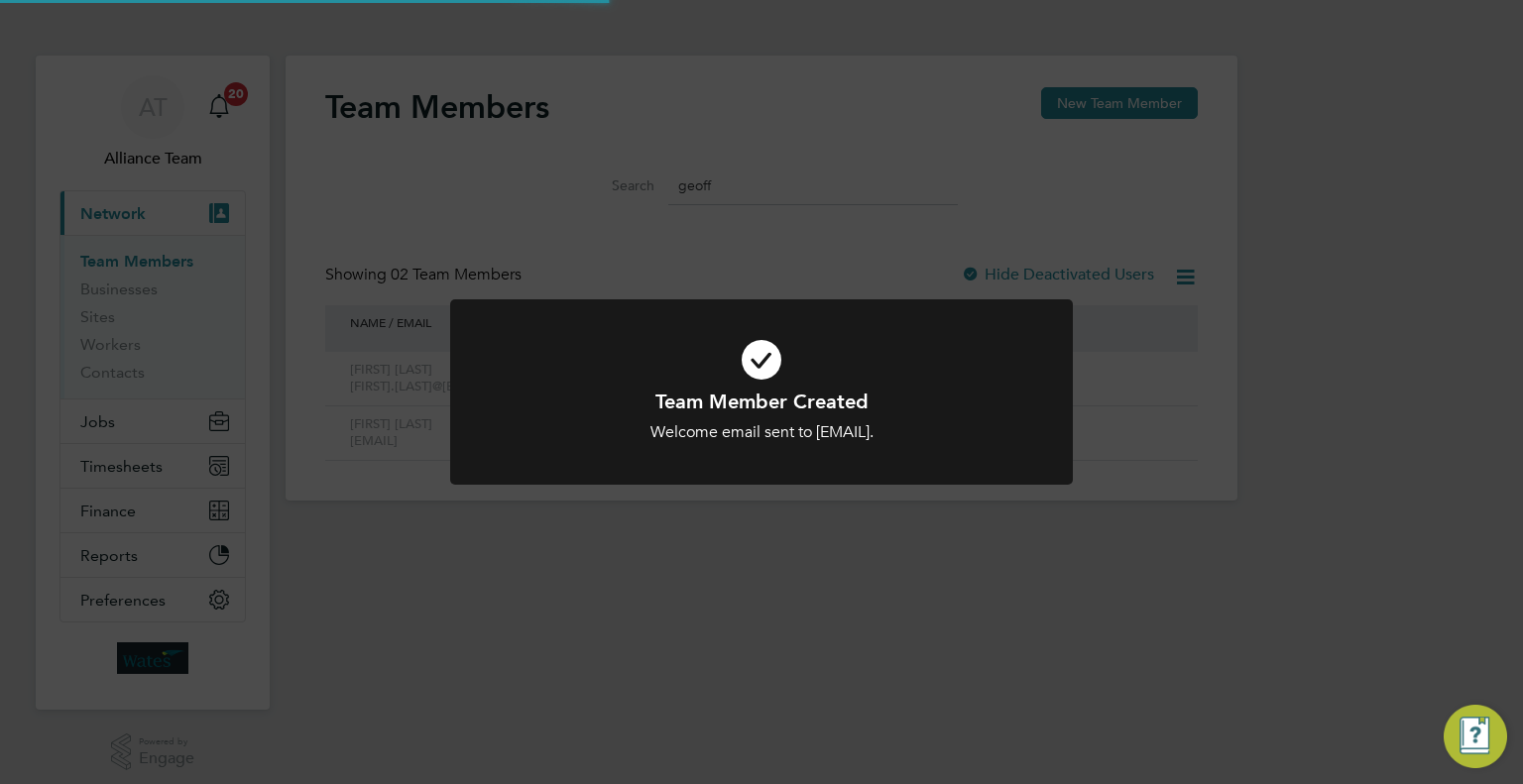 click on "Team Member Created Welcome email sent to geoff.hodgkiss@wates.co.uk. Cancel Okay" 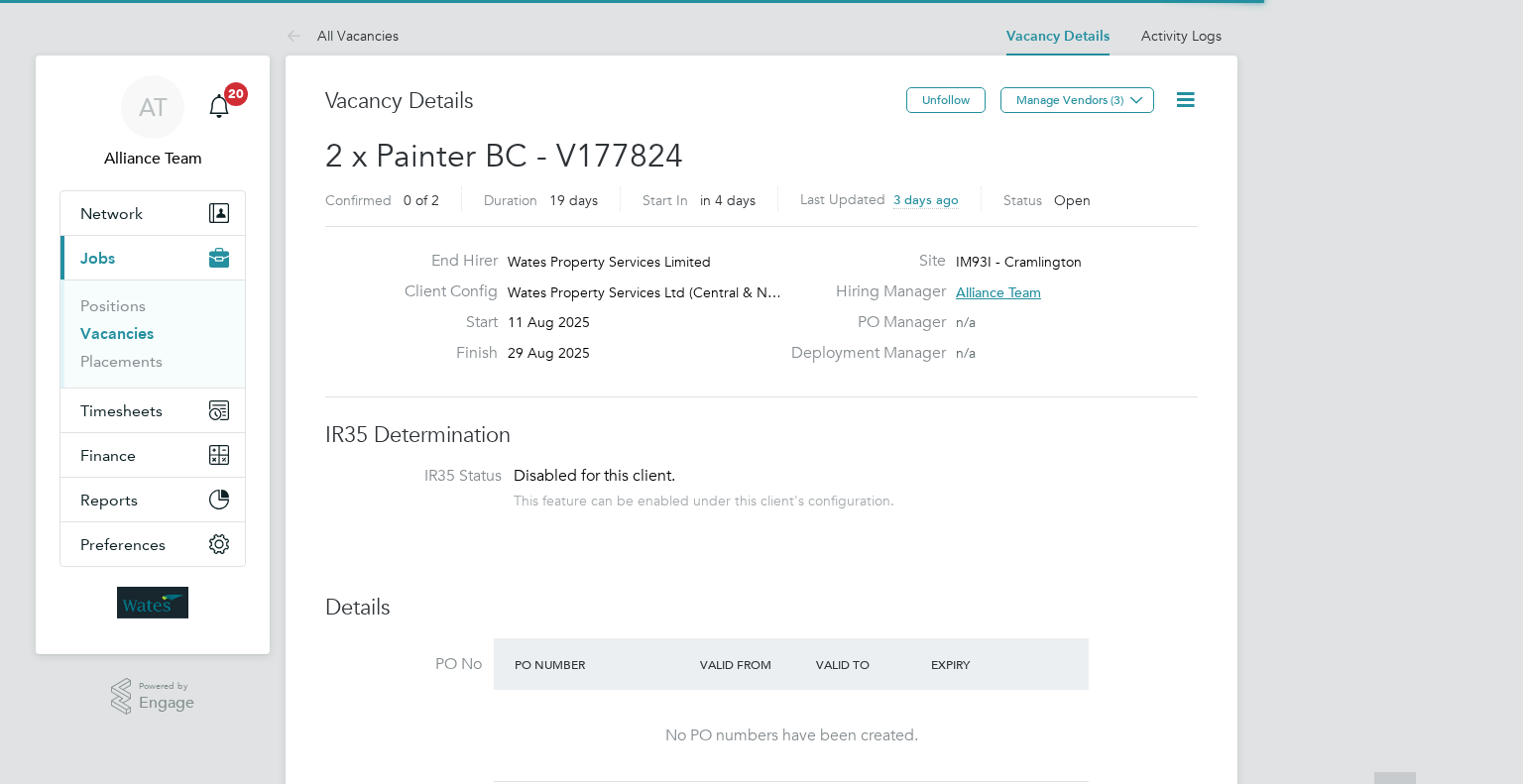 scroll, scrollTop: 1197, scrollLeft: 0, axis: vertical 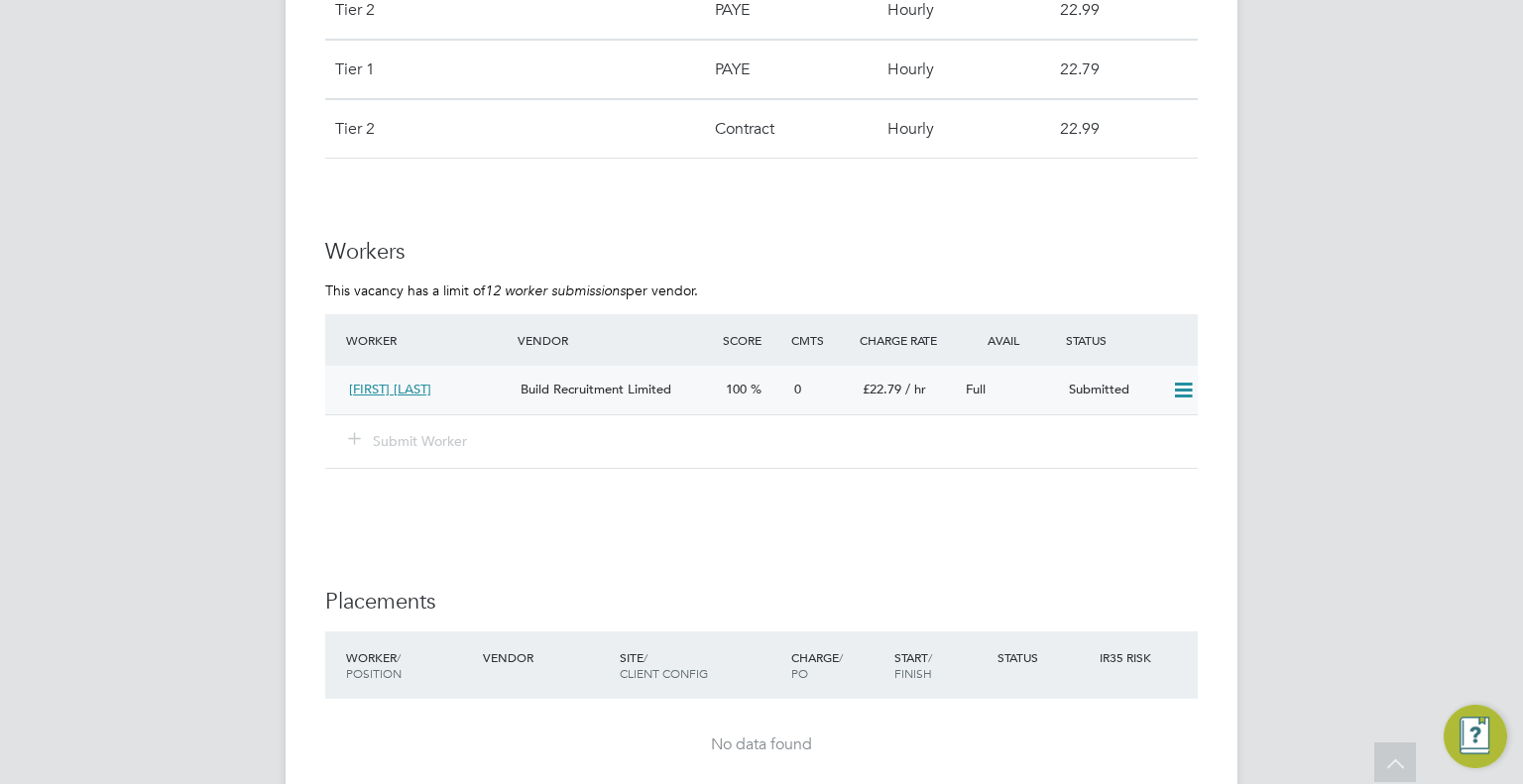 click 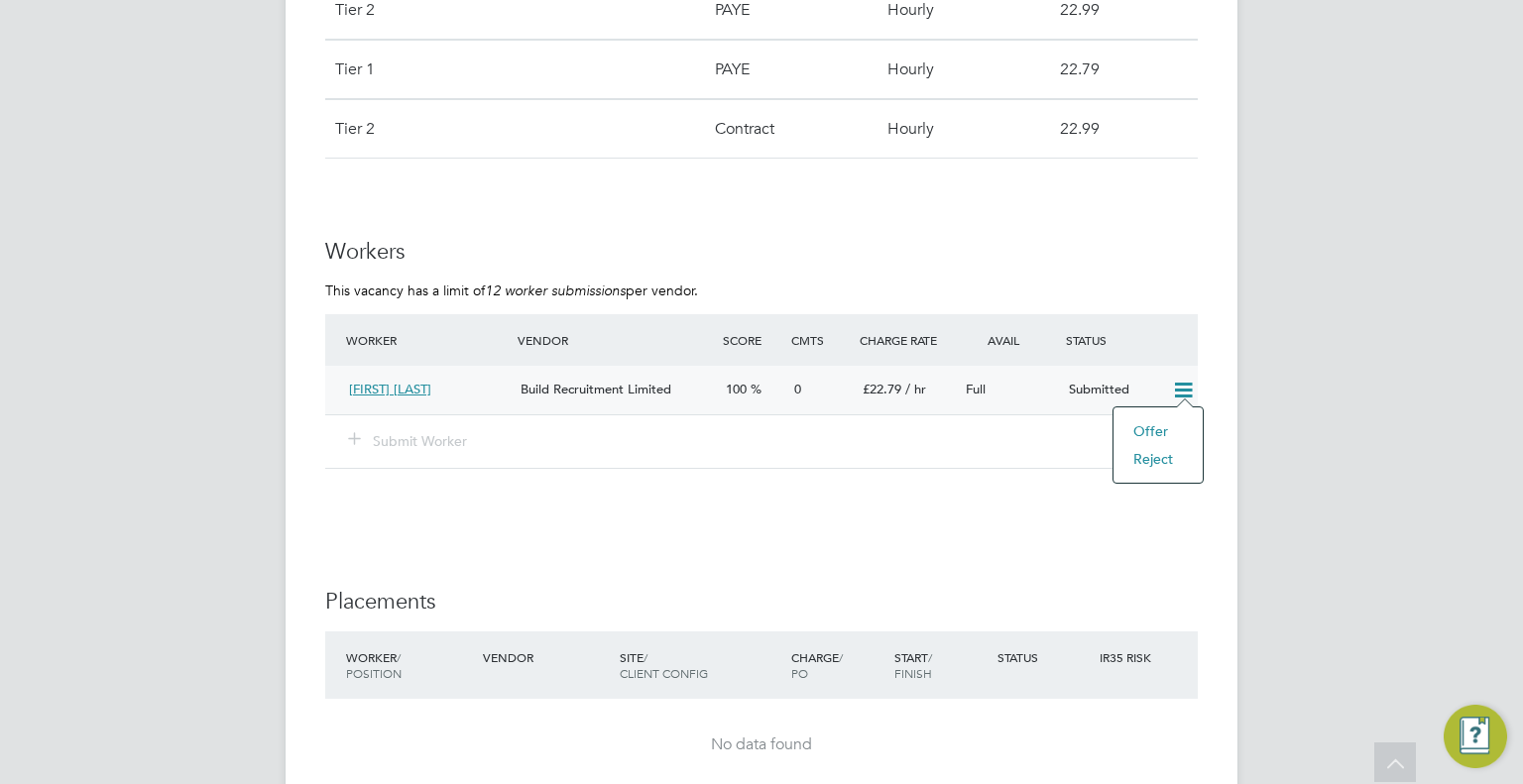 click on "Offer" 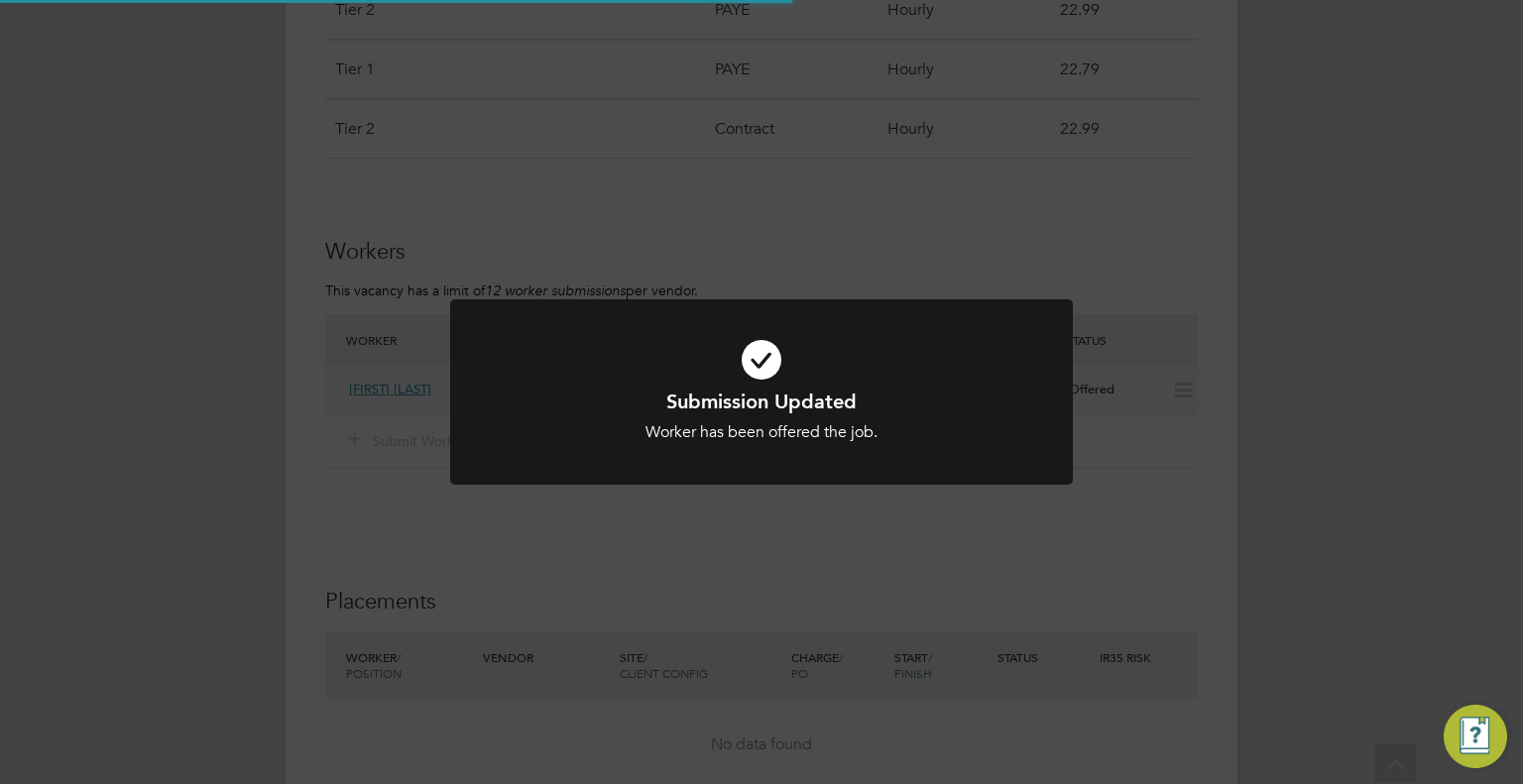 scroll, scrollTop: 0, scrollLeft: 0, axis: both 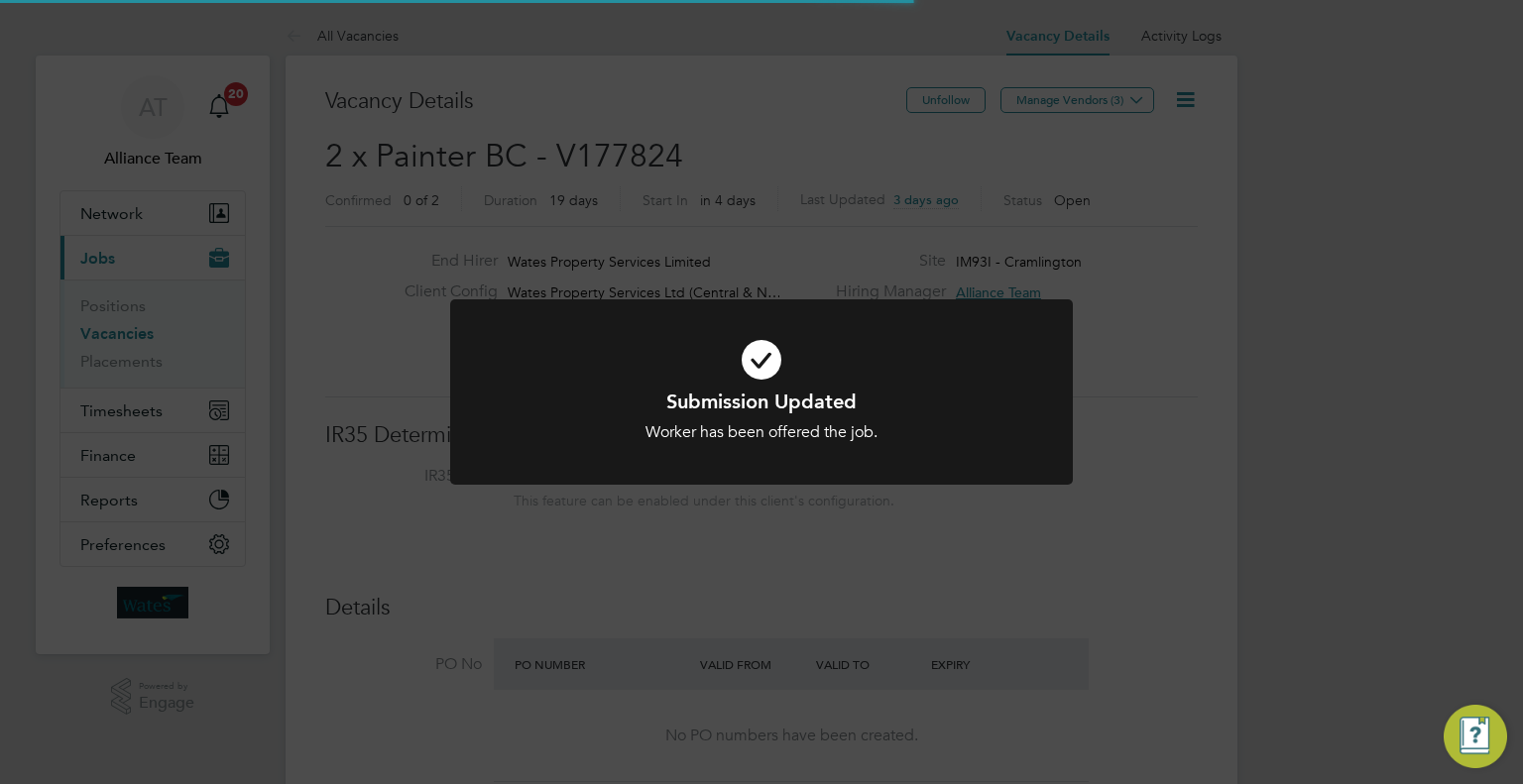click on "Submission Updated Worker has been offered the job. Cancel Okay" at bounding box center (762, 403) 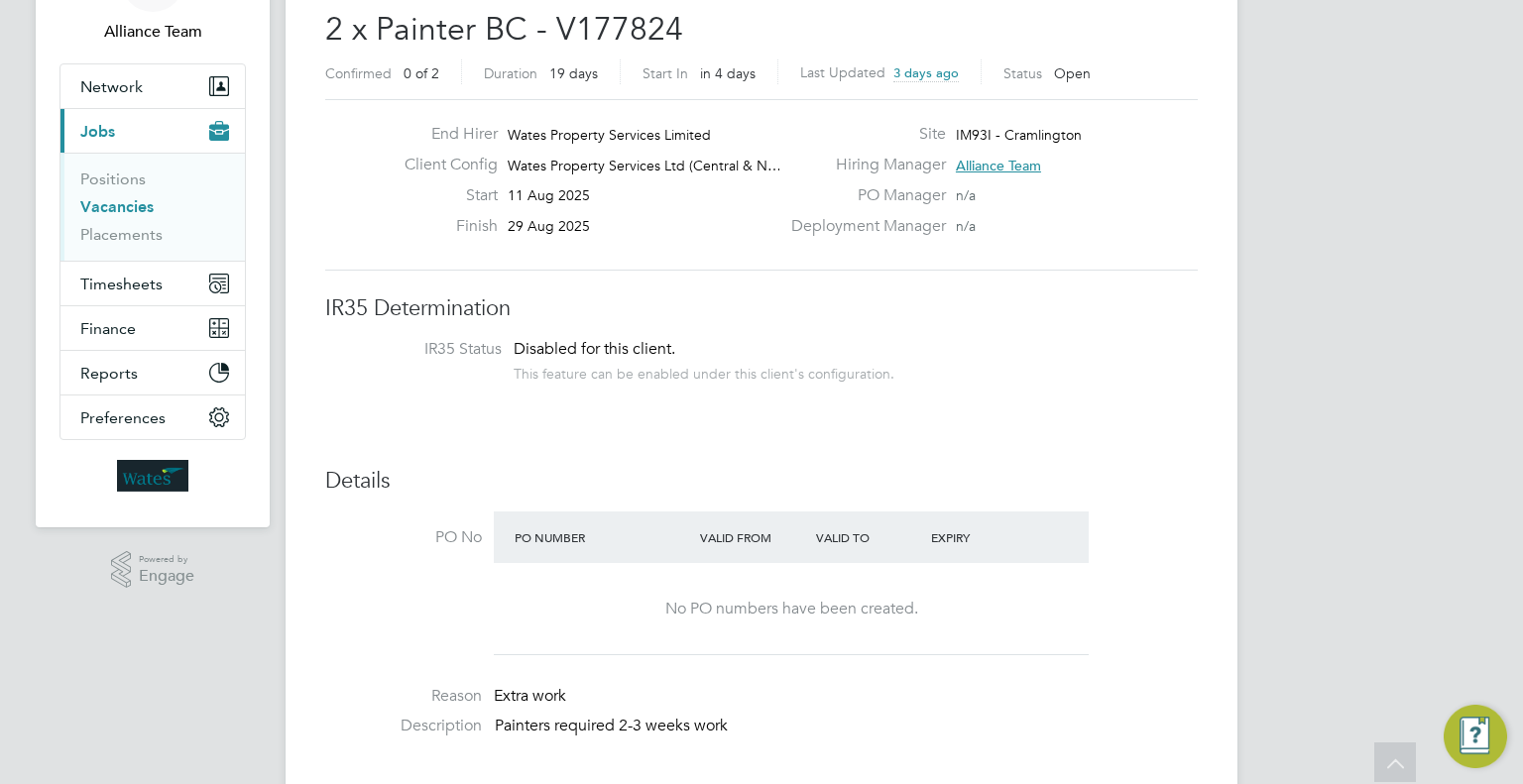 scroll, scrollTop: 0, scrollLeft: 0, axis: both 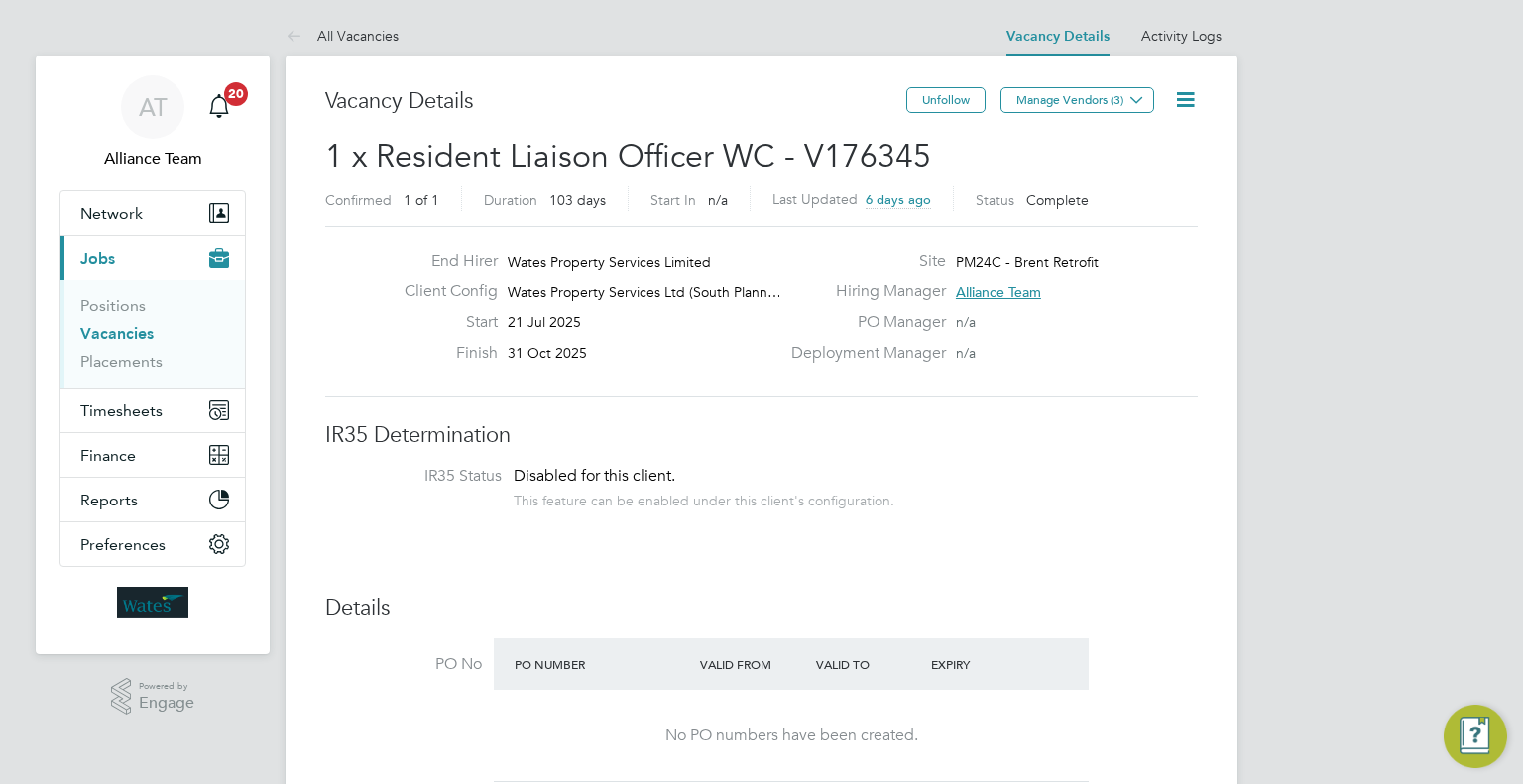 type 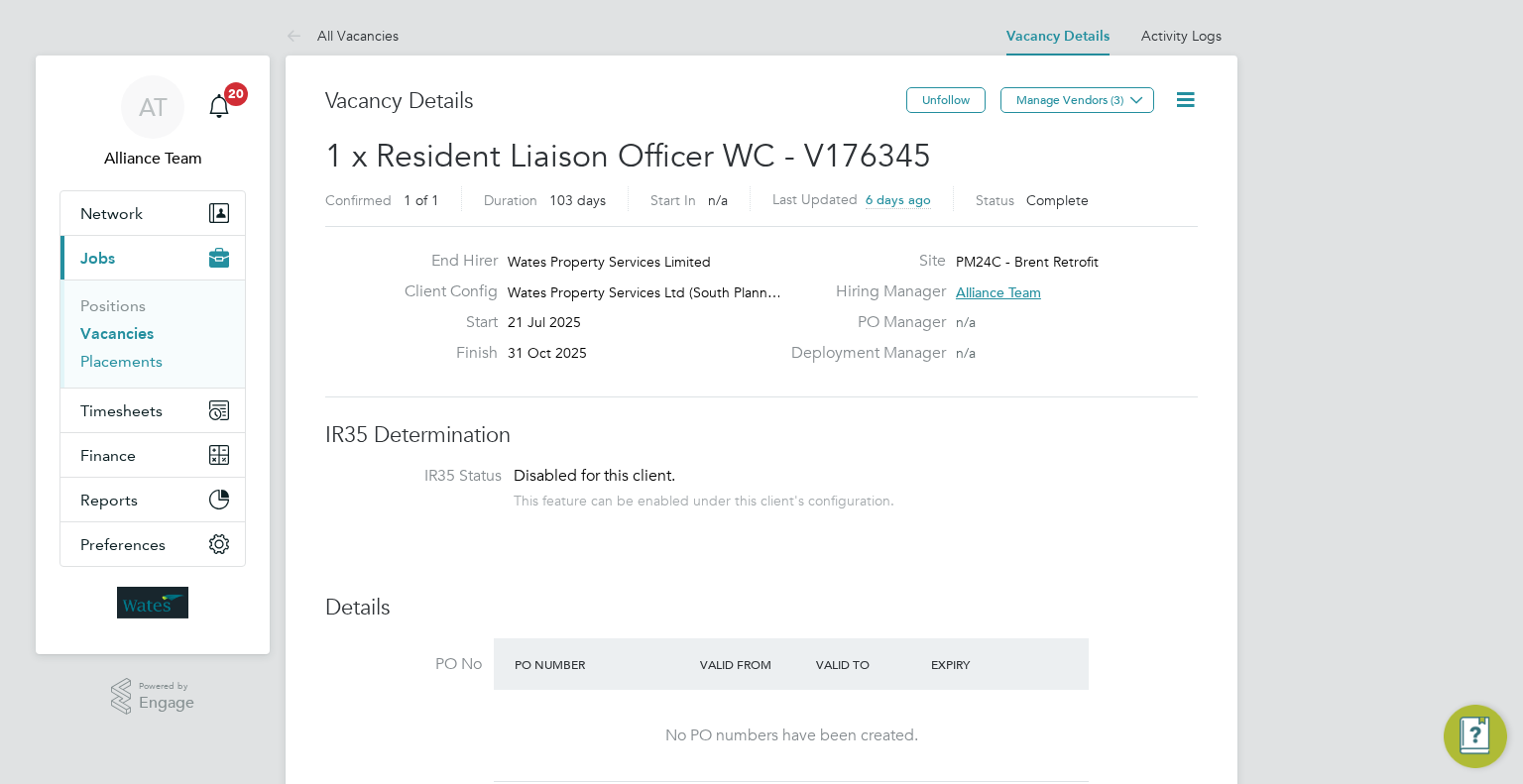 click on "Placements" at bounding box center [121, 361] 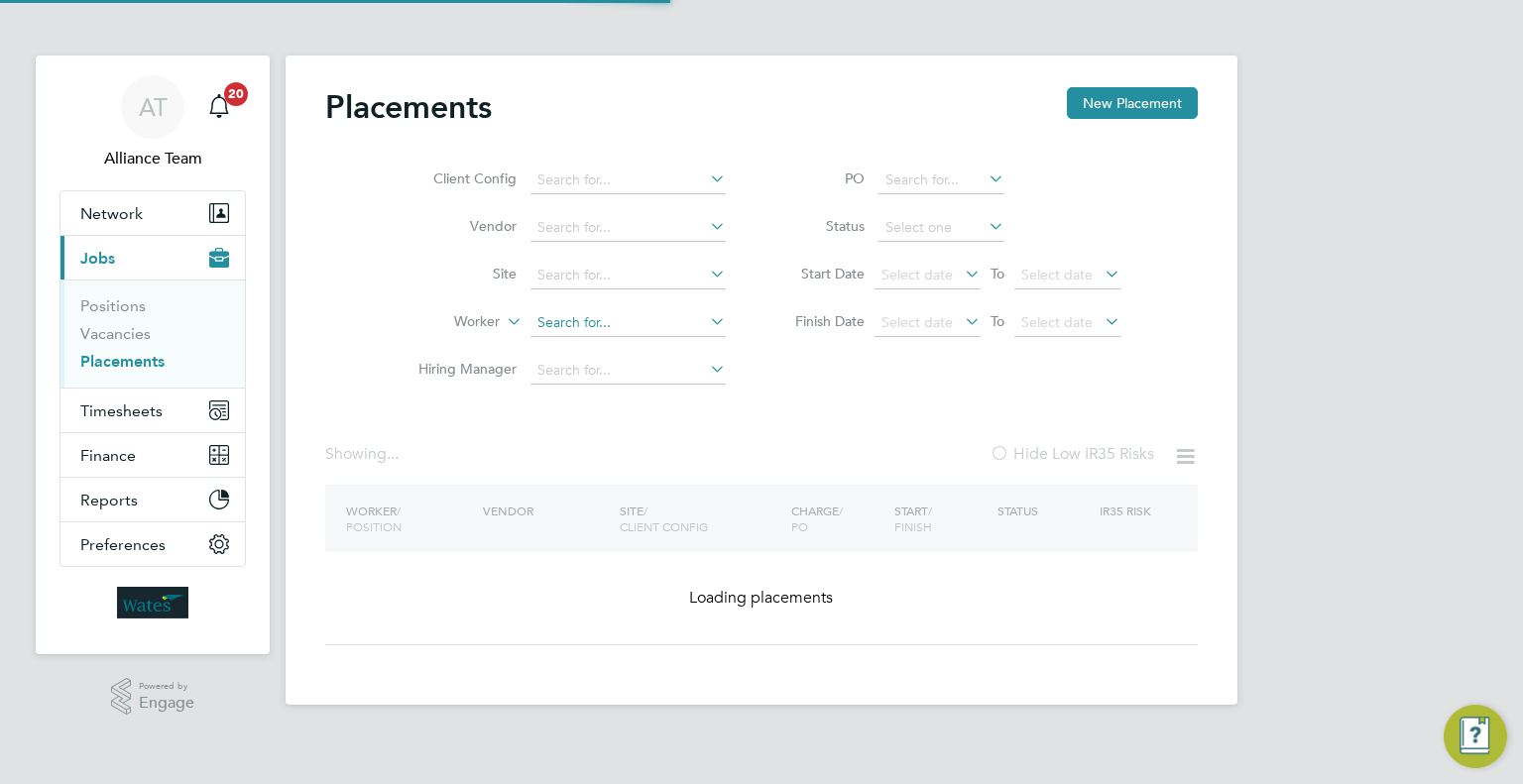 click 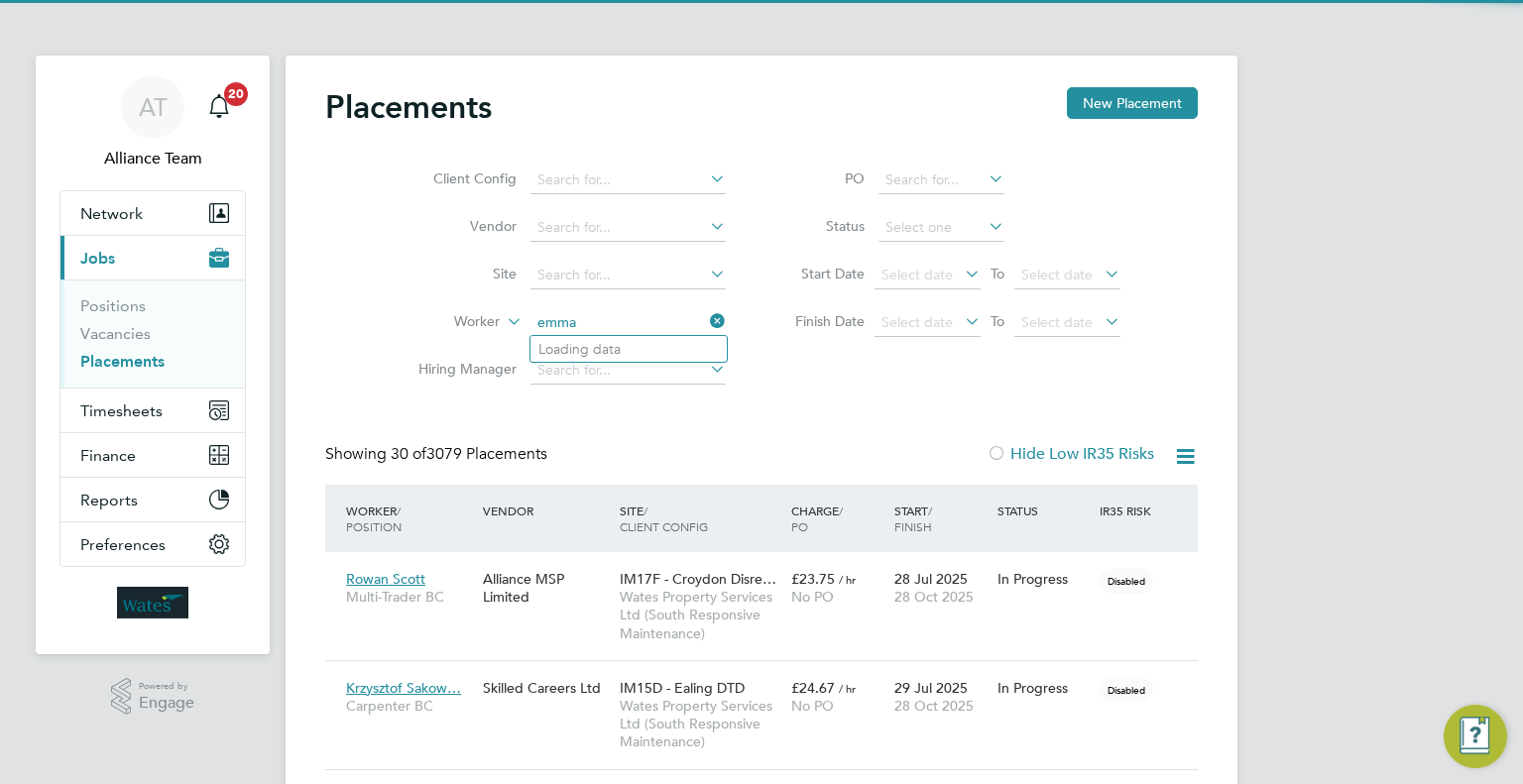 scroll, scrollTop: 9, scrollLeft: 9, axis: both 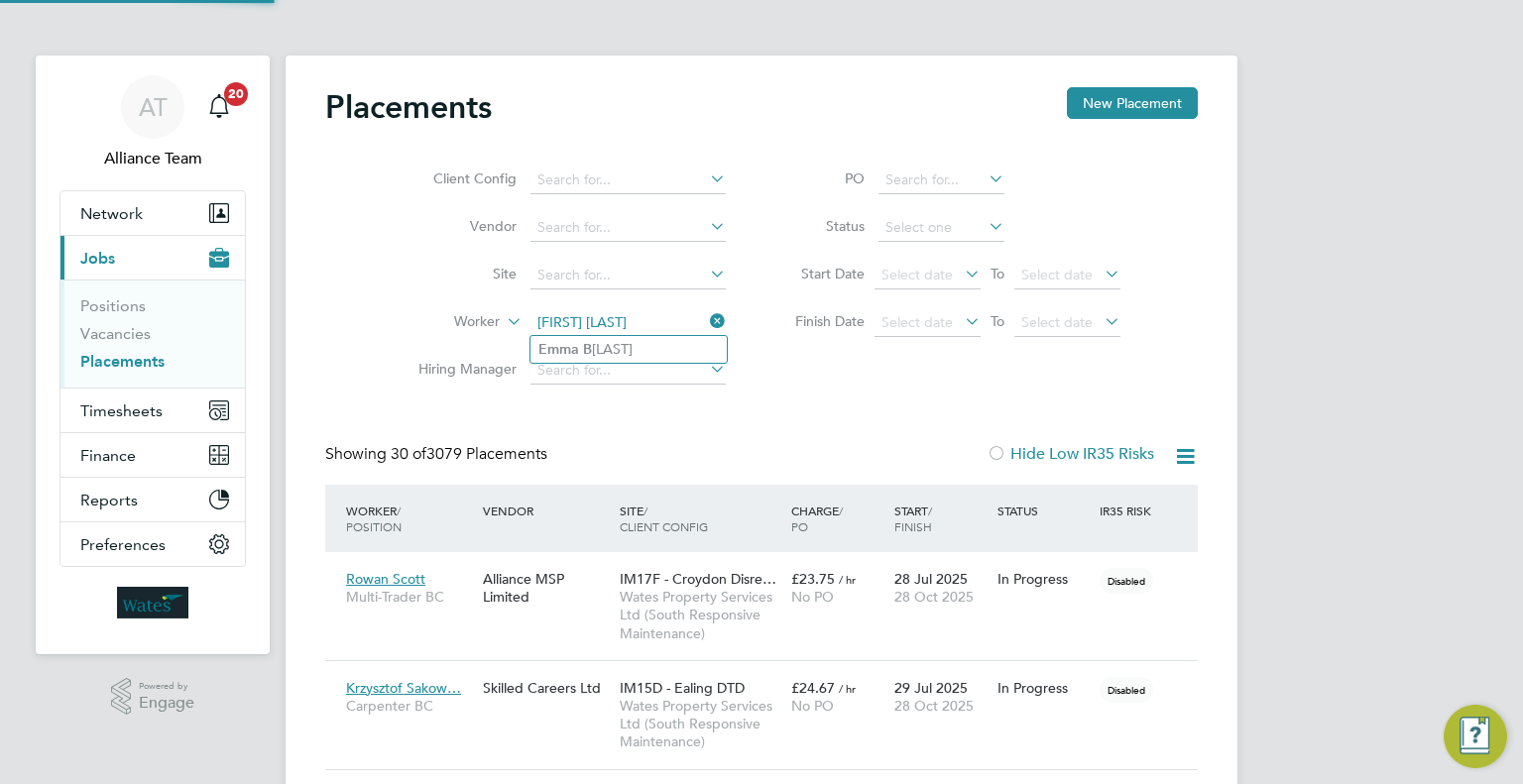click on "Emma   B riston" 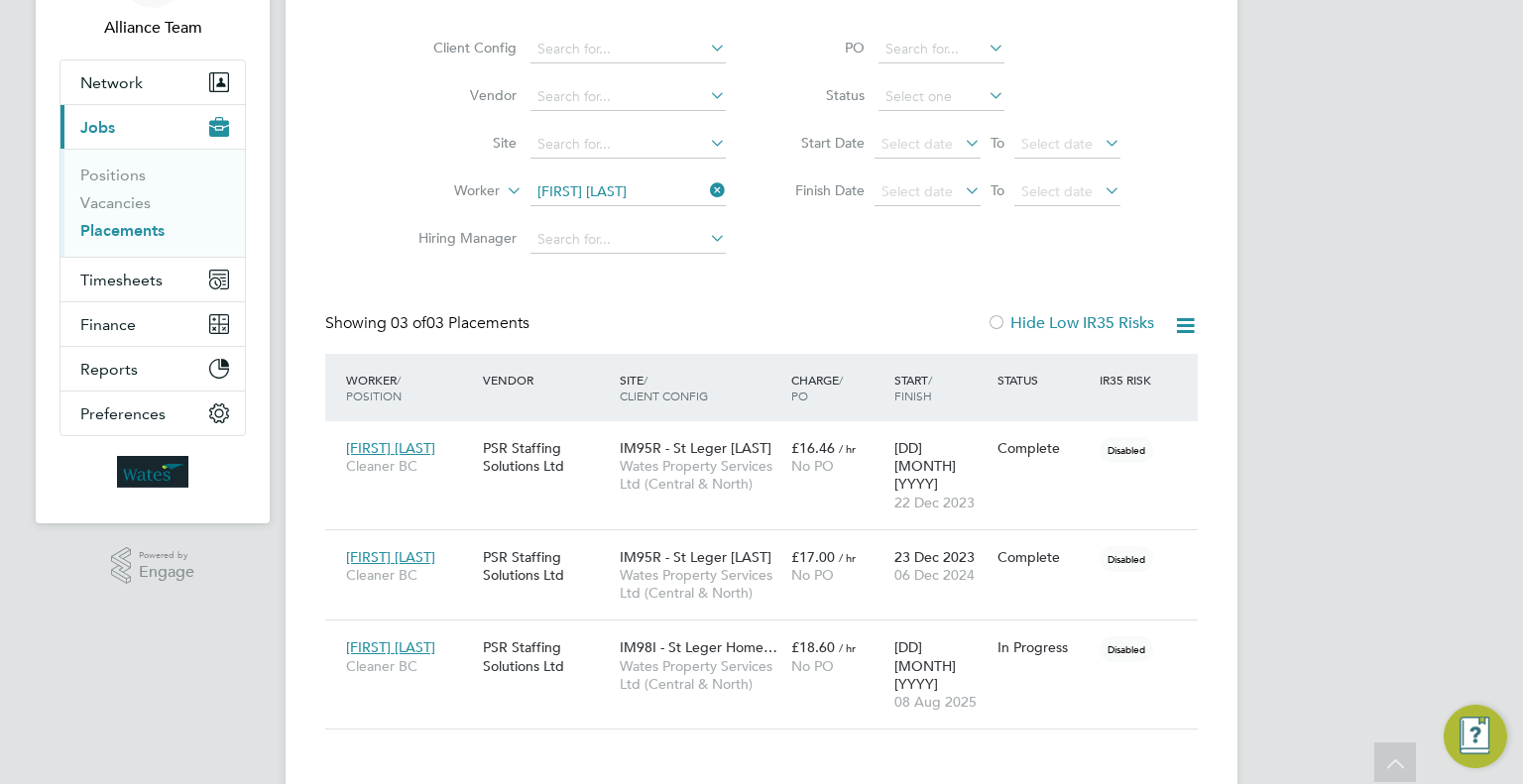 click on "Client Config   Vendor     Site     Worker   Emma Briston   Hiring Manager   PO   Status   Start Date
Select date
To
Select date
Finish Date
Select date
To
Select date" 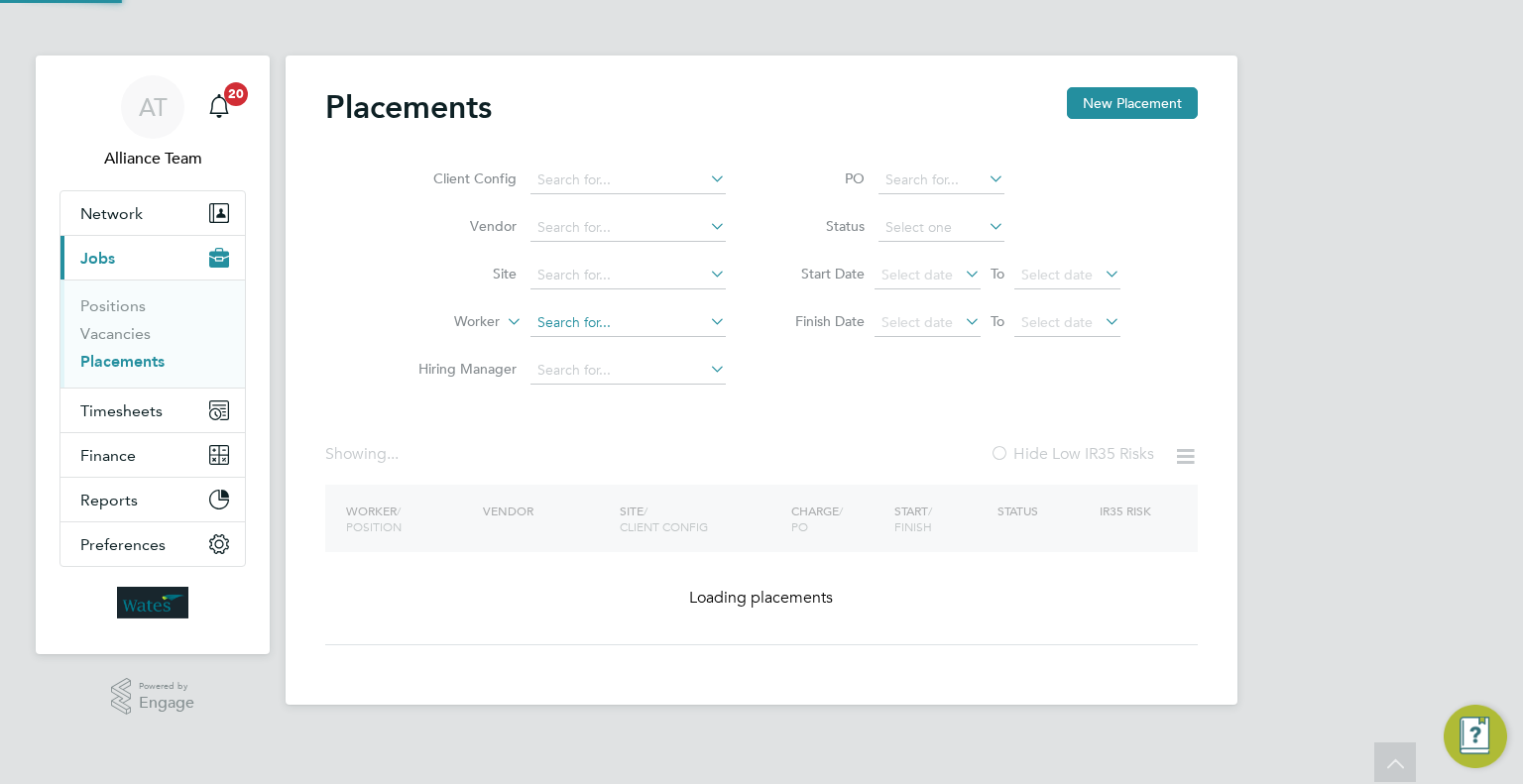scroll, scrollTop: 0, scrollLeft: 0, axis: both 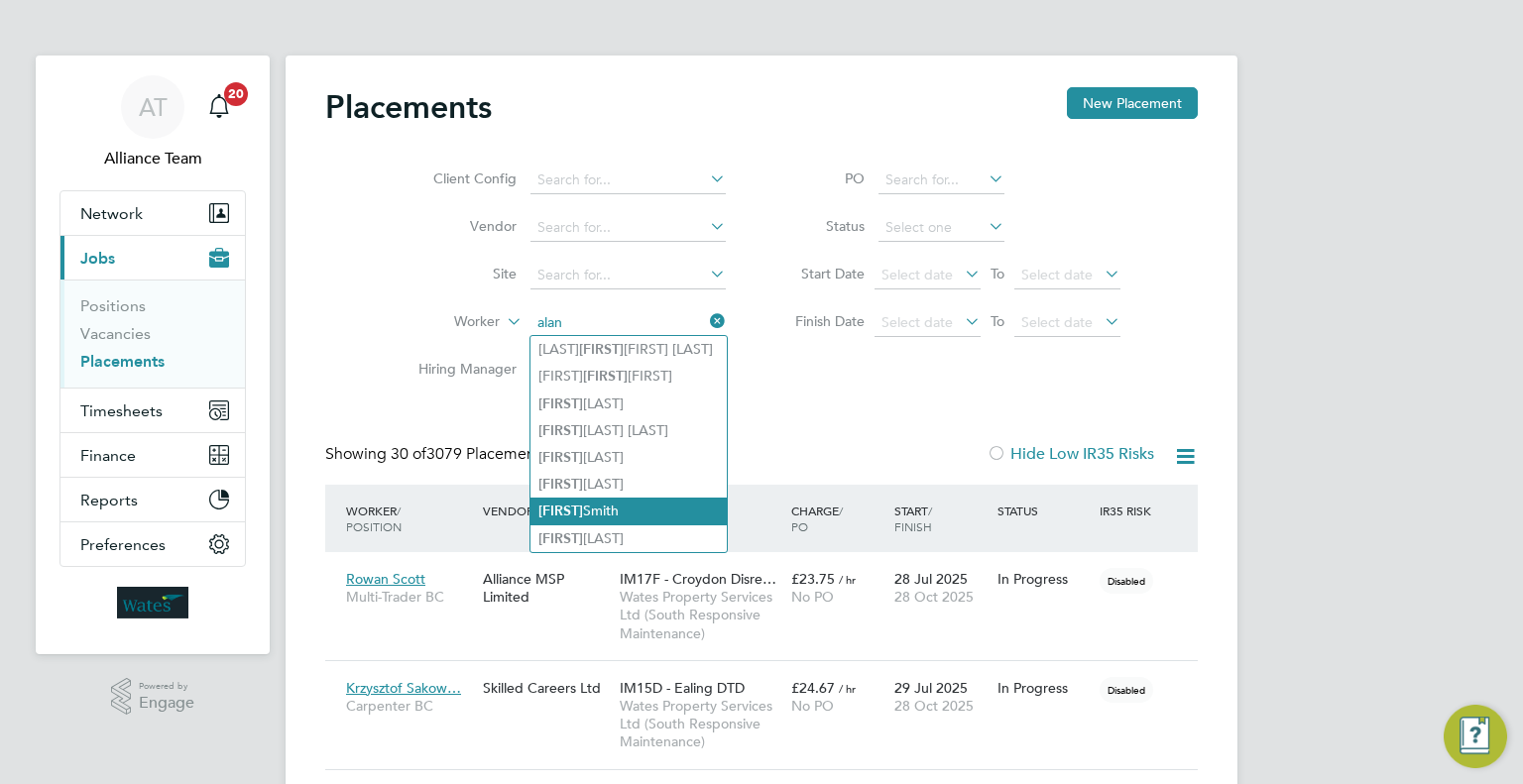 click on "Alan  Smith" 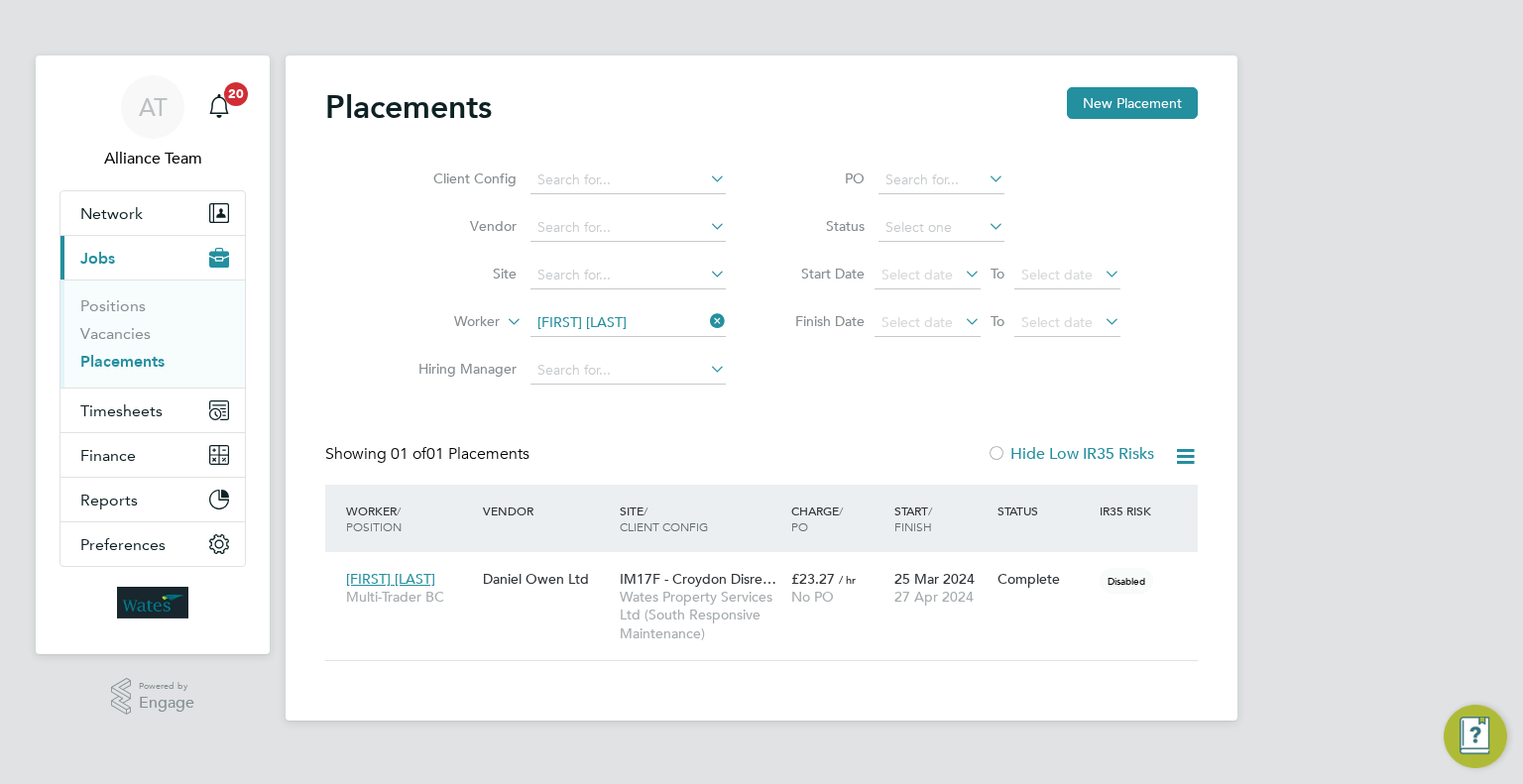 click 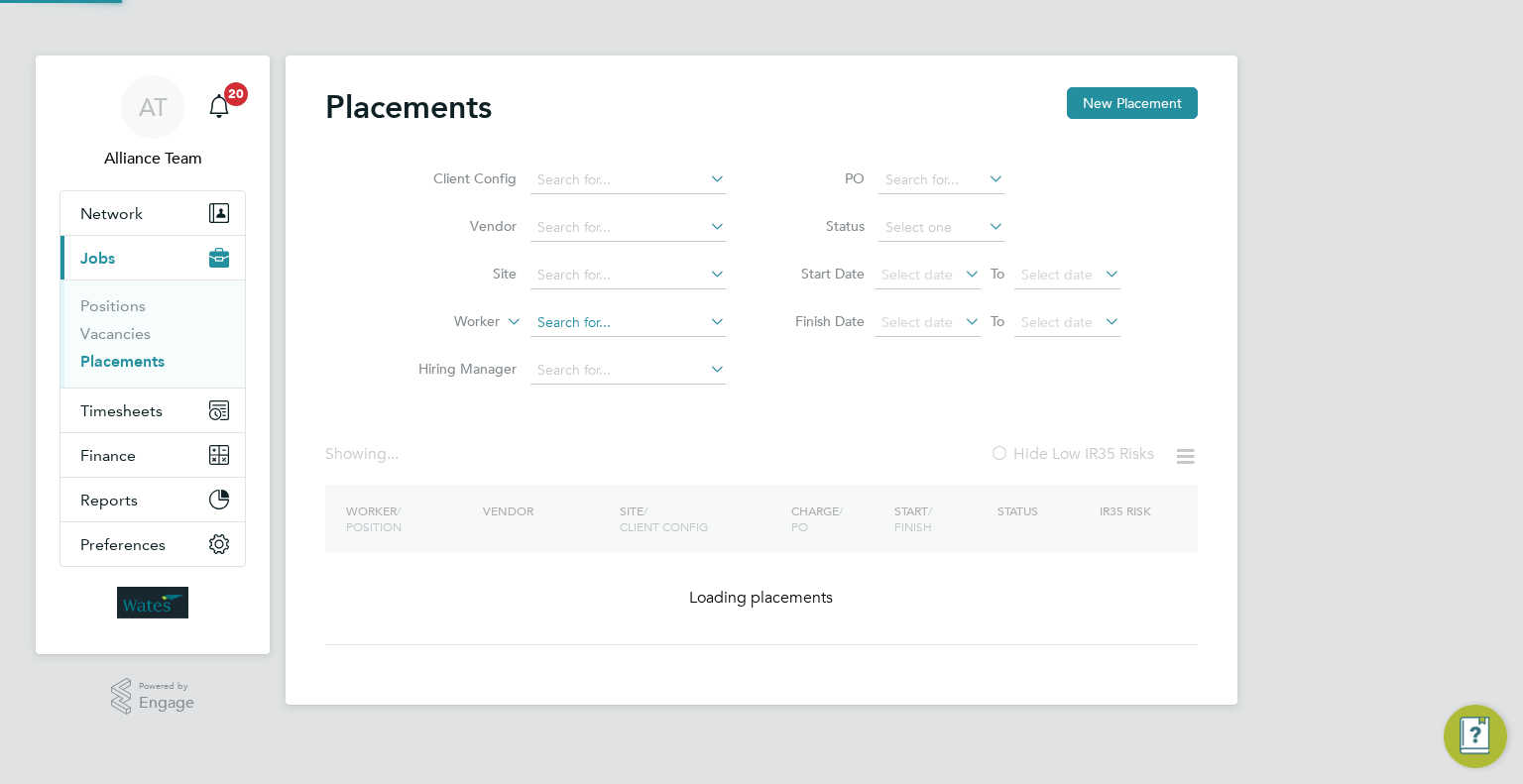 click 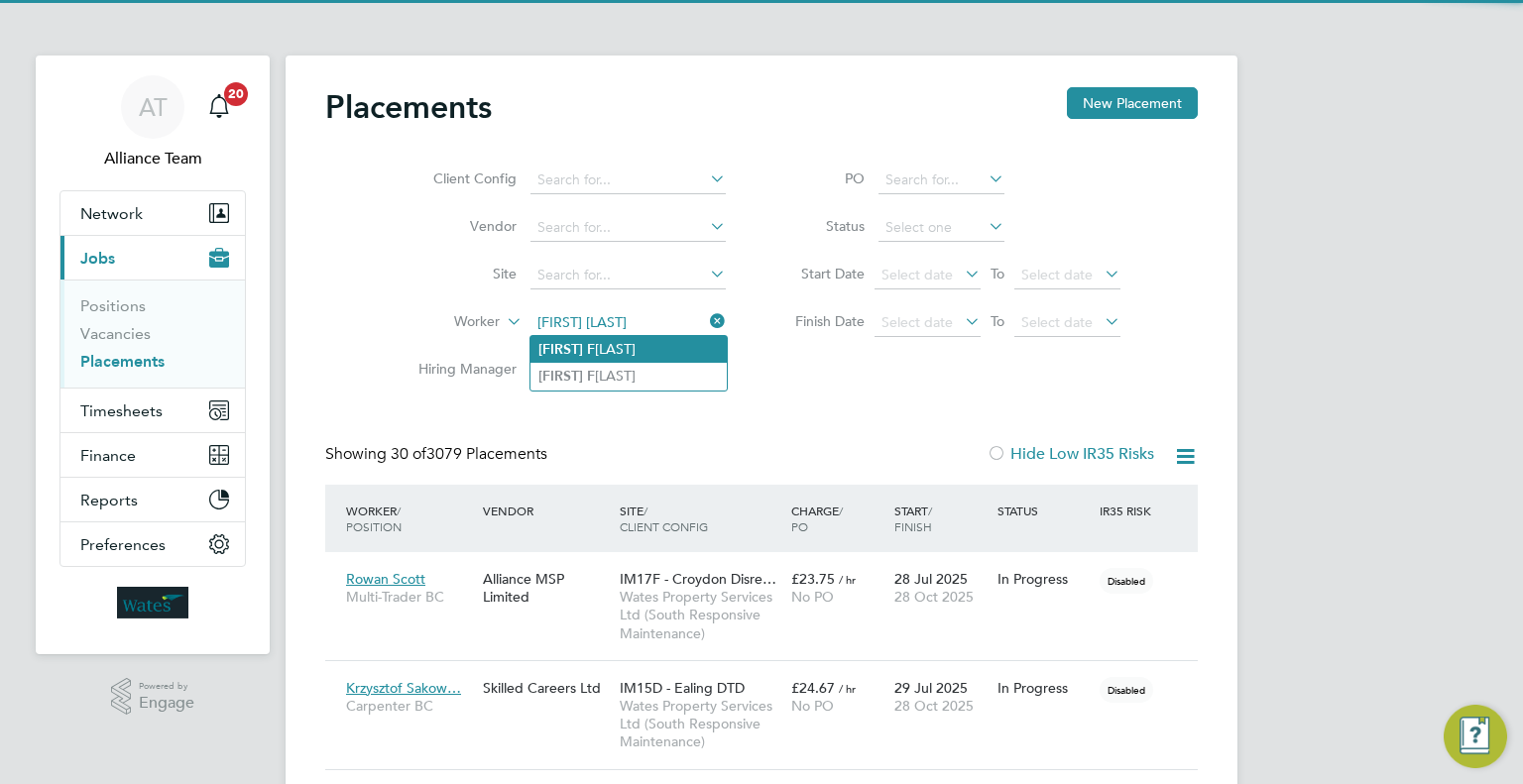 click on "Alan   F isher" 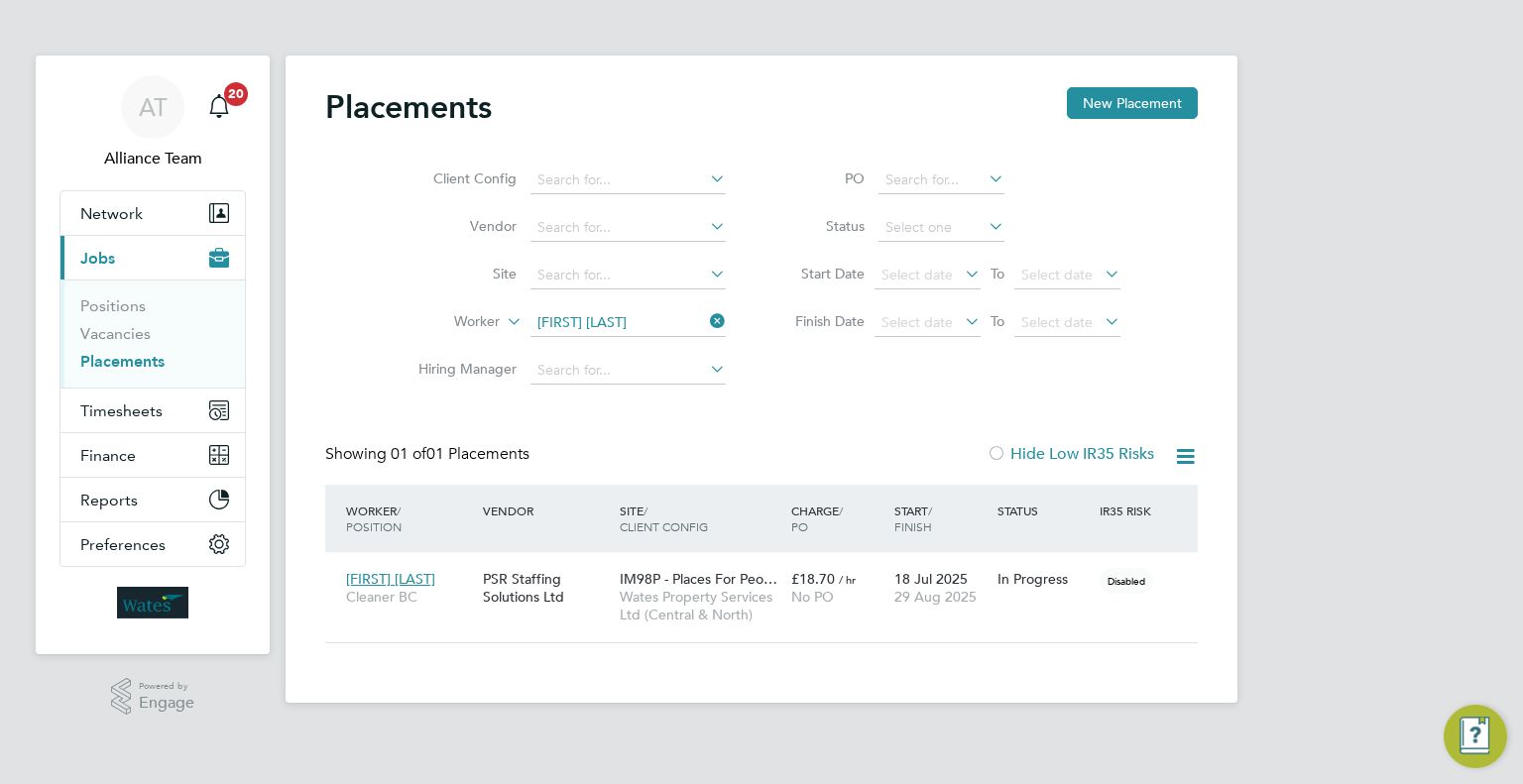 click 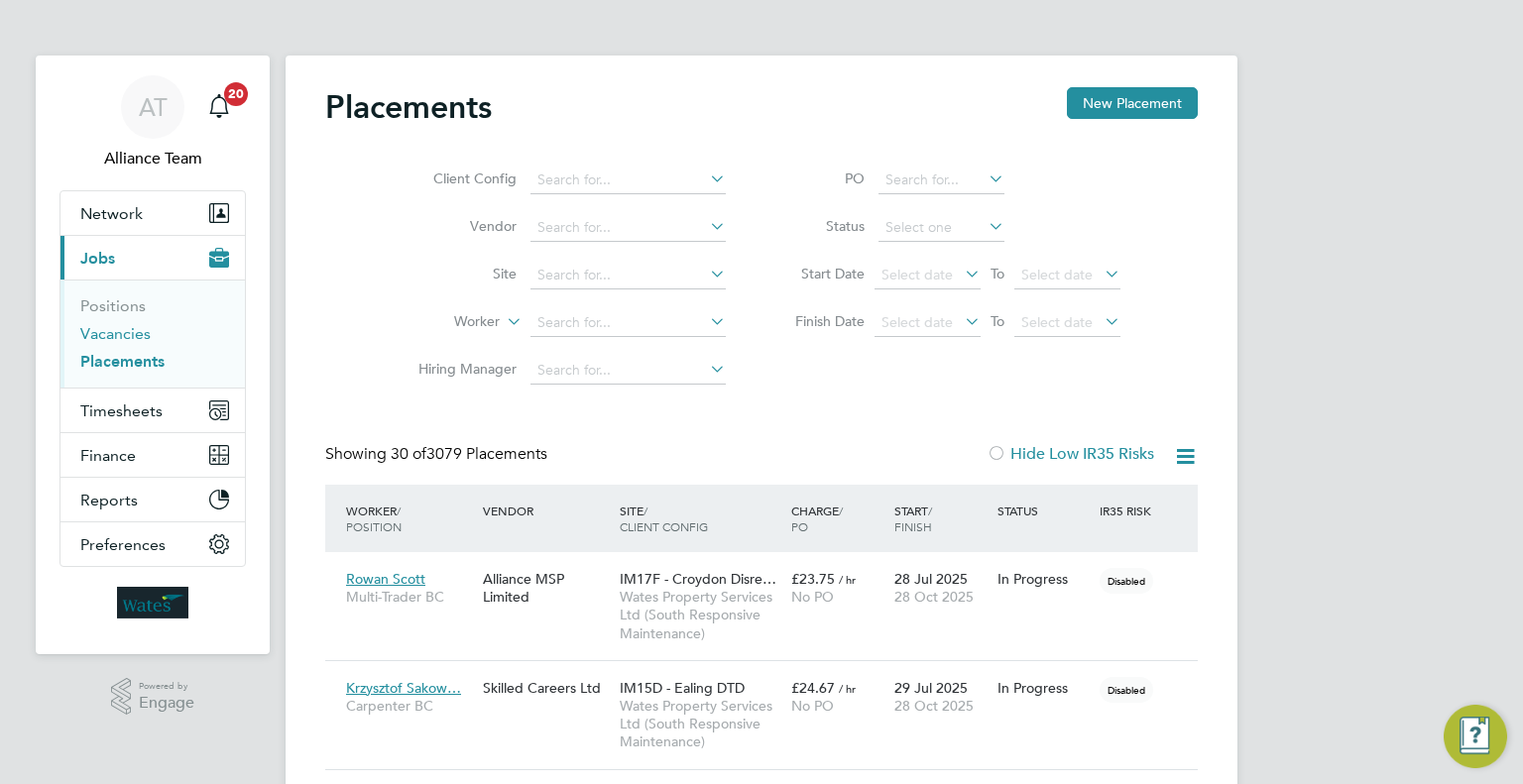 click on "Vacancies" at bounding box center [115, 333] 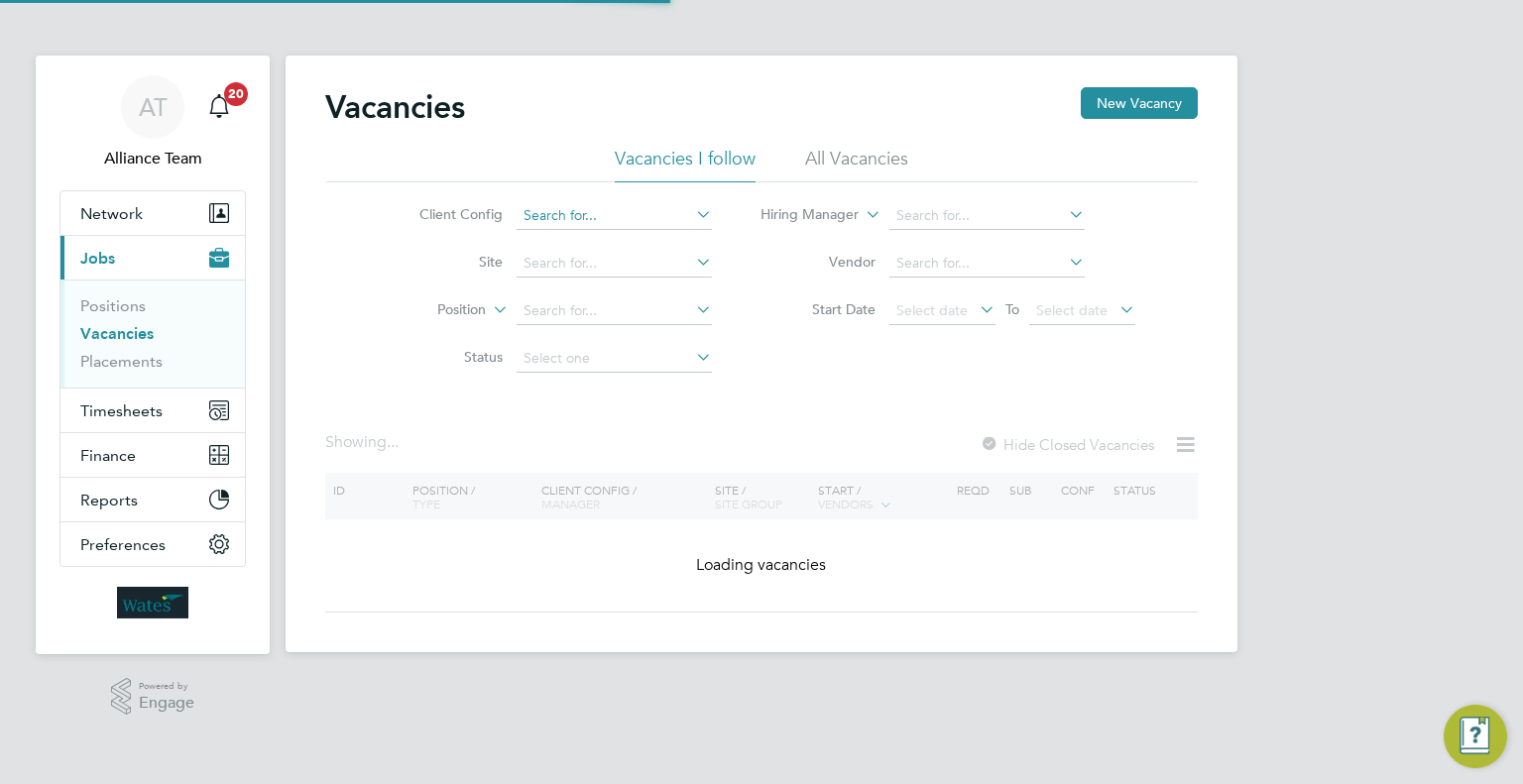 click 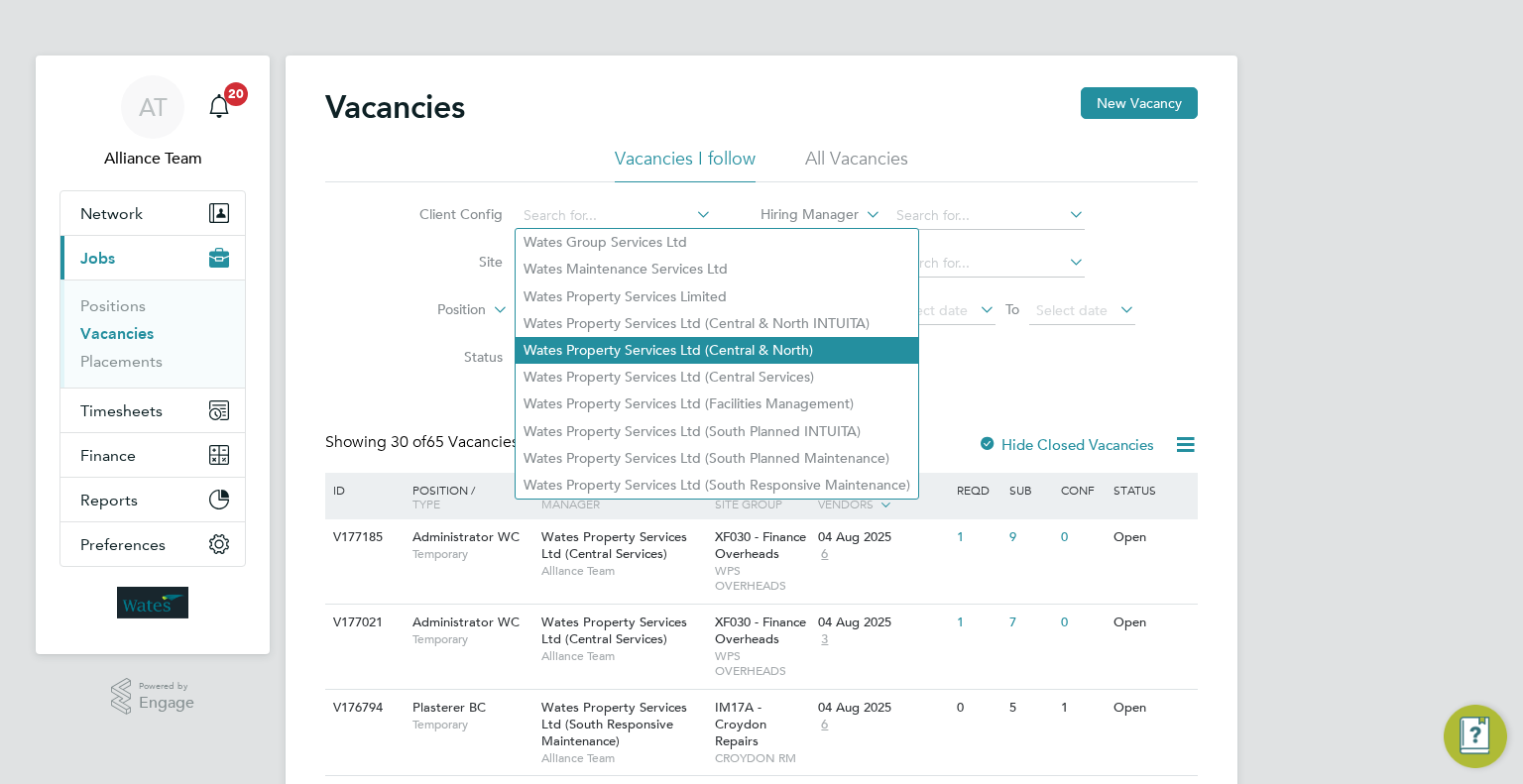 click on "Wates Property Services Ltd (Central & North)" 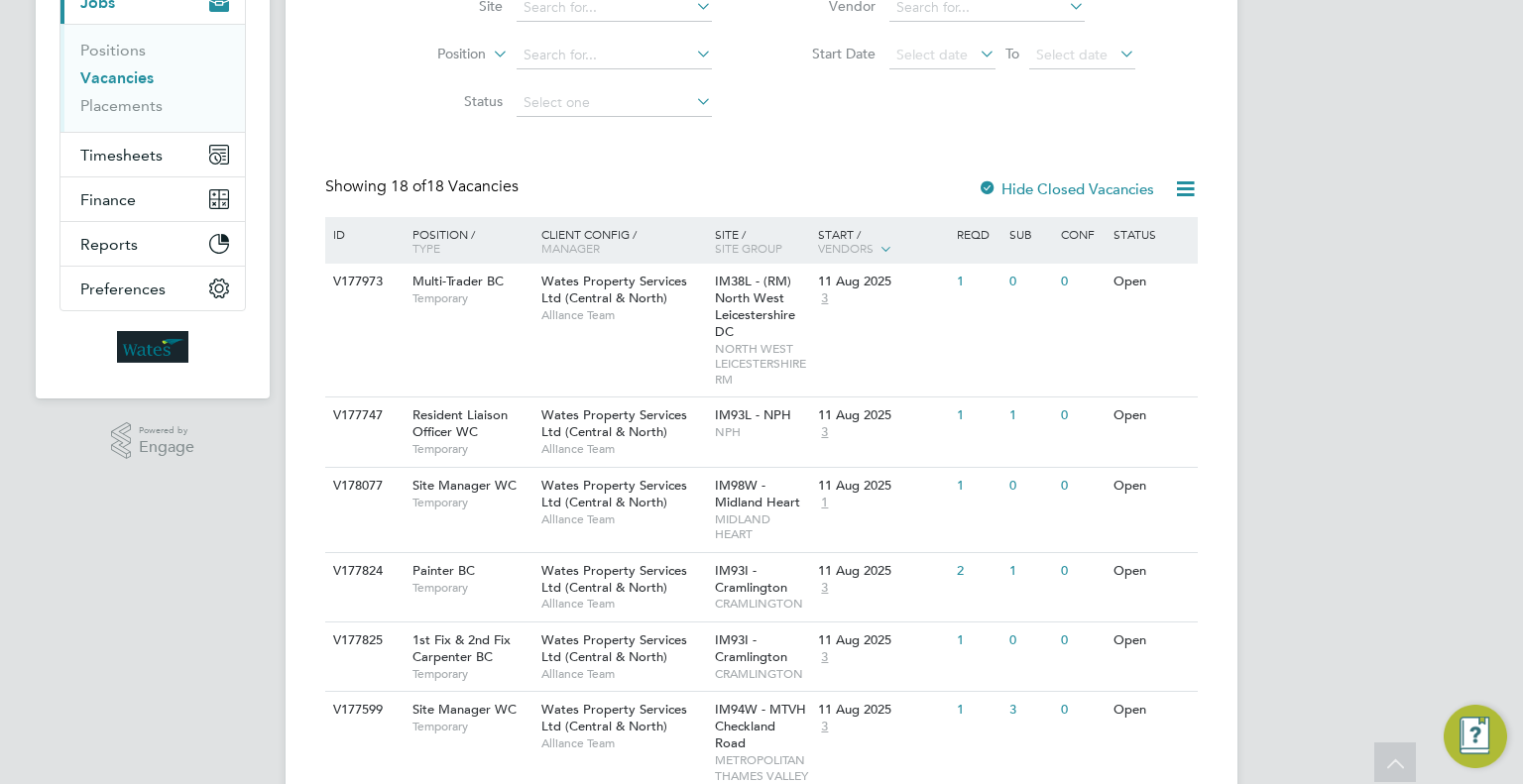 scroll, scrollTop: 257, scrollLeft: 0, axis: vertical 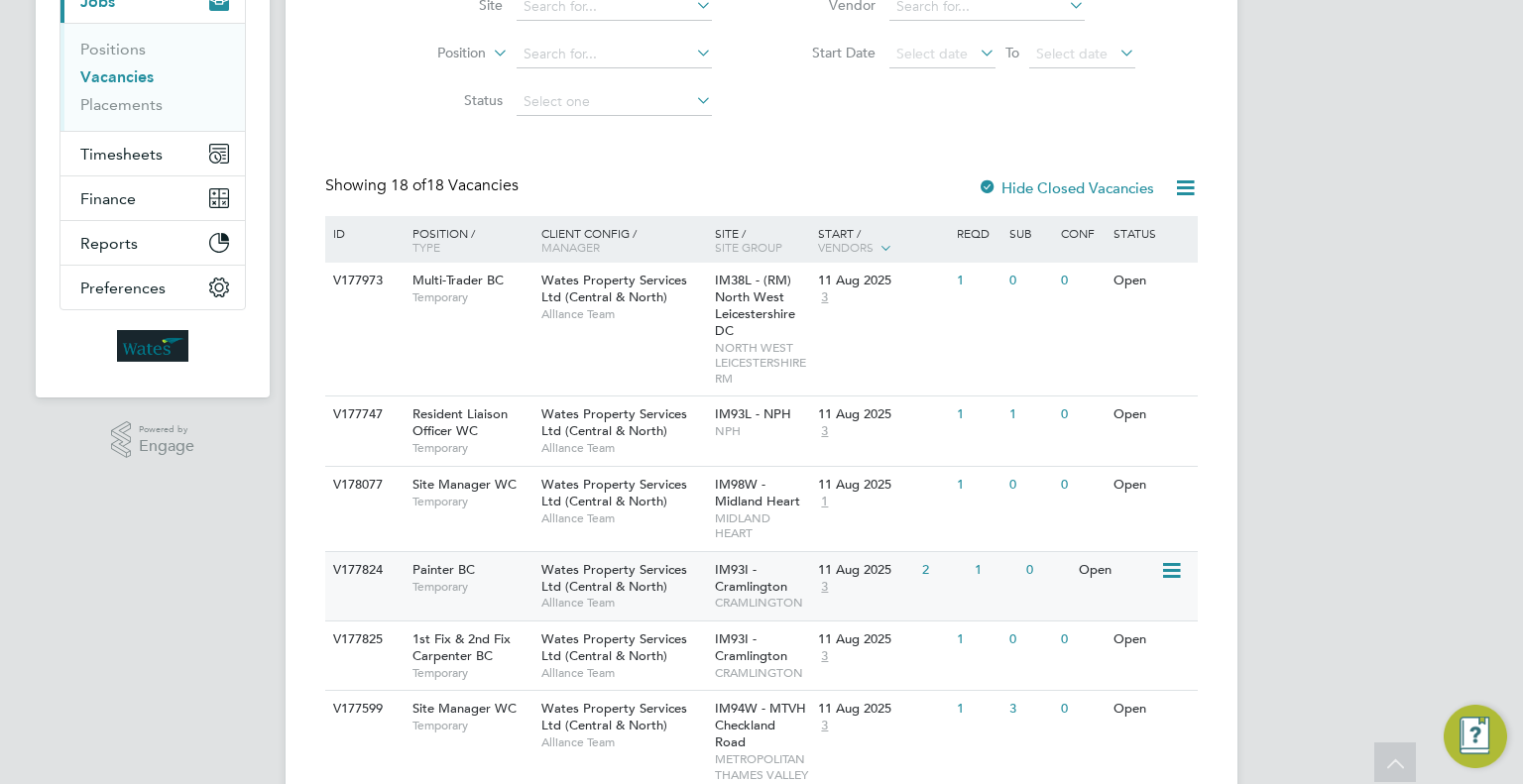 click on "IM93I - Cramlington   CRAMLINGTON" 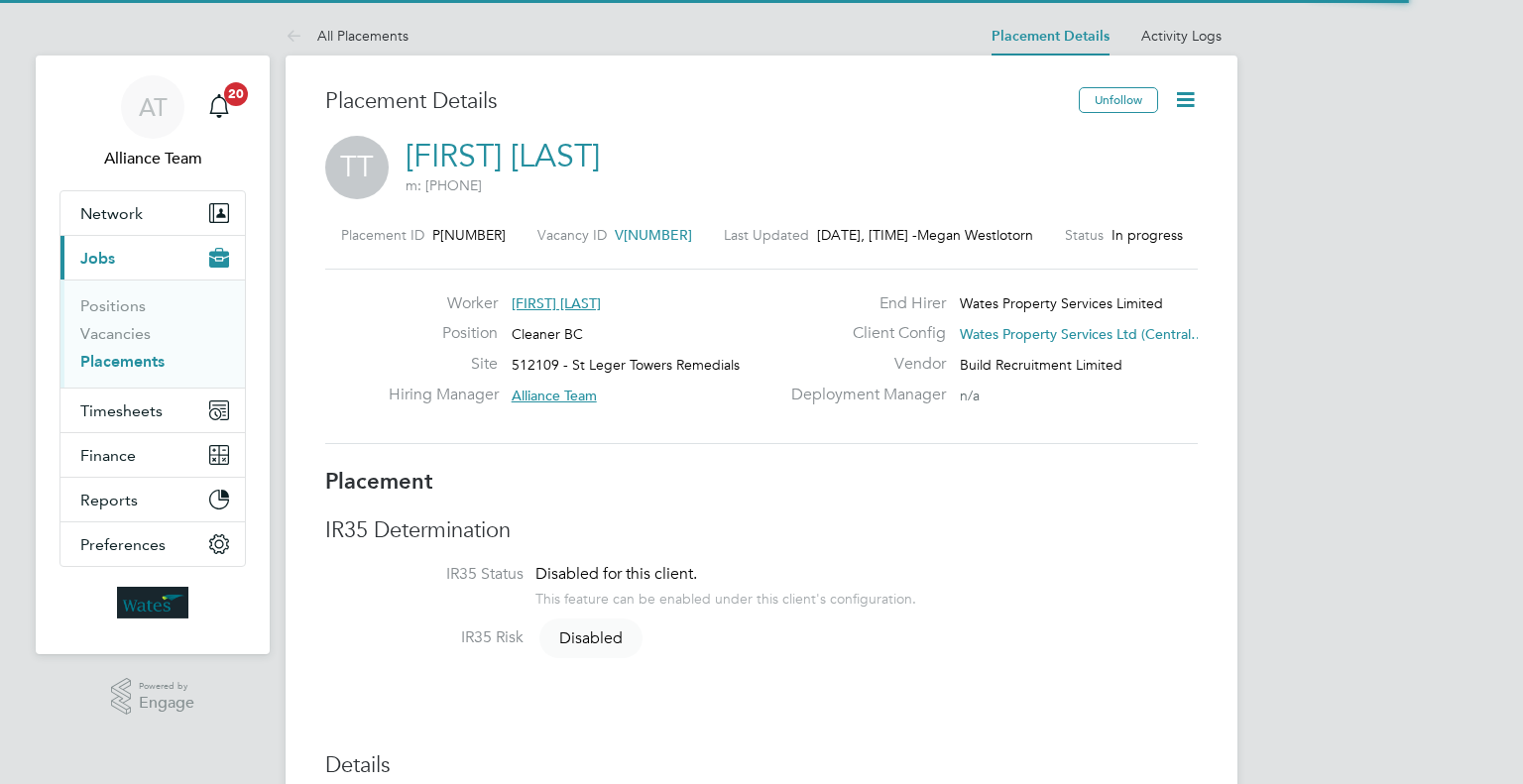 scroll, scrollTop: 0, scrollLeft: 0, axis: both 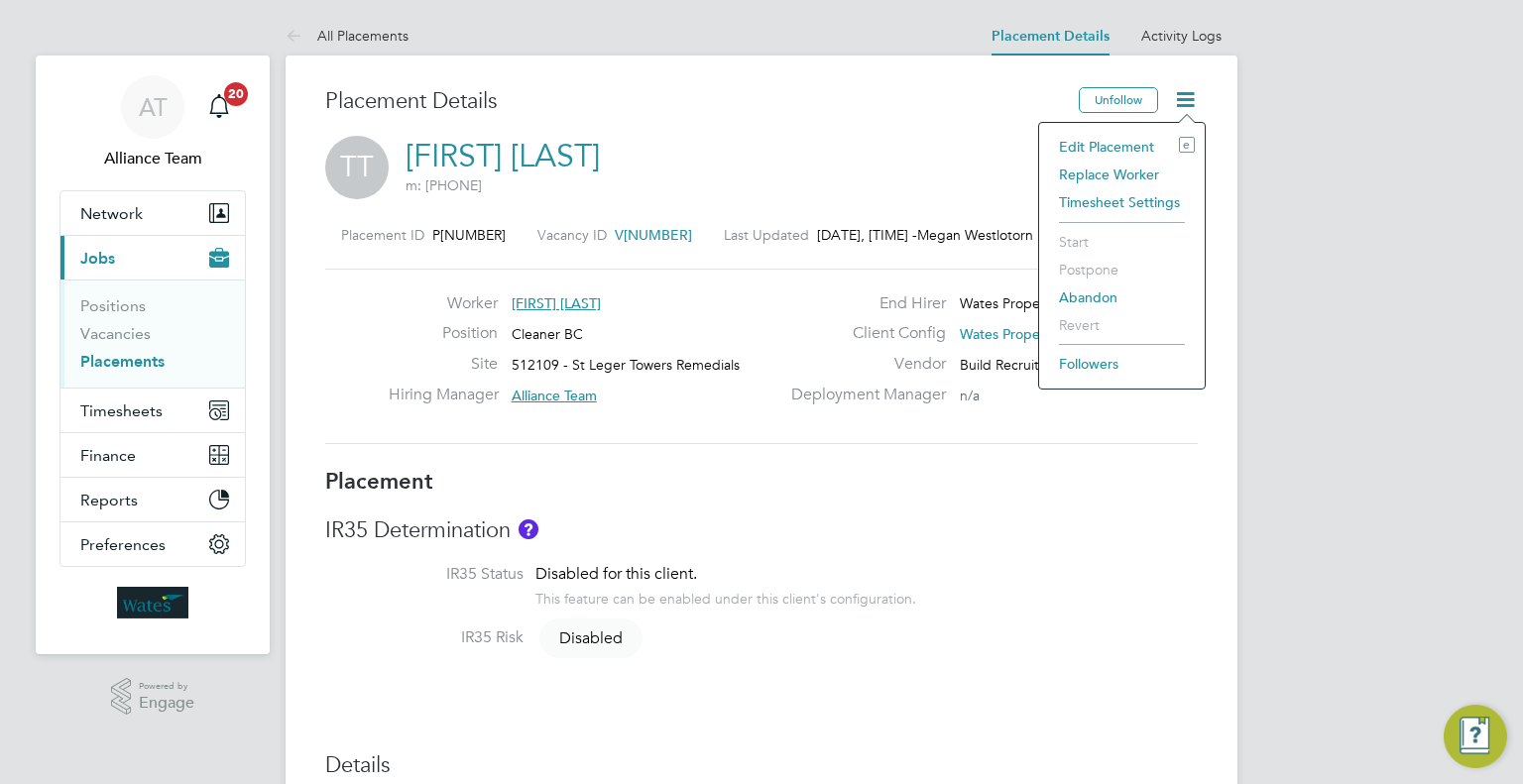 click on "Edit Placement e" 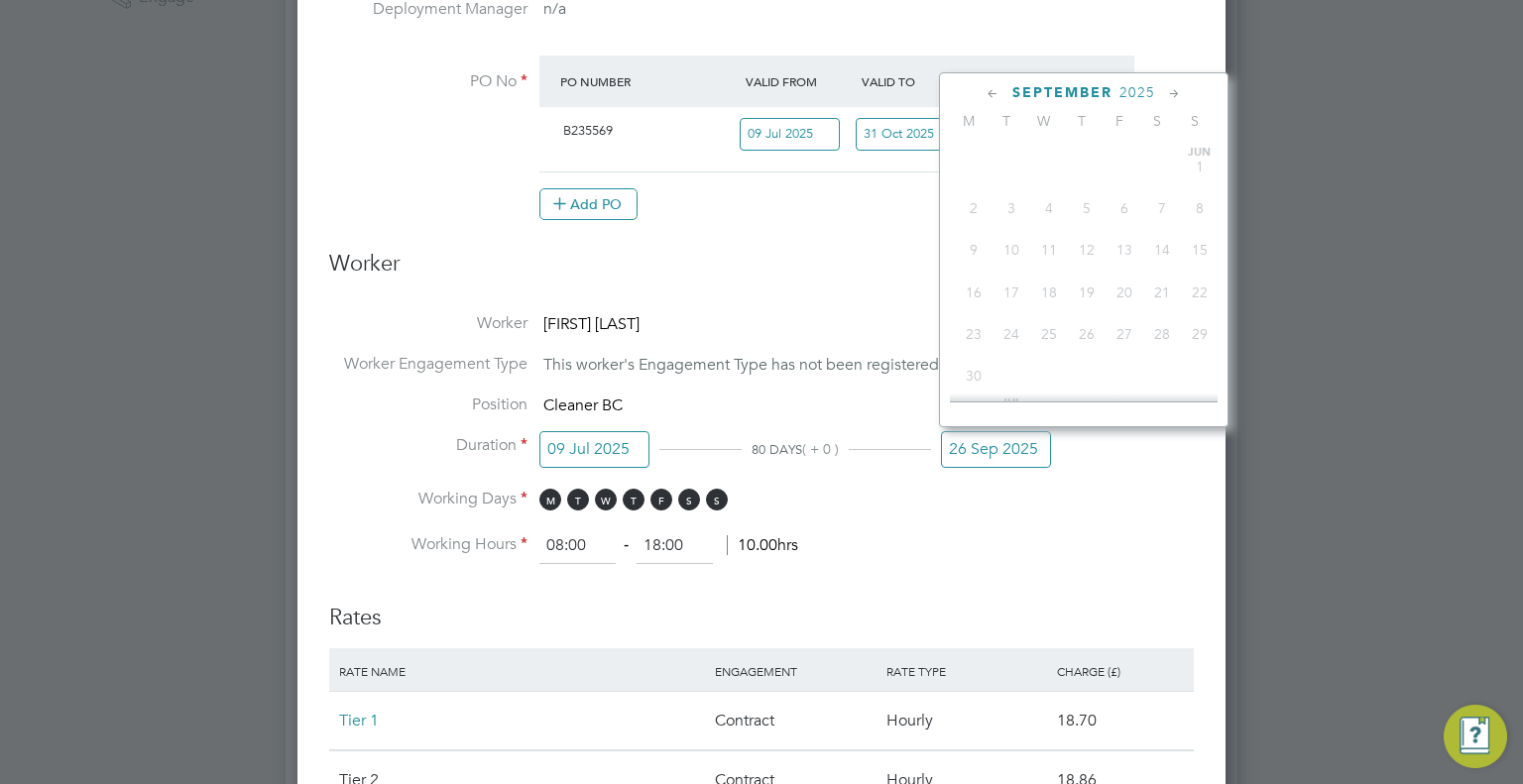 click on "26 Sep 2025" at bounding box center [996, 449] 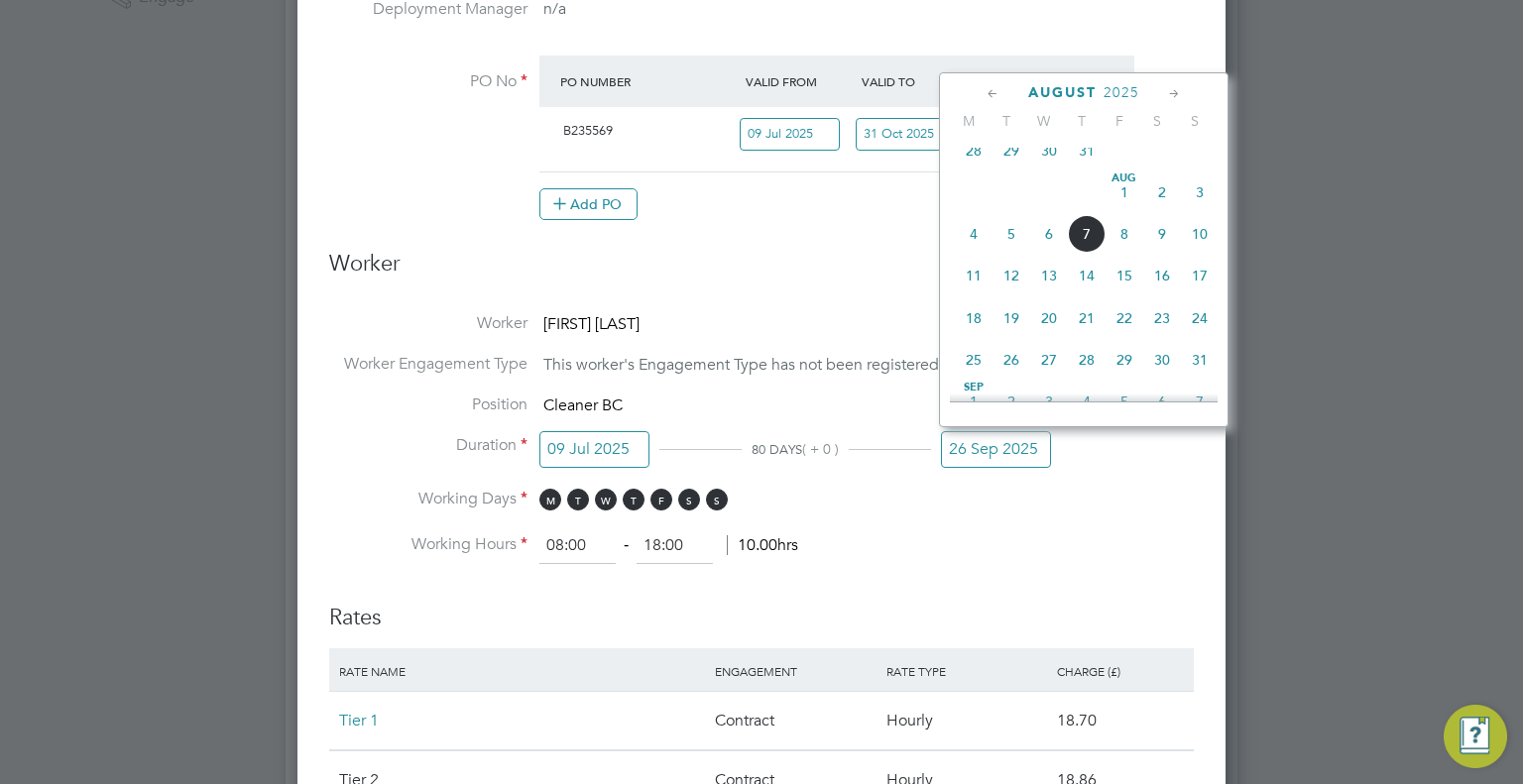 click on "Aug 1" 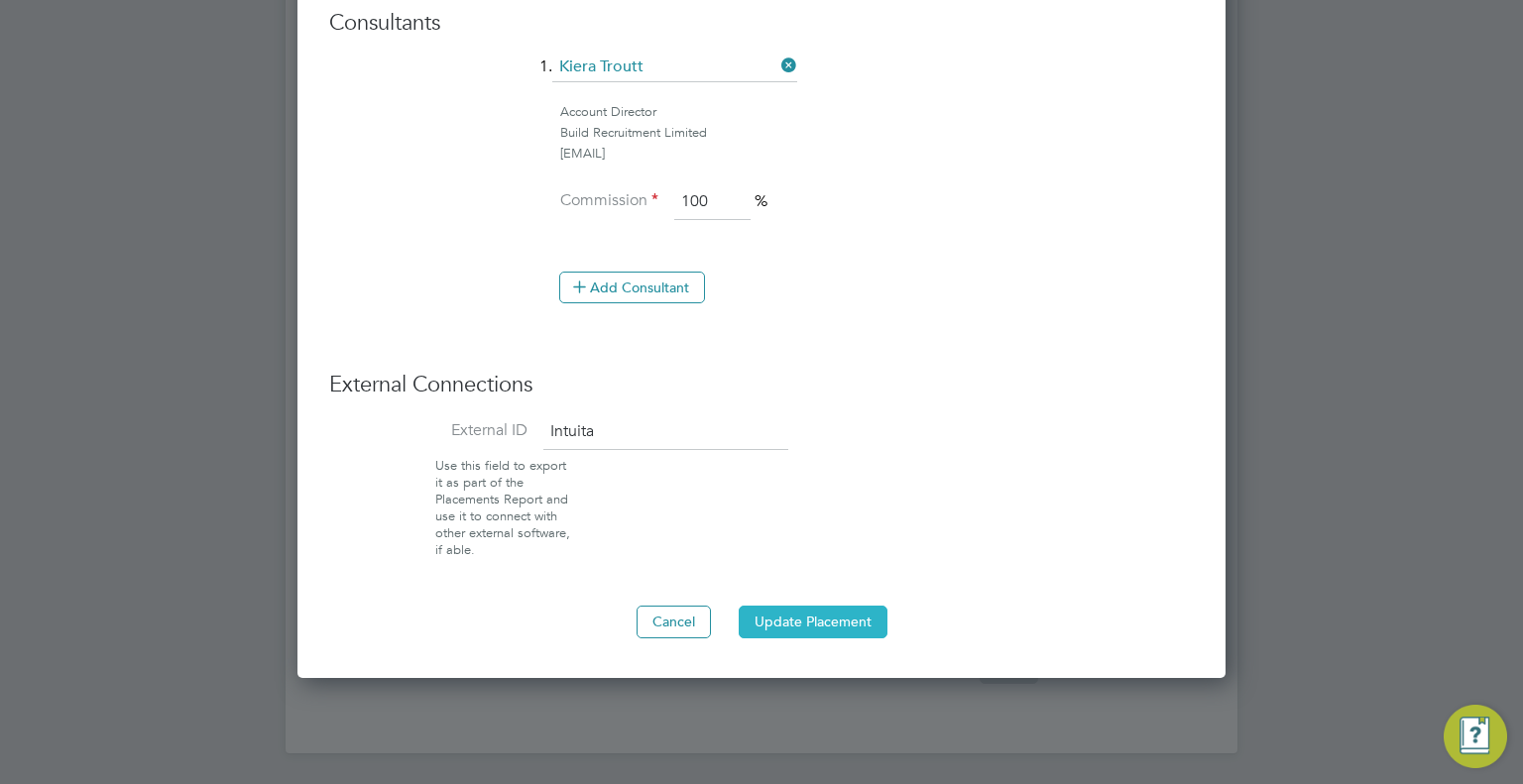 click on "Update Placement" at bounding box center (813, 621) 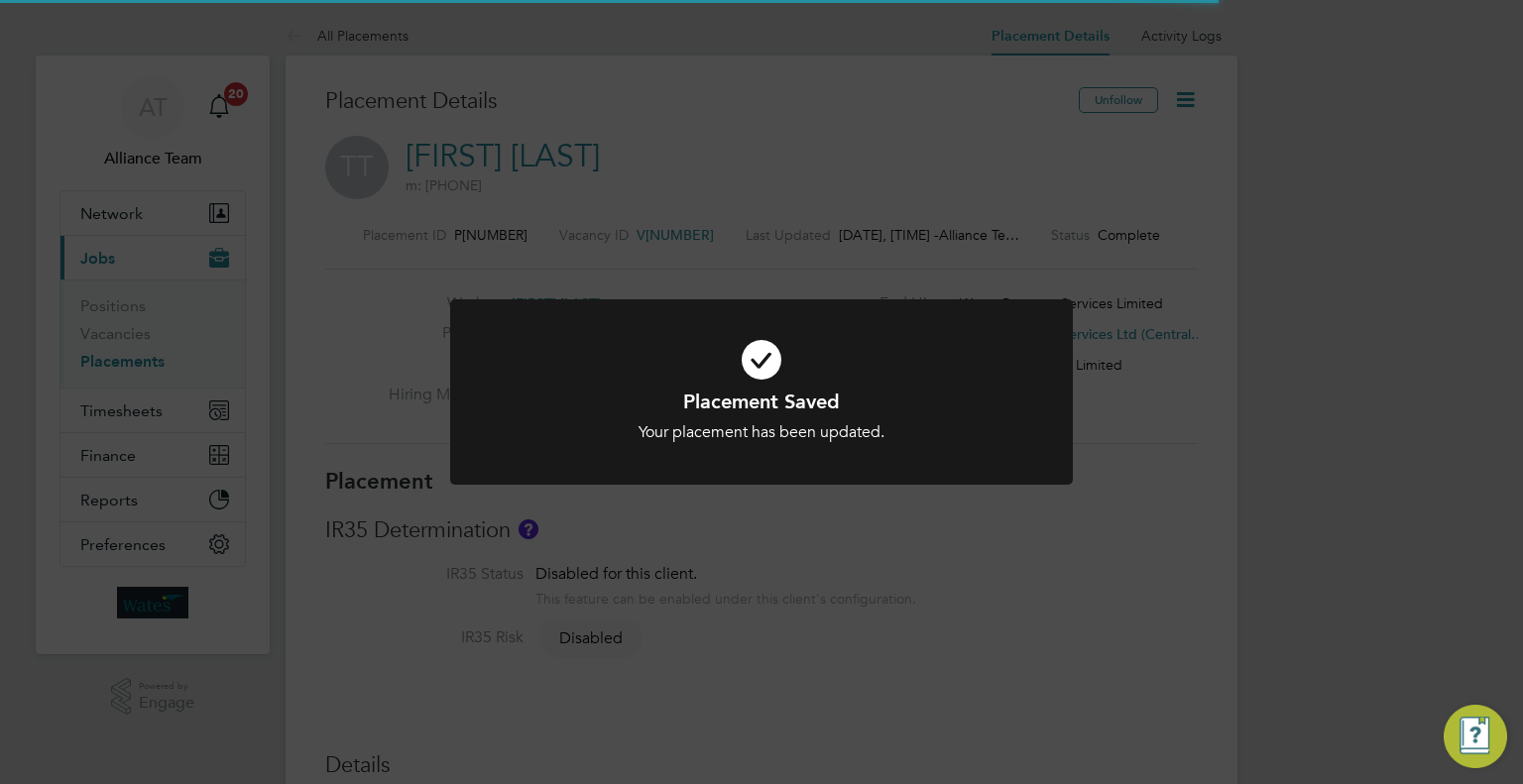 click on "Placement Saved Your placement has been updated. Cancel Okay" 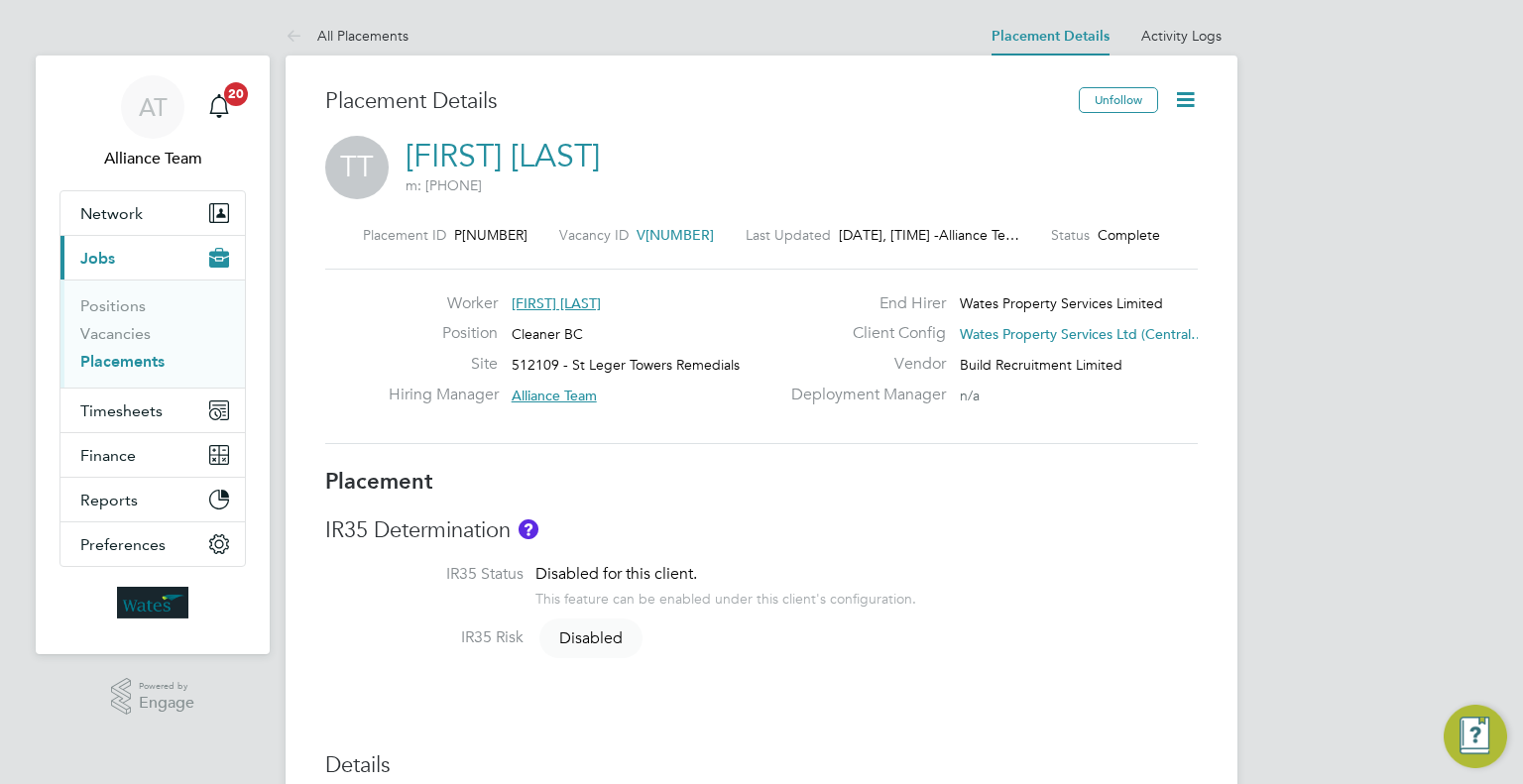 click on "Positions" at bounding box center (155, 310) 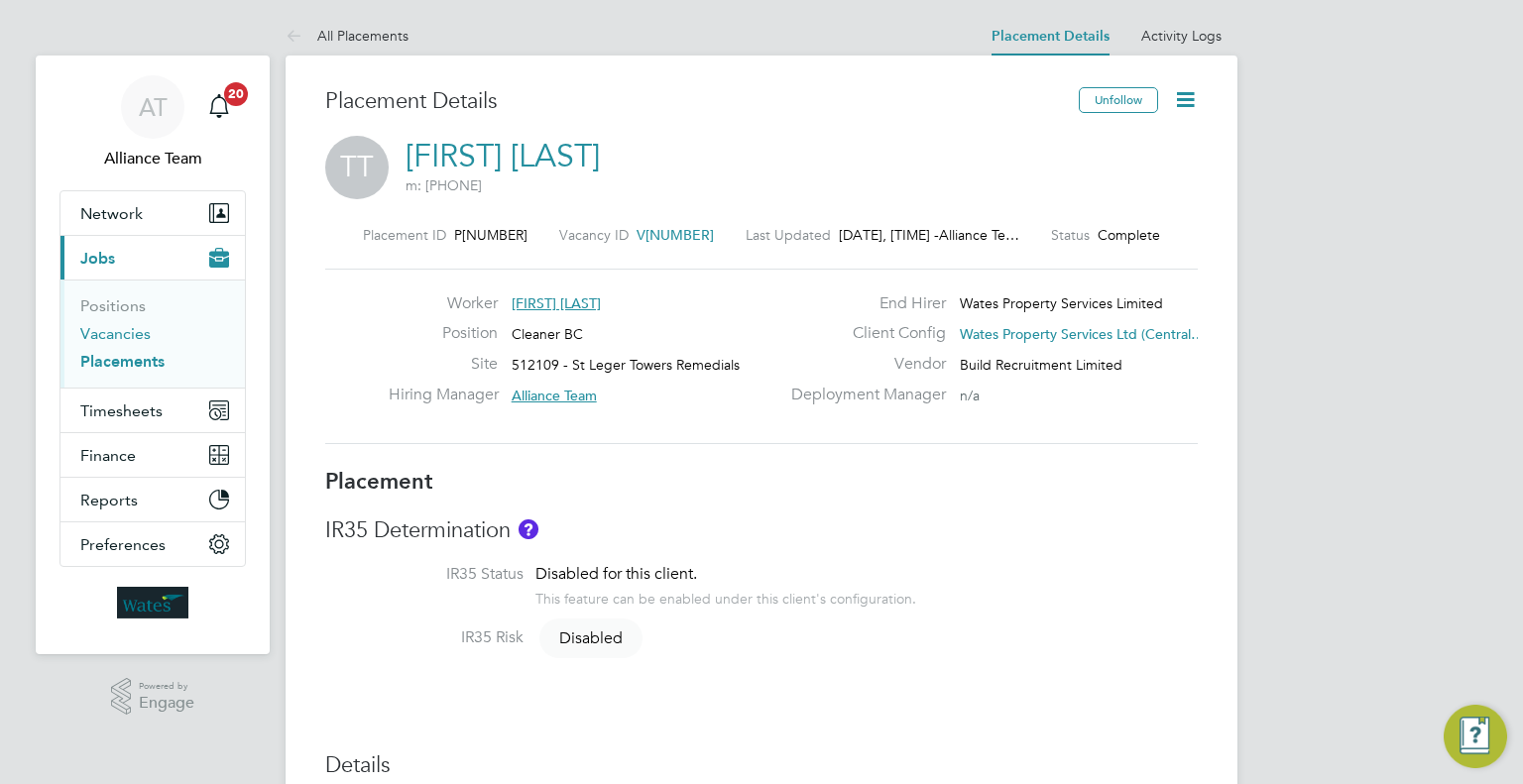 click on "Vacancies" at bounding box center [115, 333] 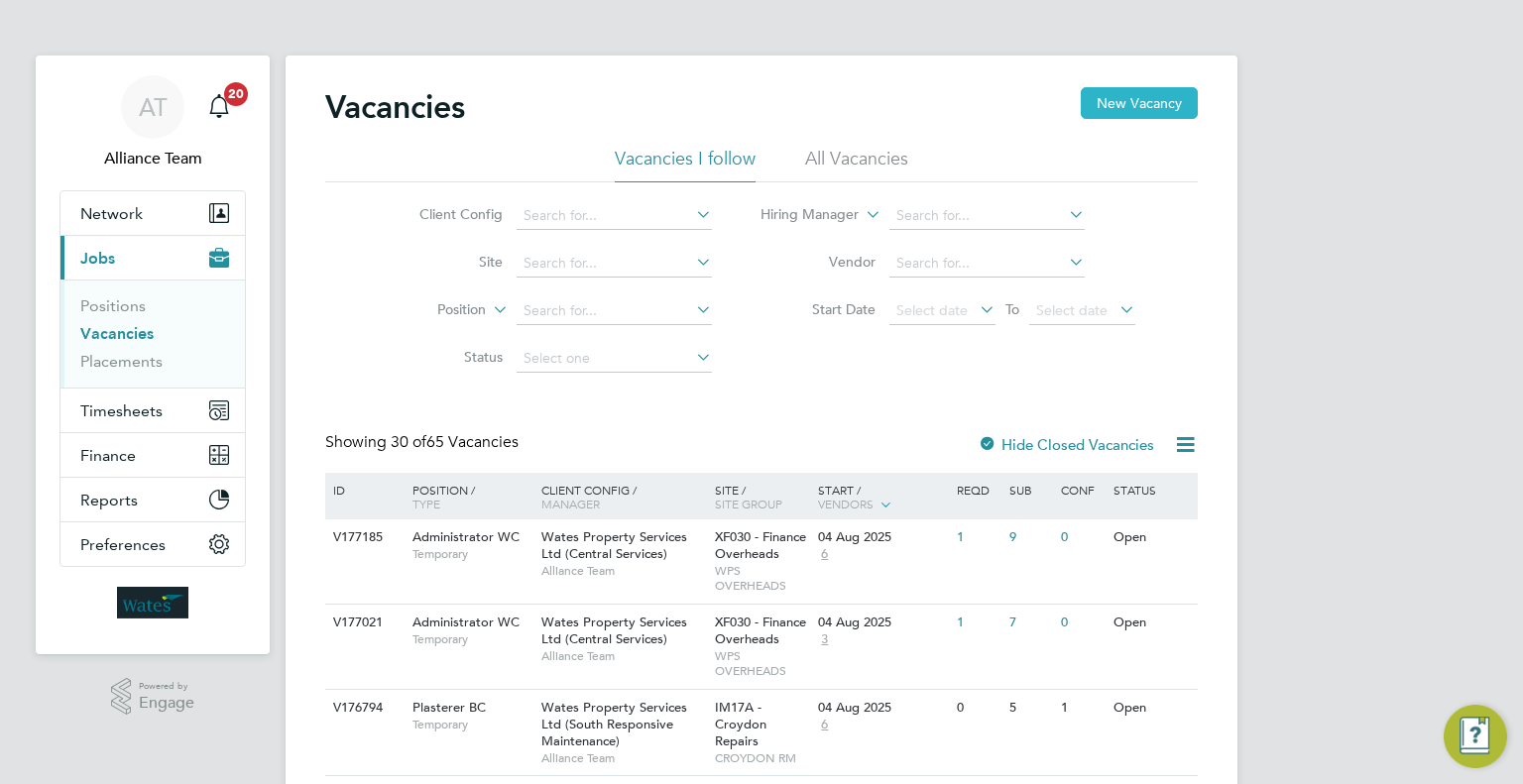 click on "New Vacancy" 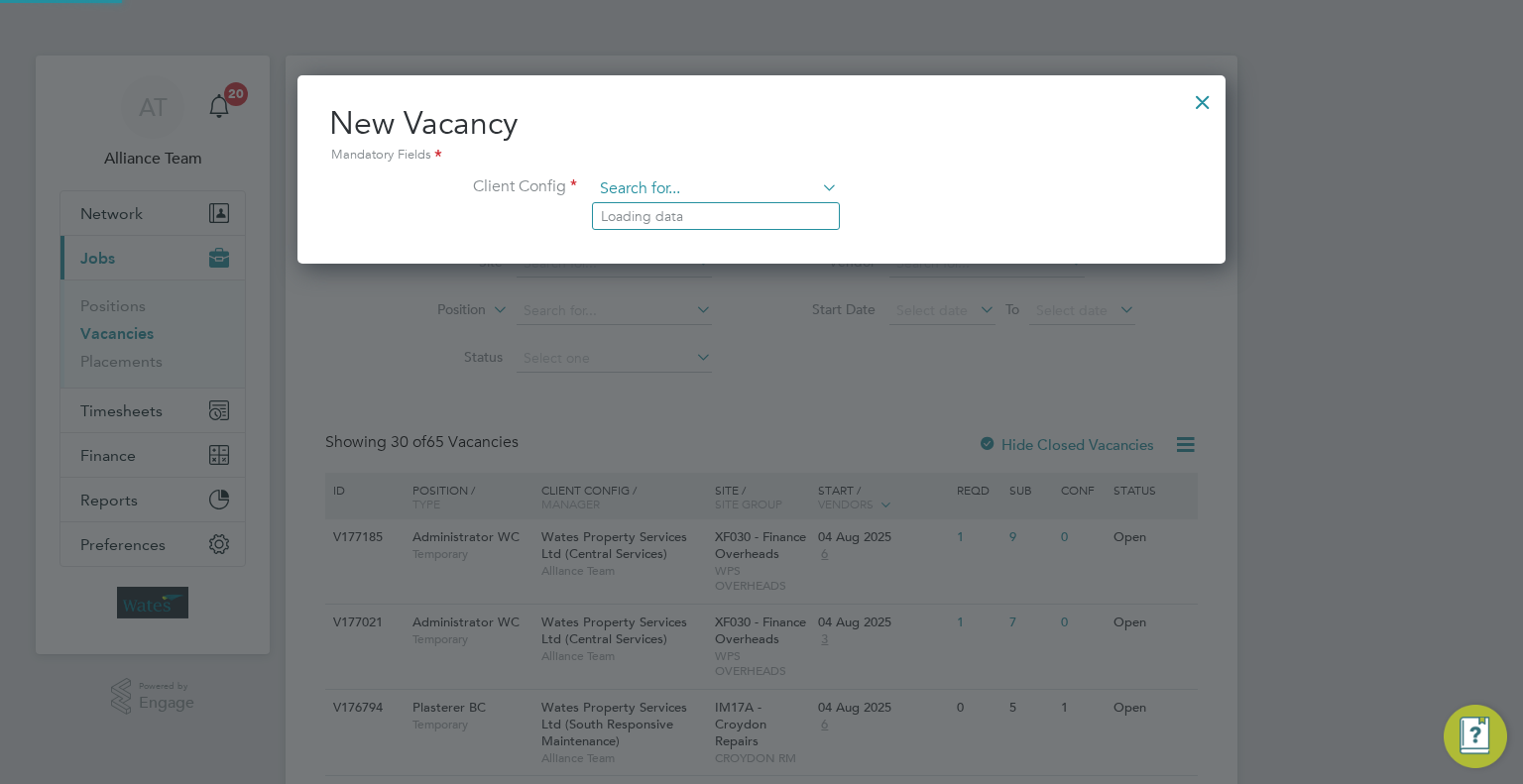 click at bounding box center (715, 189) 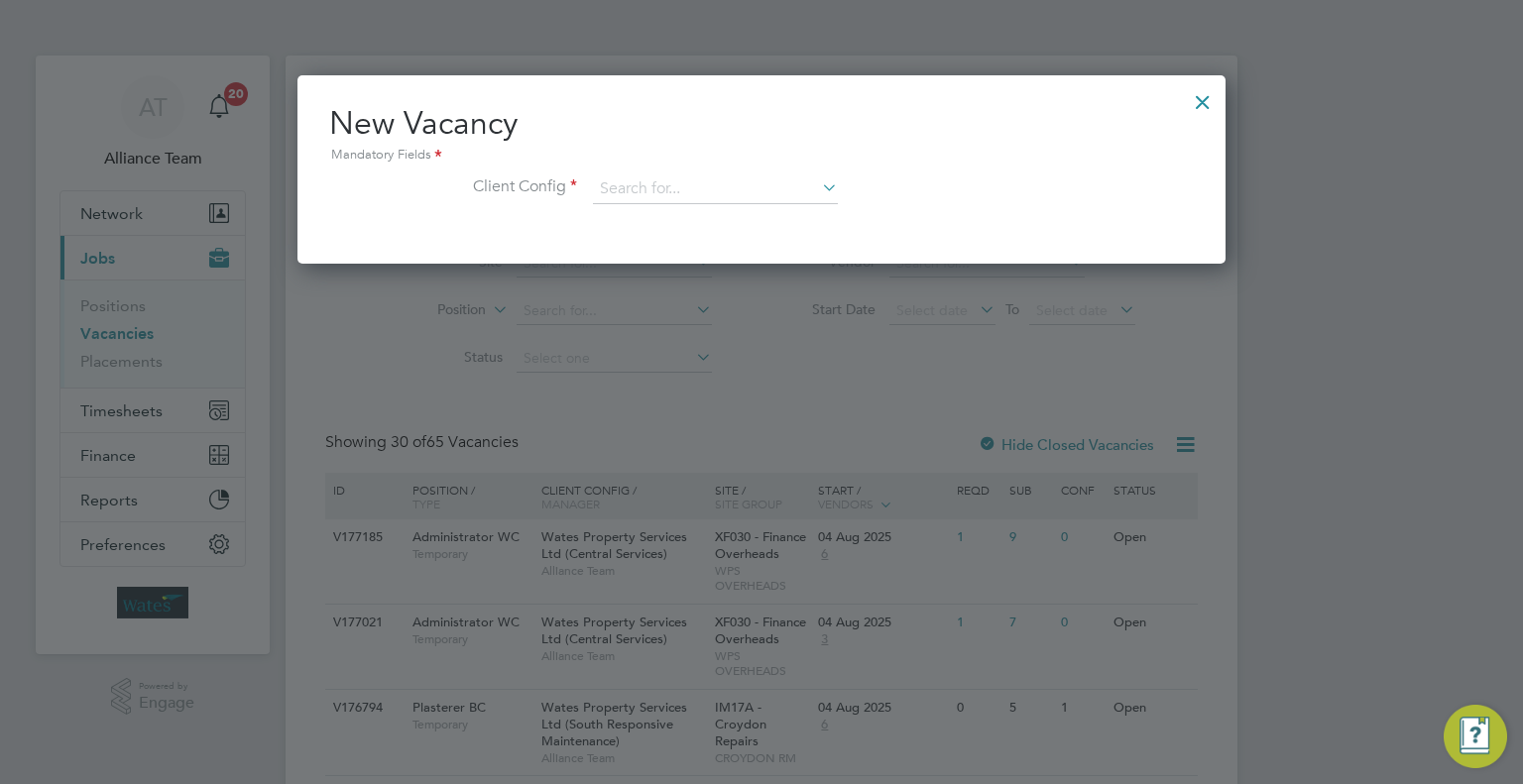click on "Wates Property Services Ltd (Central & North INTUITA)" 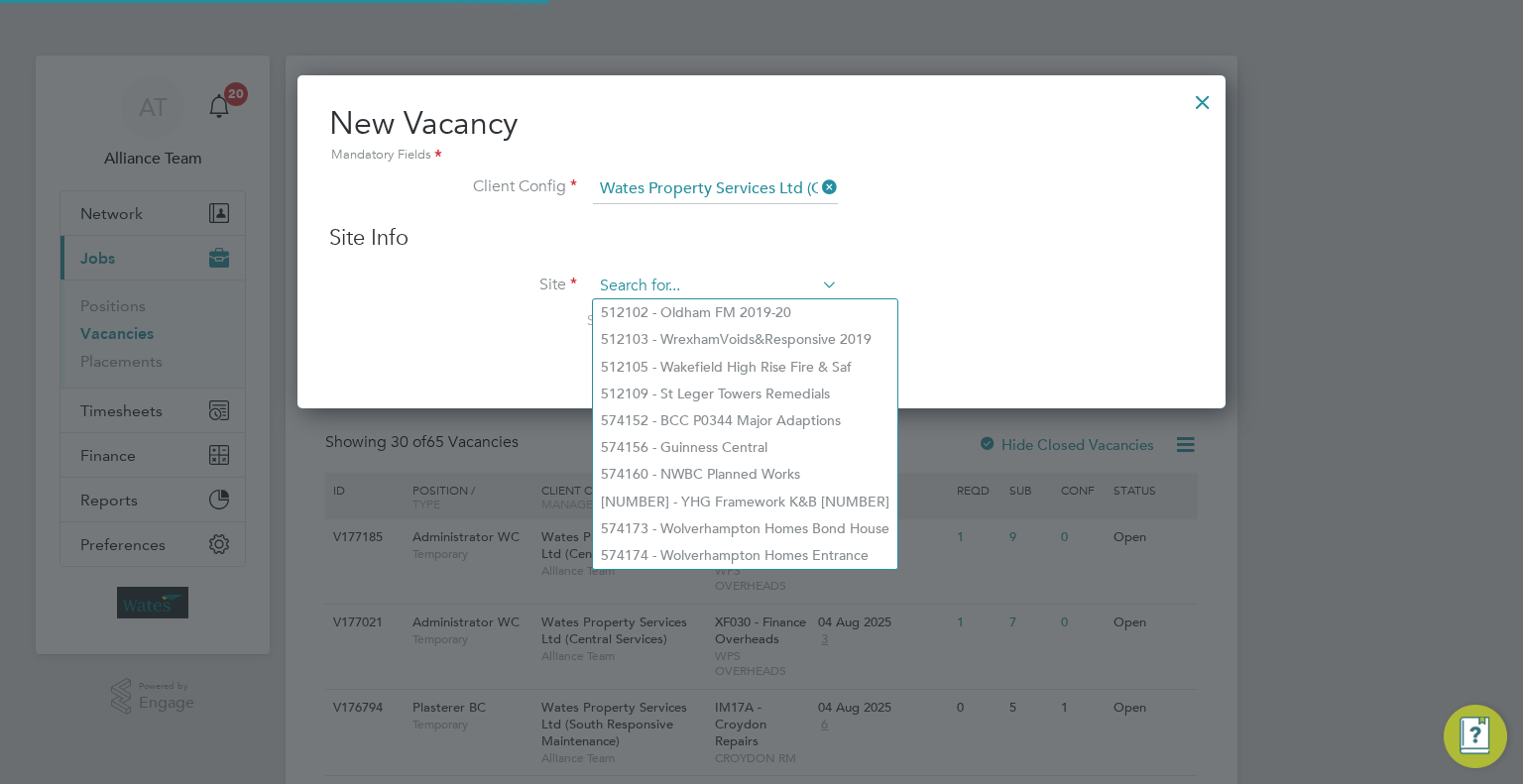 click at bounding box center [715, 286] 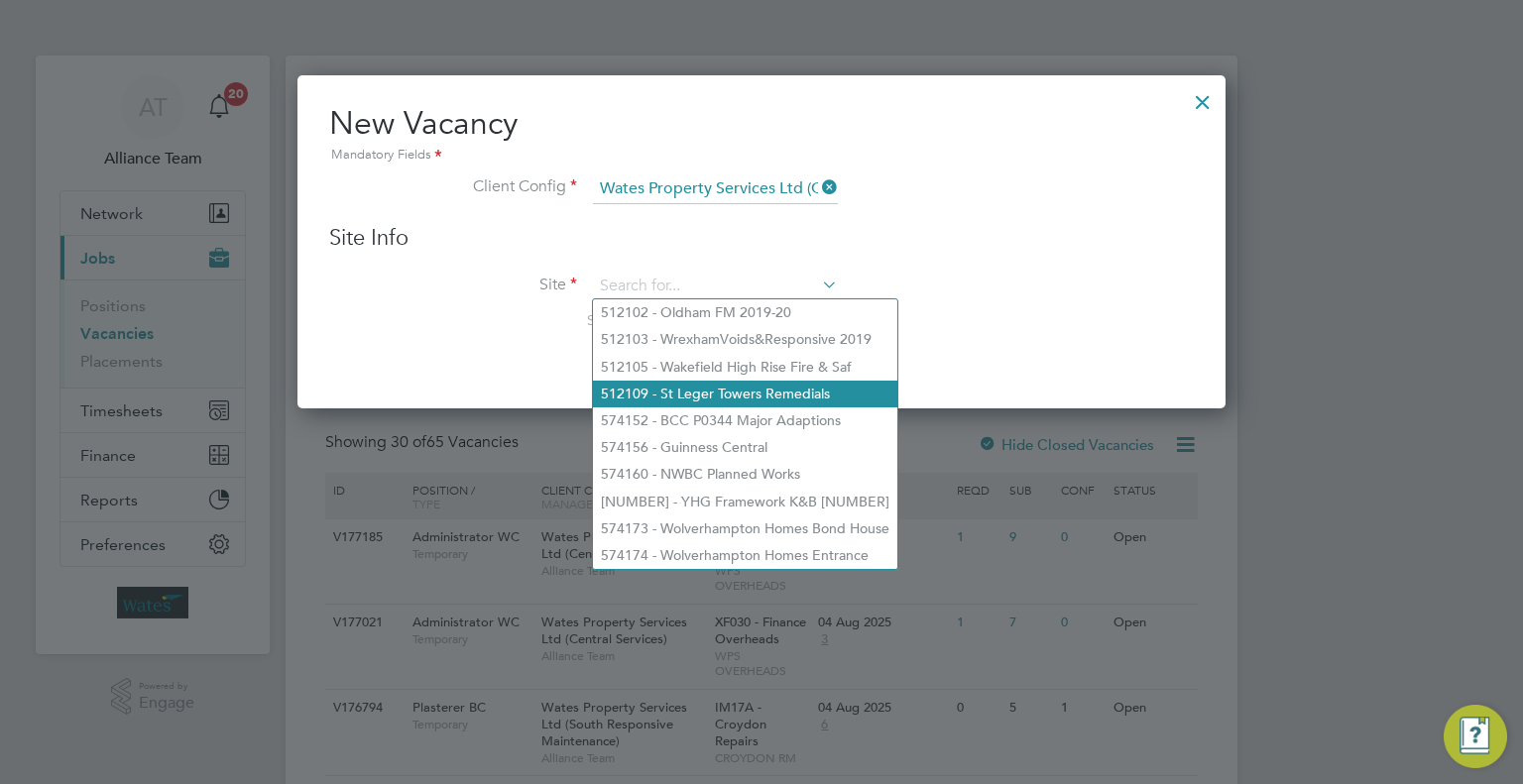 click on "512109 - St Leger Towers Remedials" 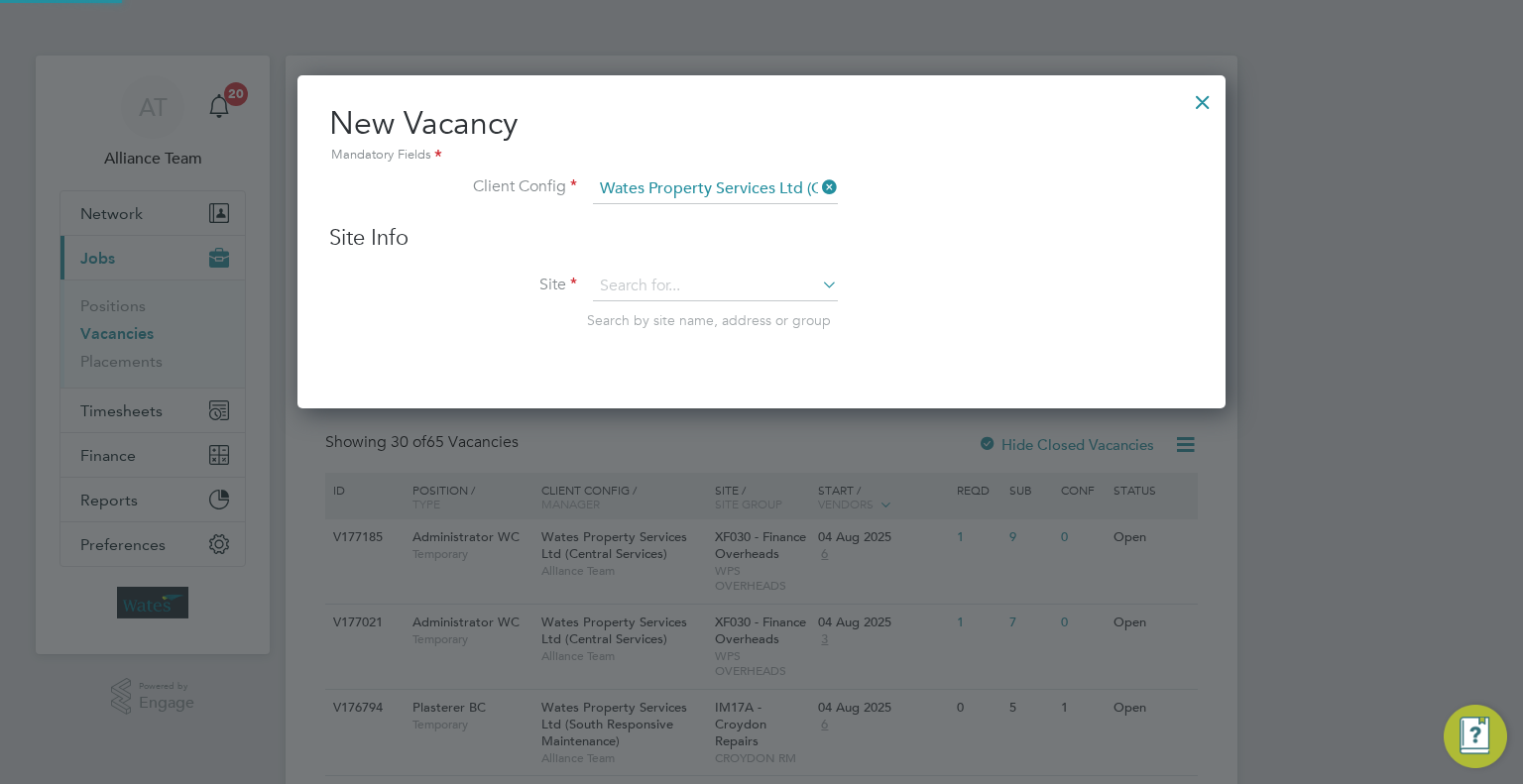 type on "512109 - St Leger Towers Remedials" 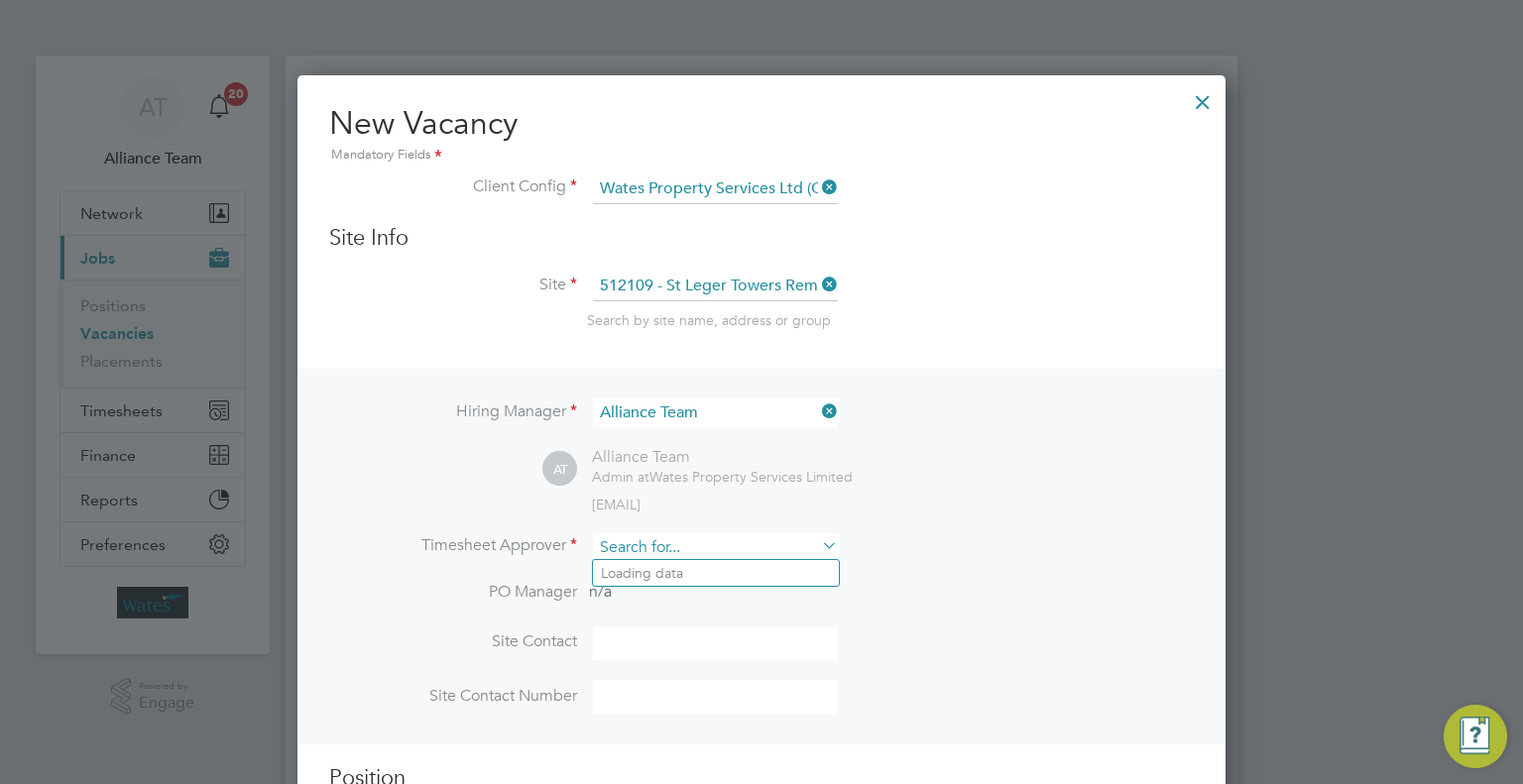 click at bounding box center [715, 547] 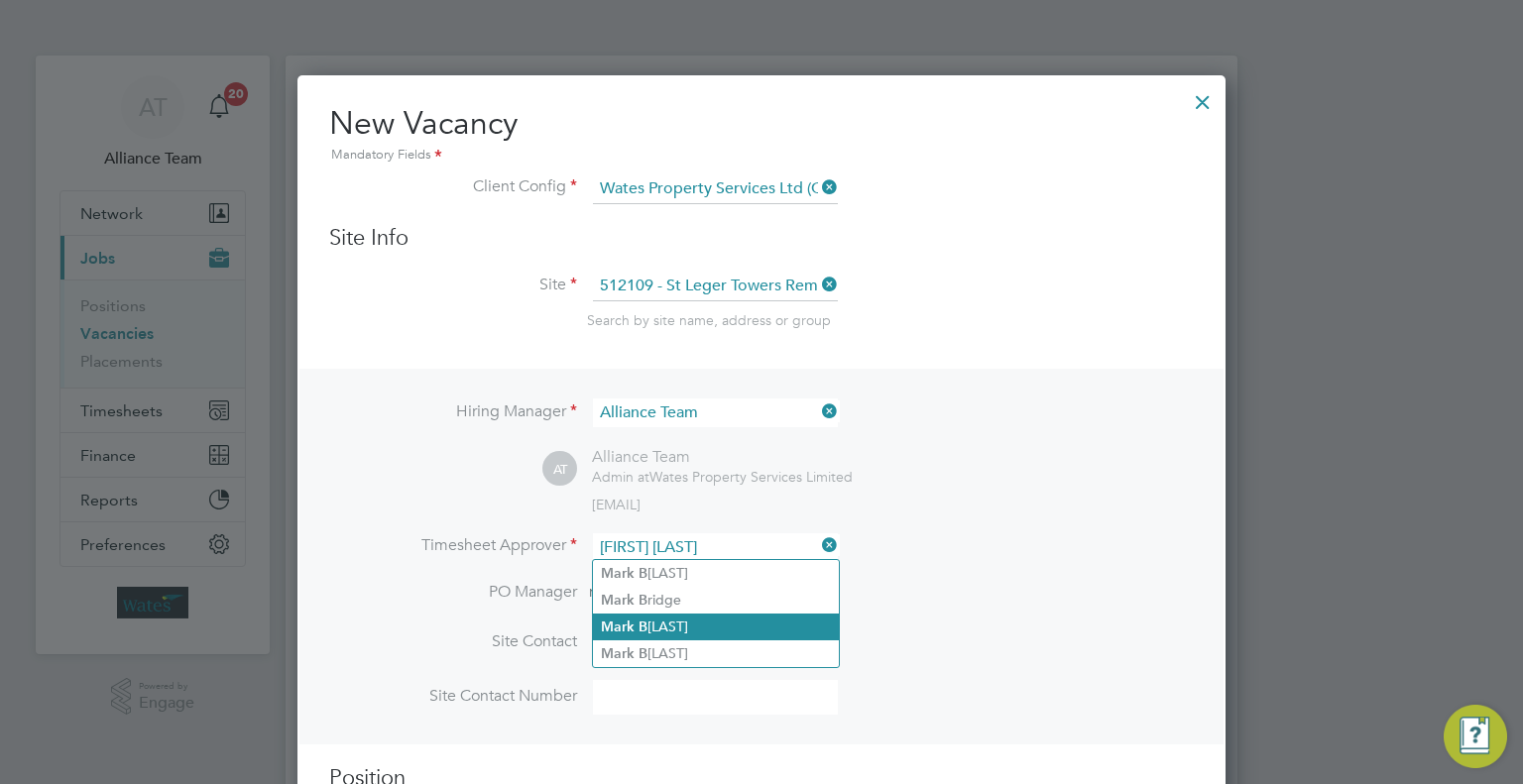 click on "Mark   B urden" 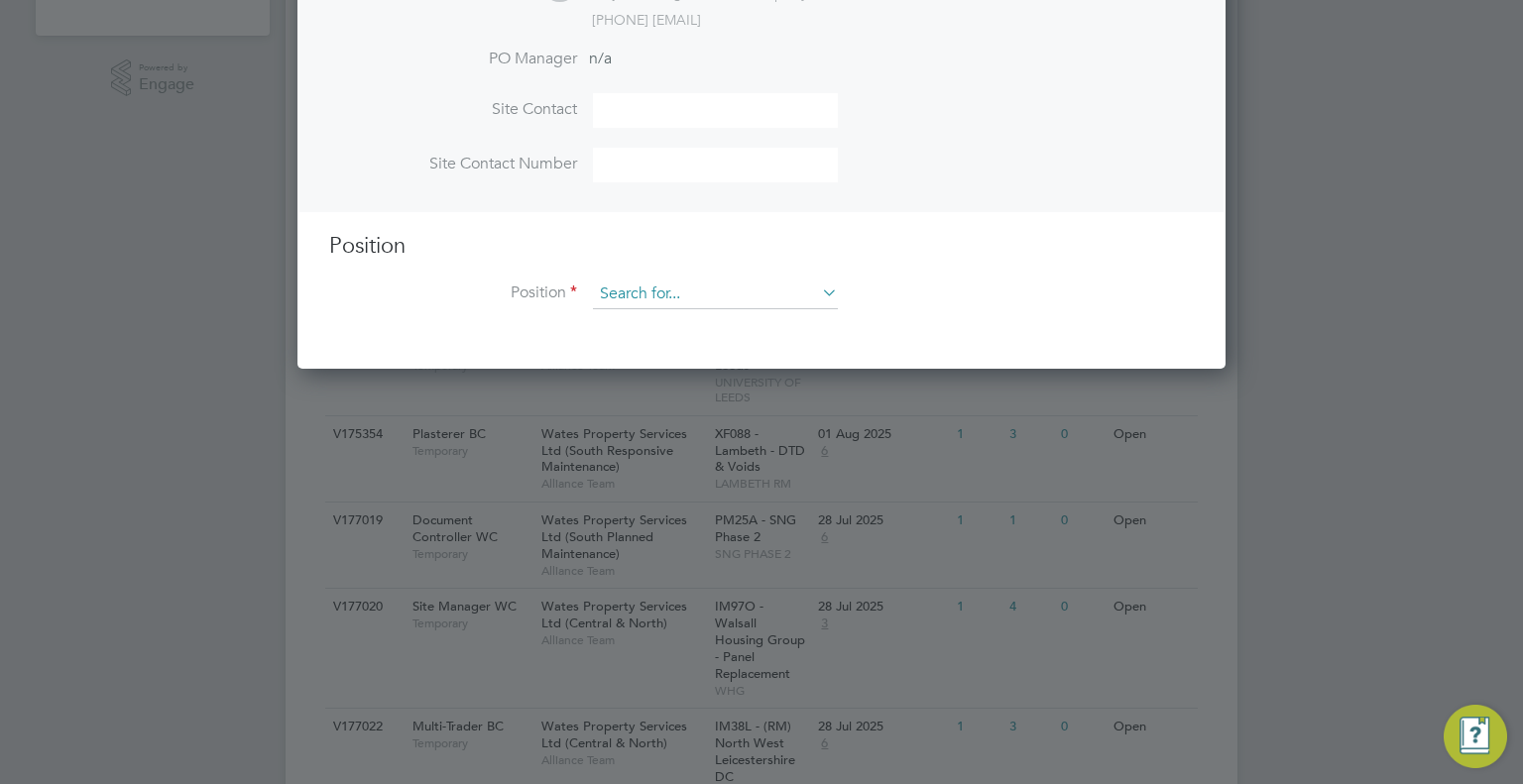 click at bounding box center [715, 294] 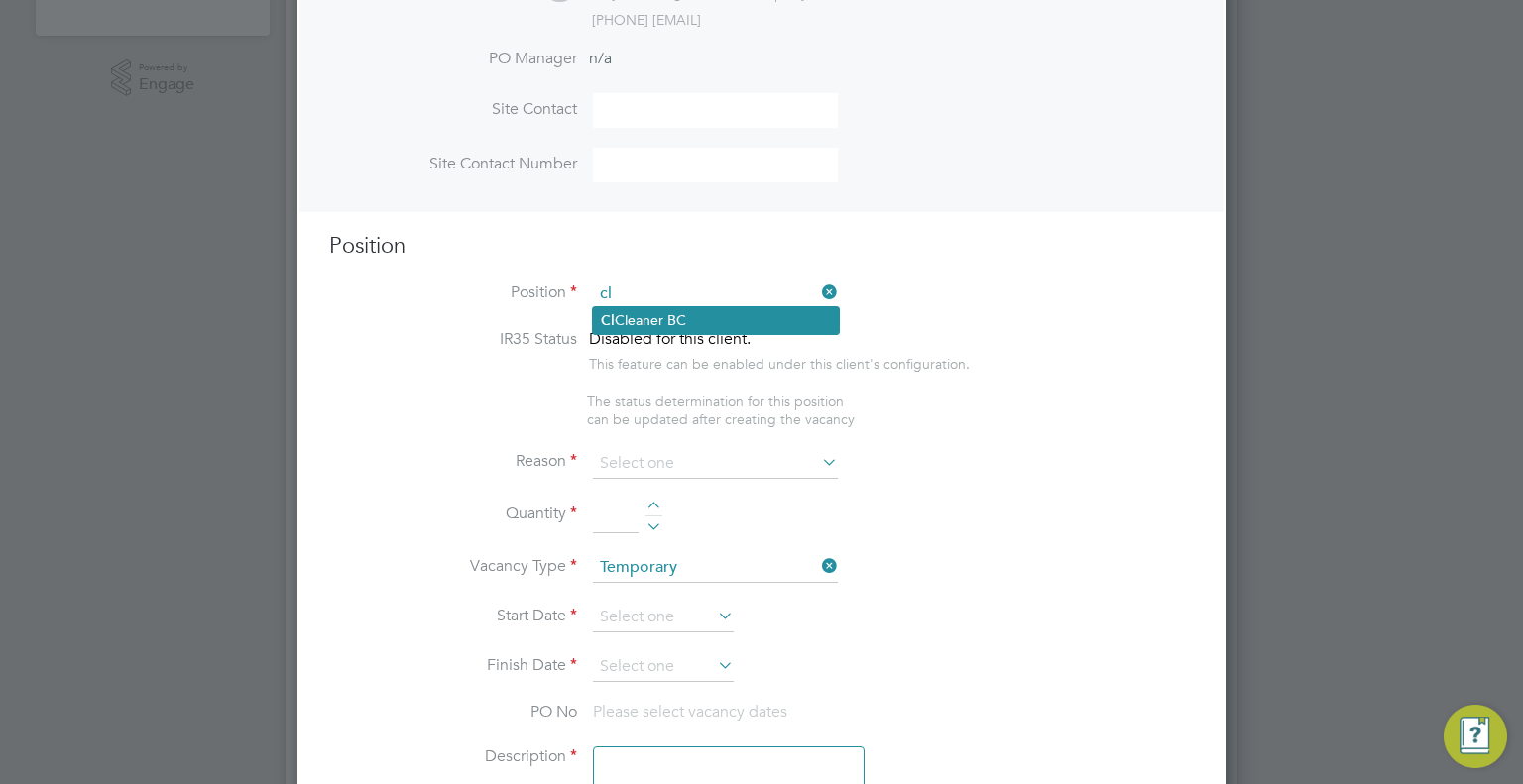 click on "Cl eaner BC" 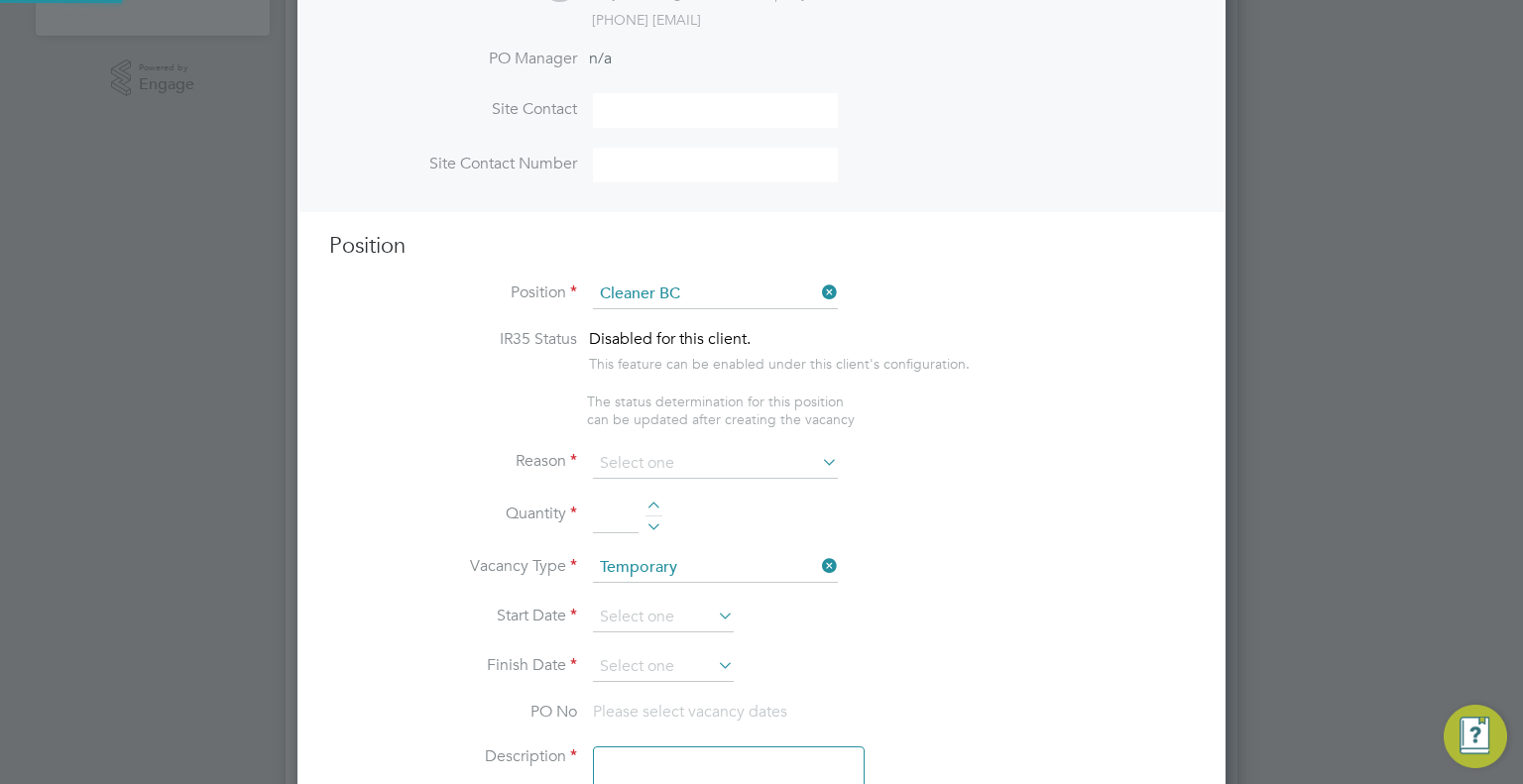 type on "Cleaner
If domestic cleaning no qualification (offices etc),
Minimum H&S qualification if required on site (operational cleaning) - HM to confirm on VB" 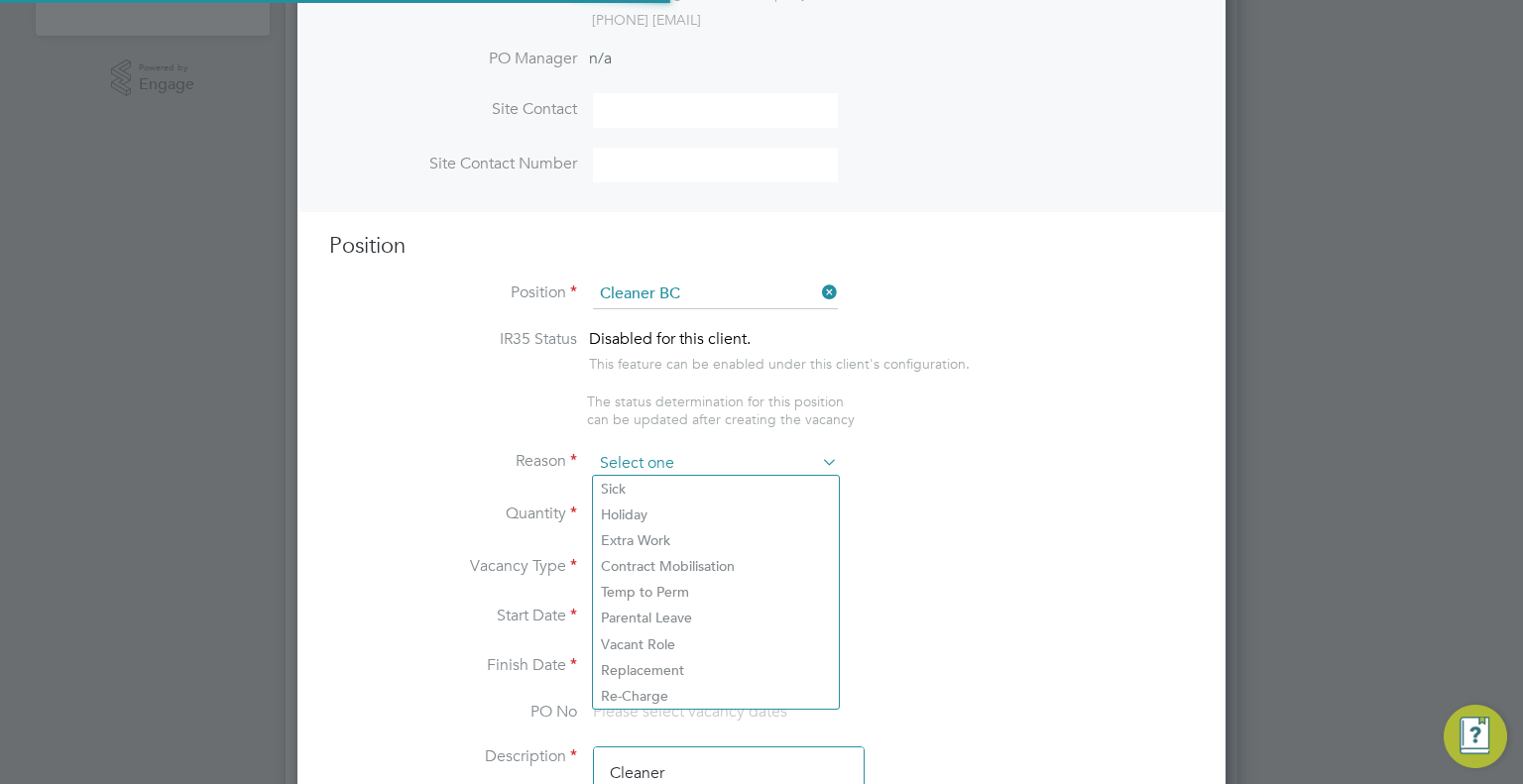 click at bounding box center [715, 464] 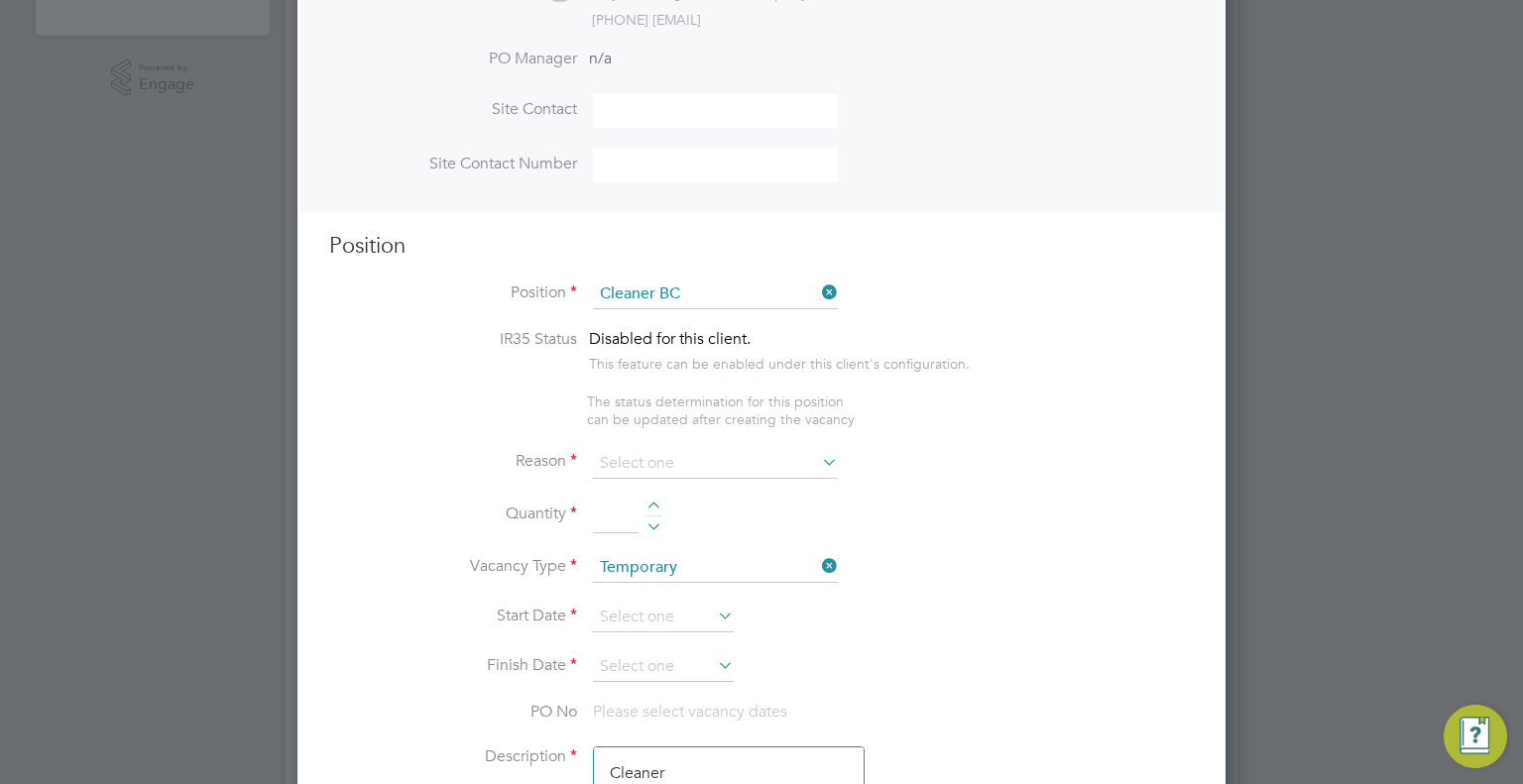 click on "Extra Work" 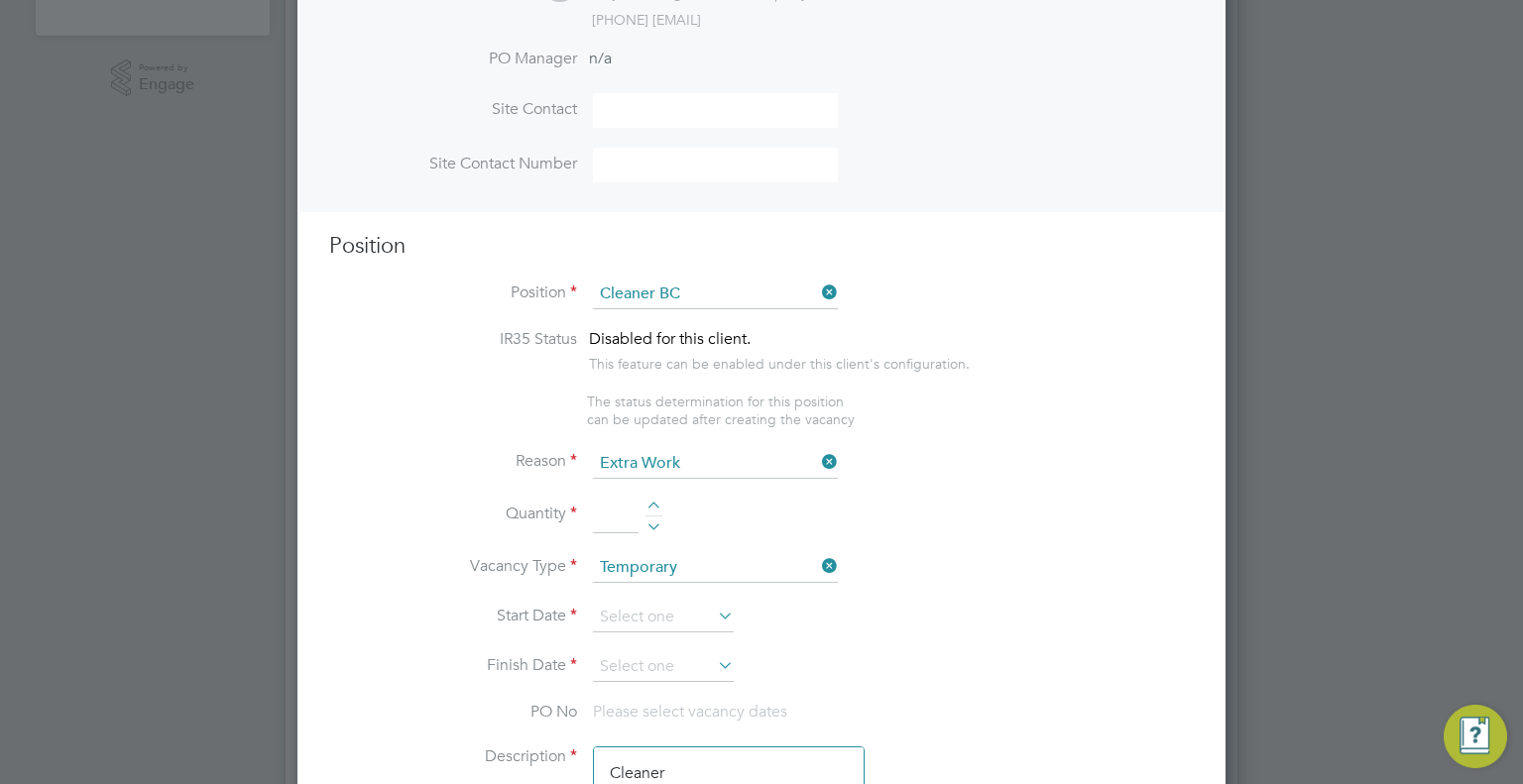 click at bounding box center [616, 516] 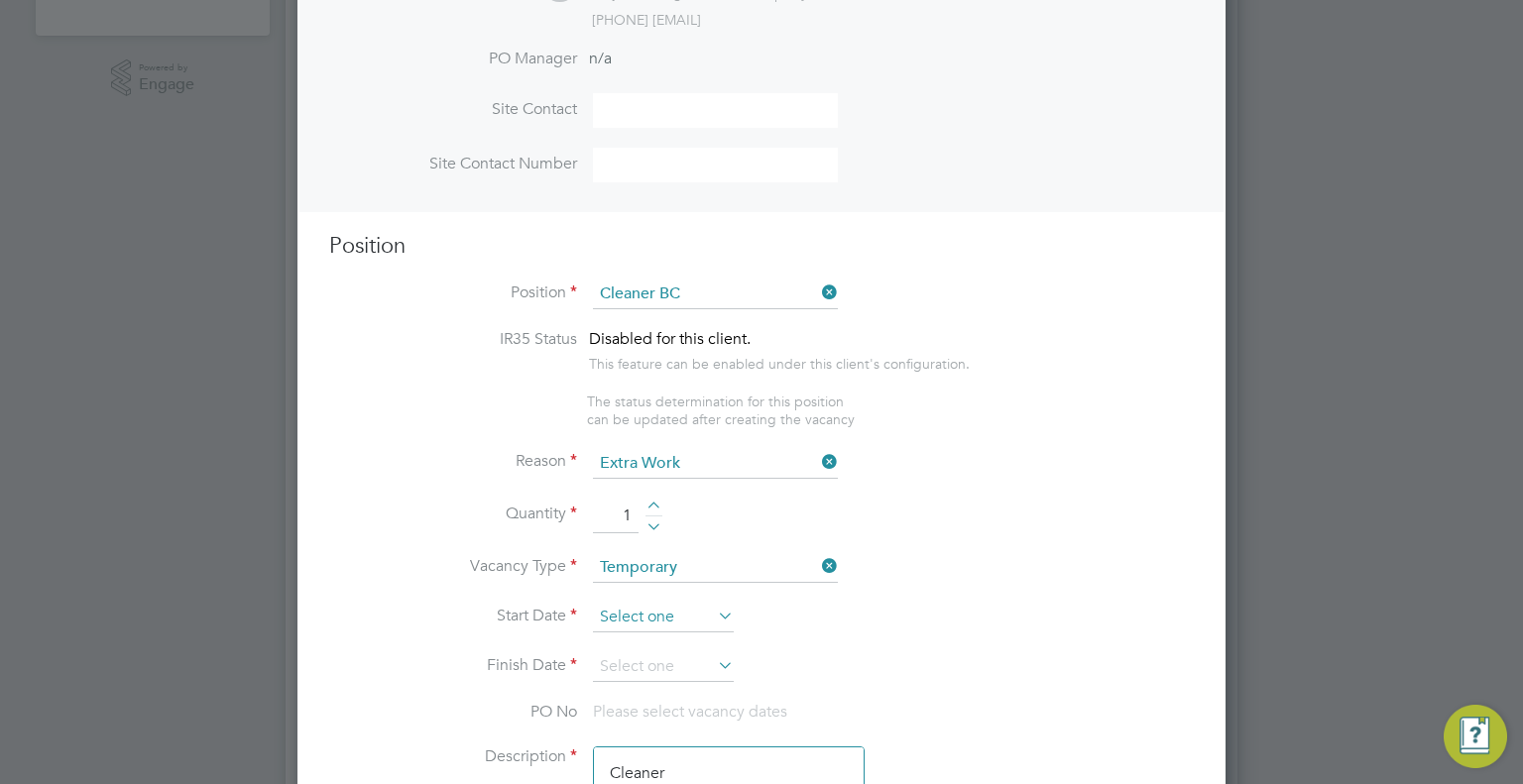 click at bounding box center (663, 617) 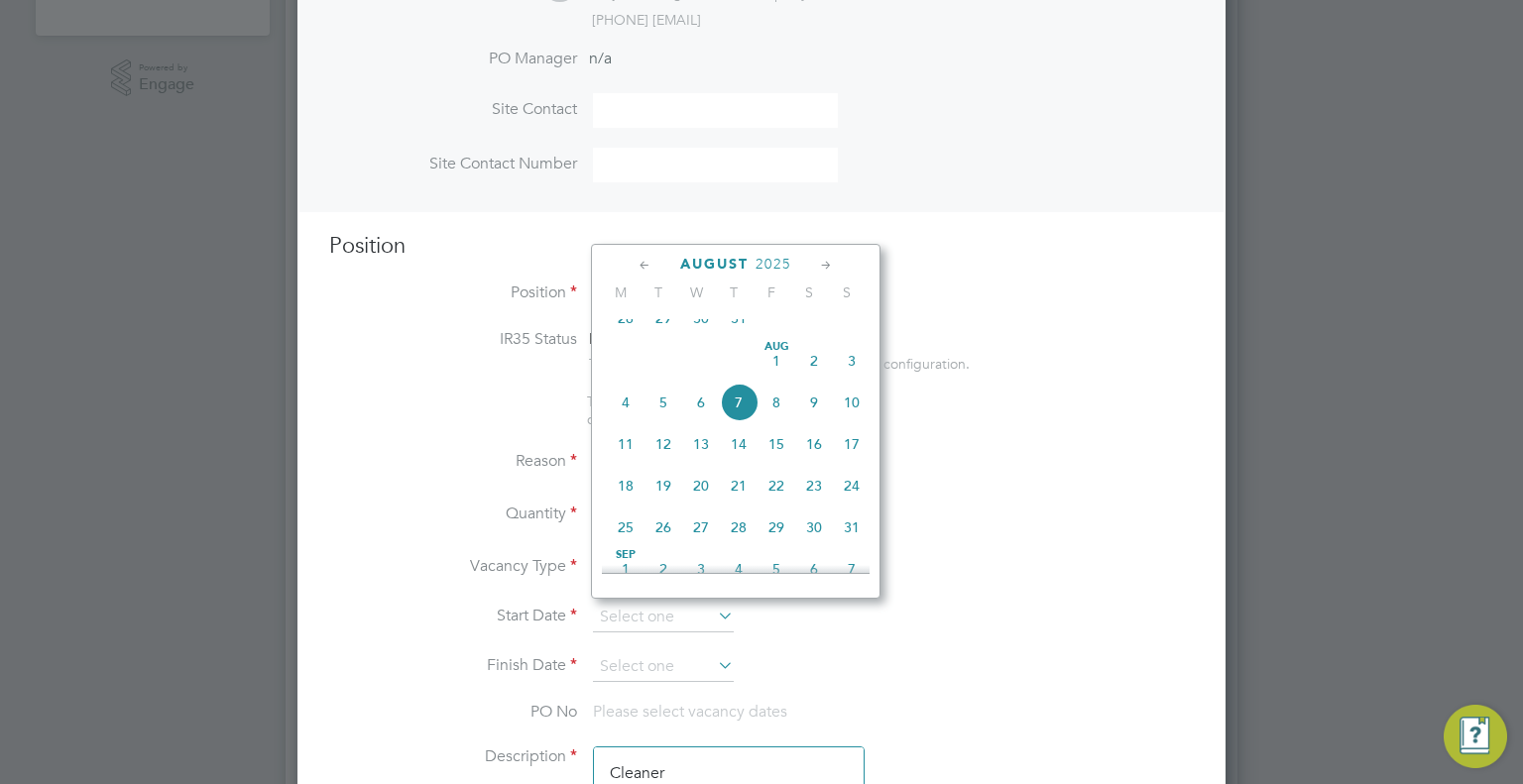 click on "11" 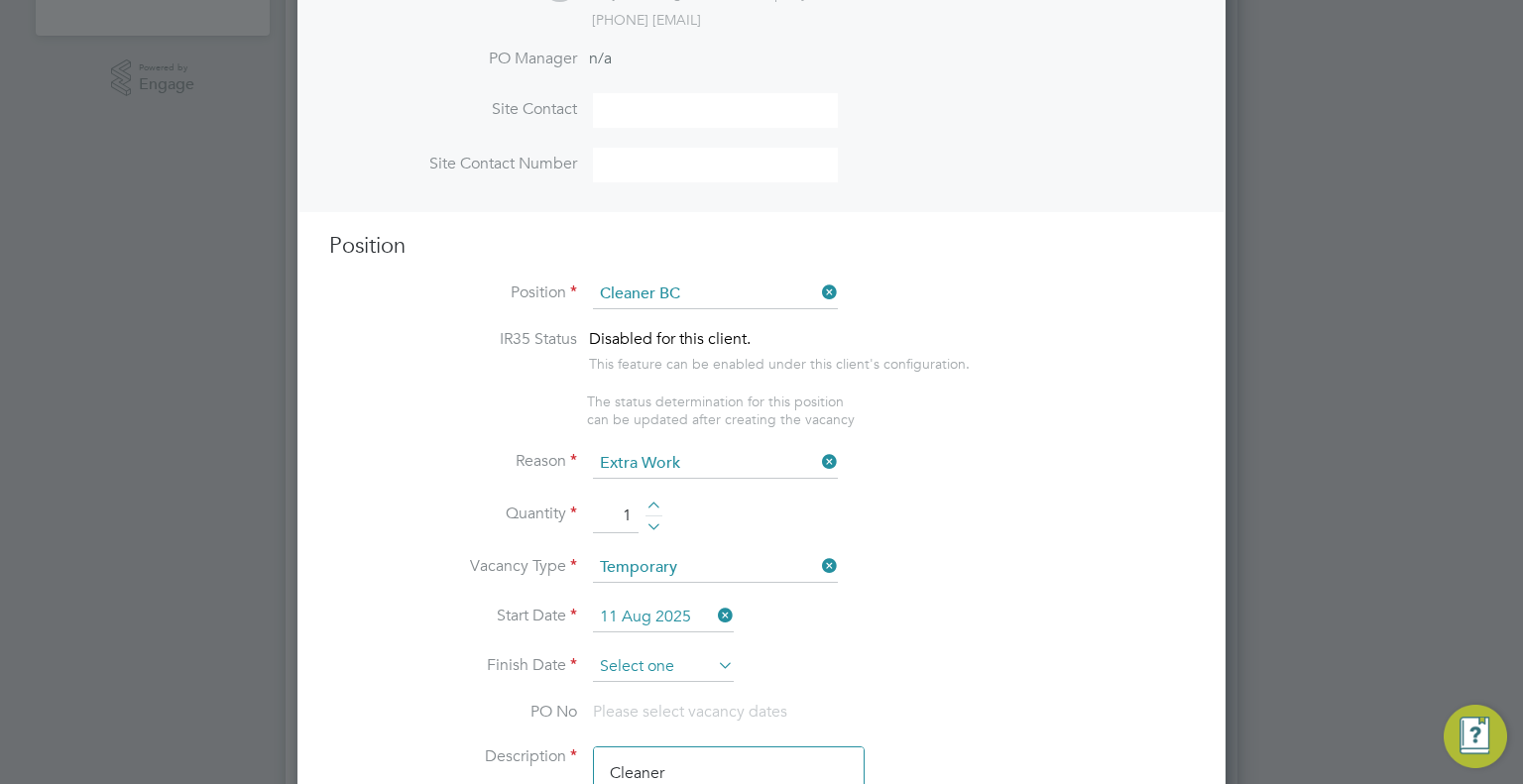 click at bounding box center (663, 667) 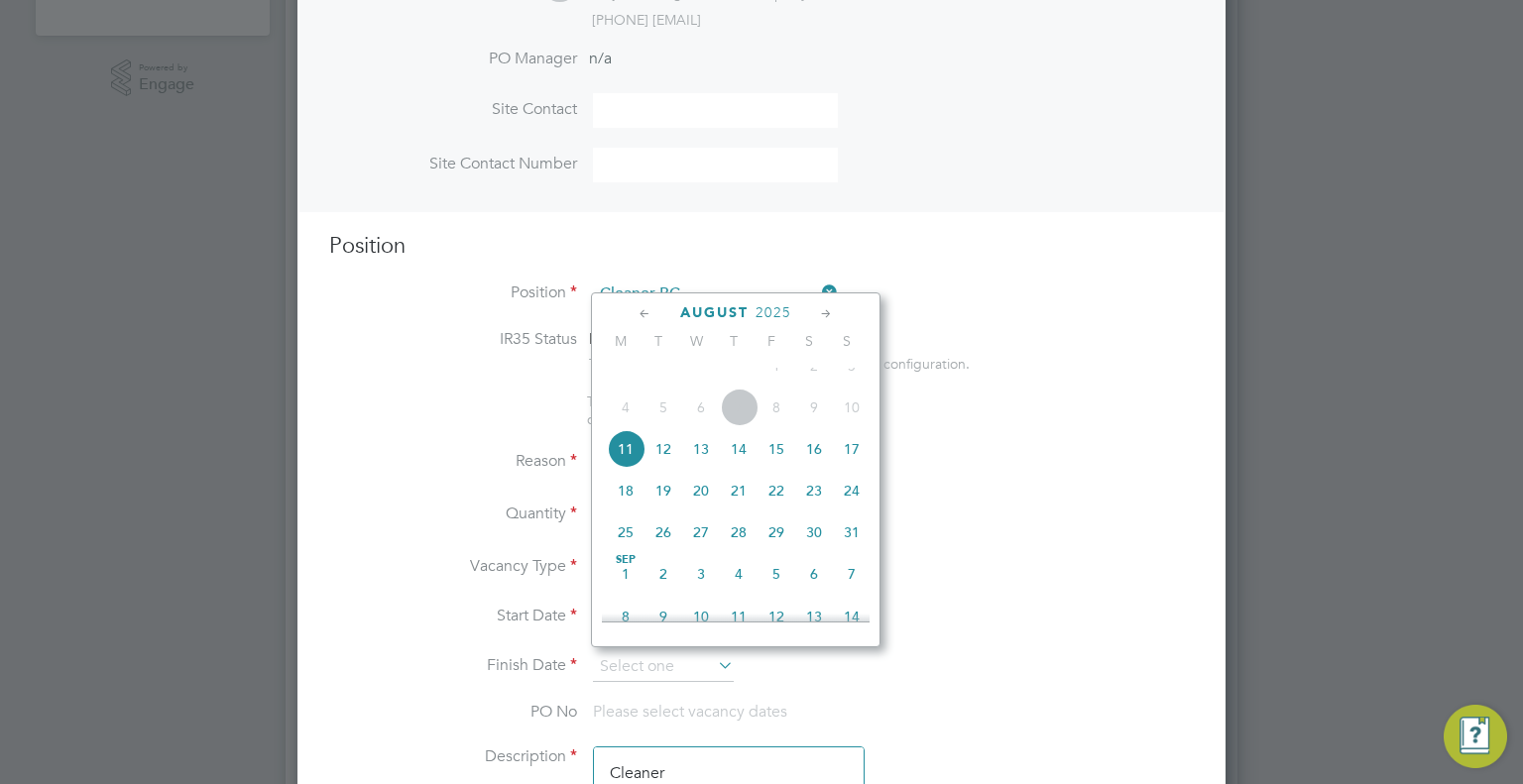 click 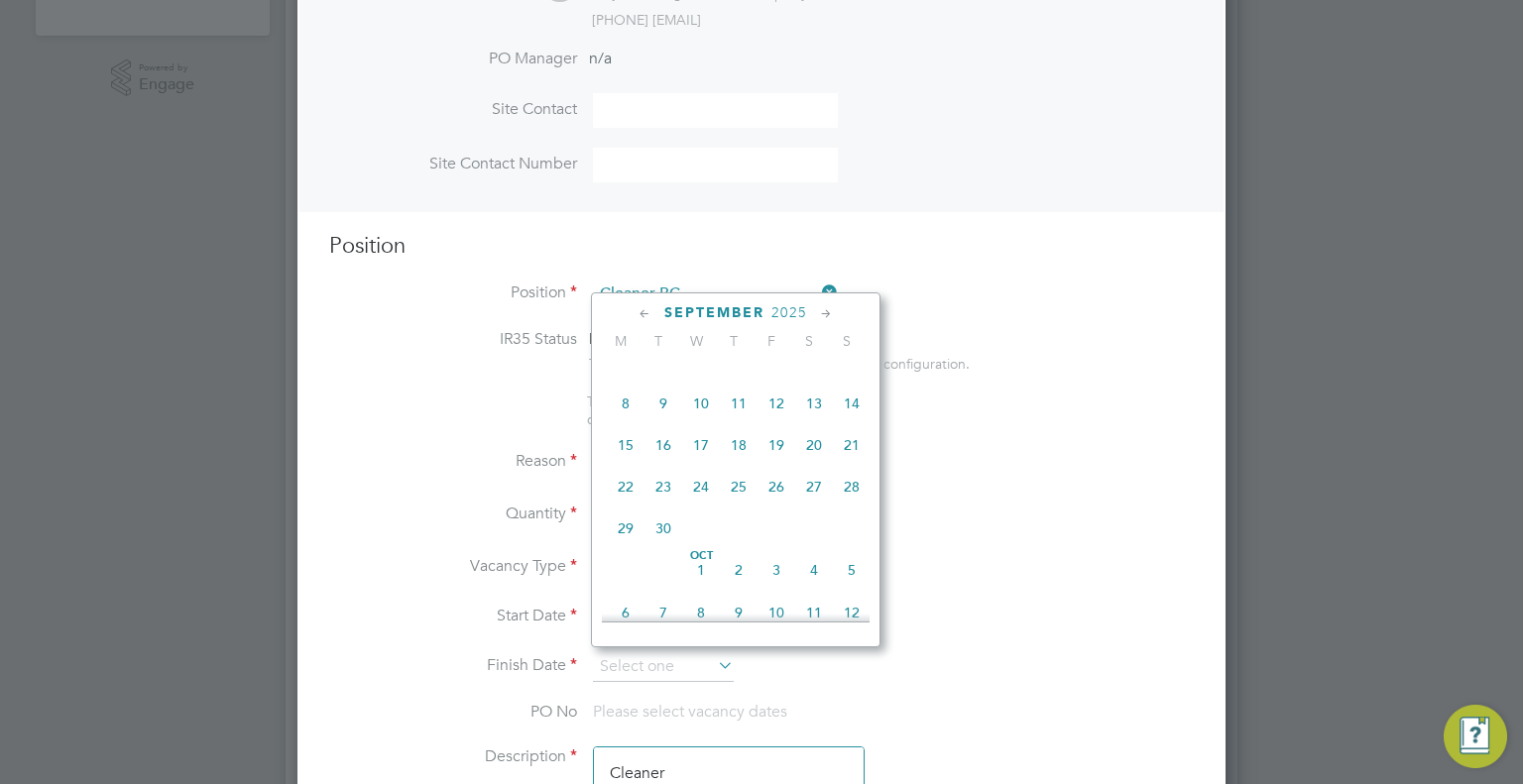 click 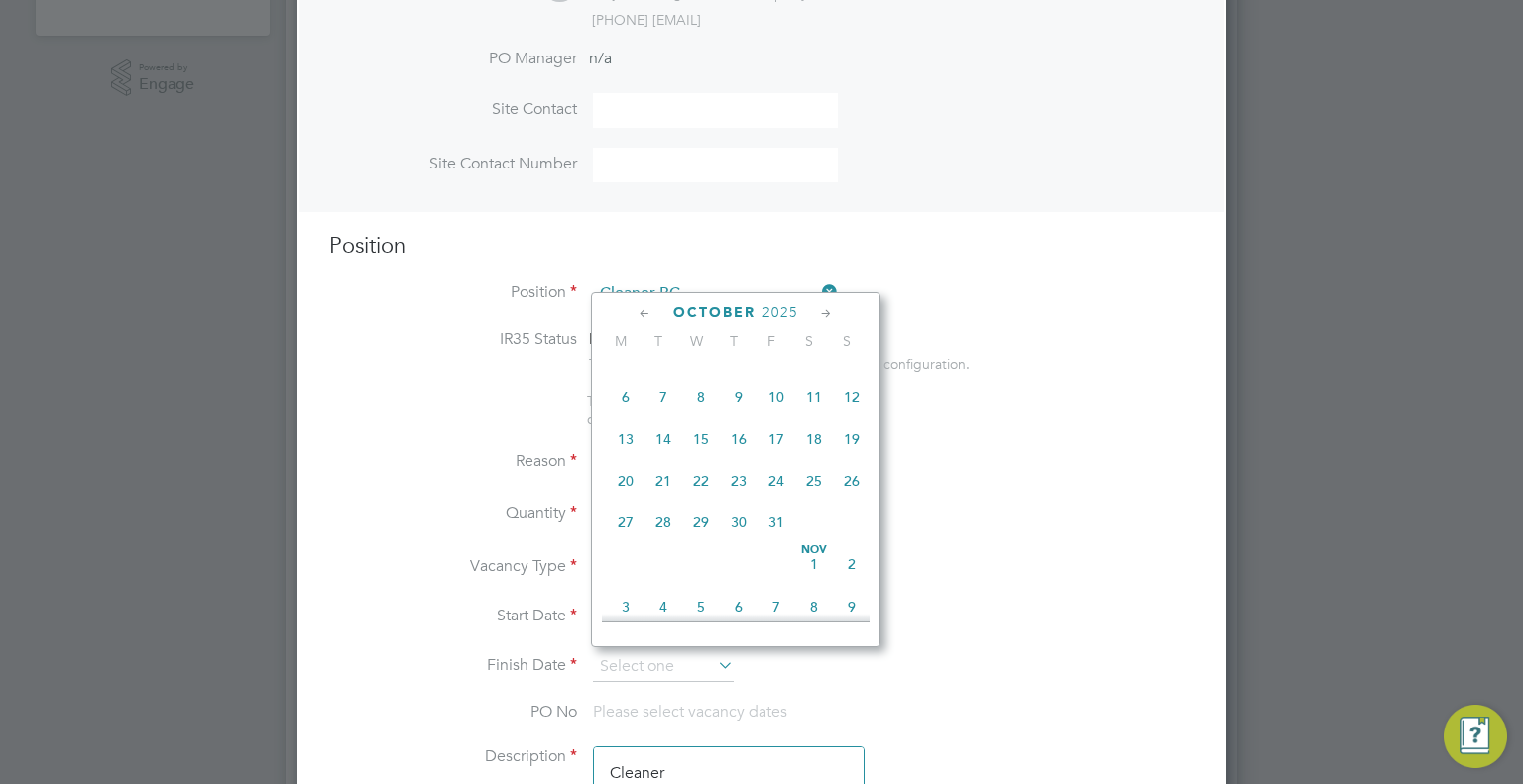 click on "31" 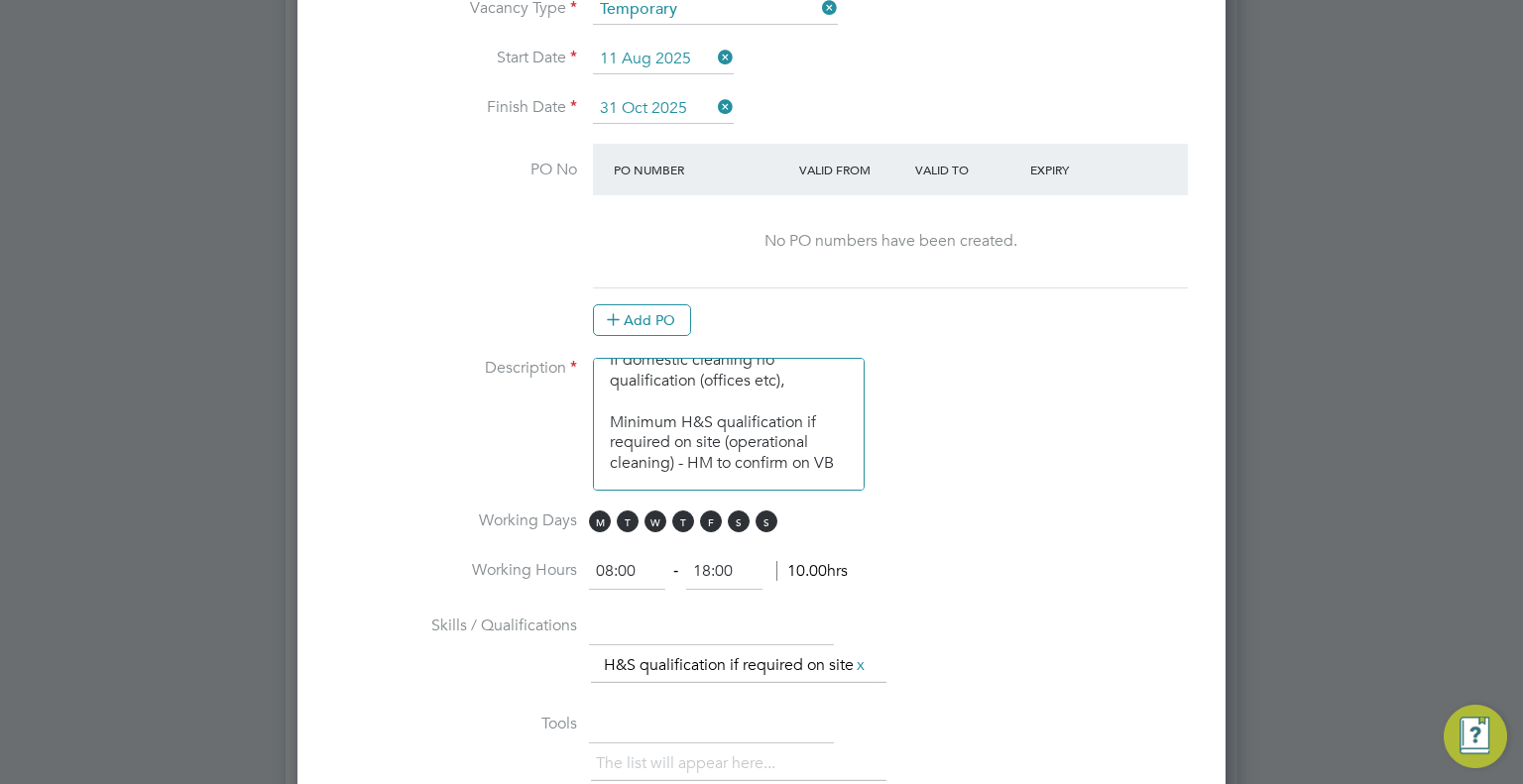 drag, startPoint x: 617, startPoint y: 396, endPoint x: 1138, endPoint y: 642, distance: 576.1571 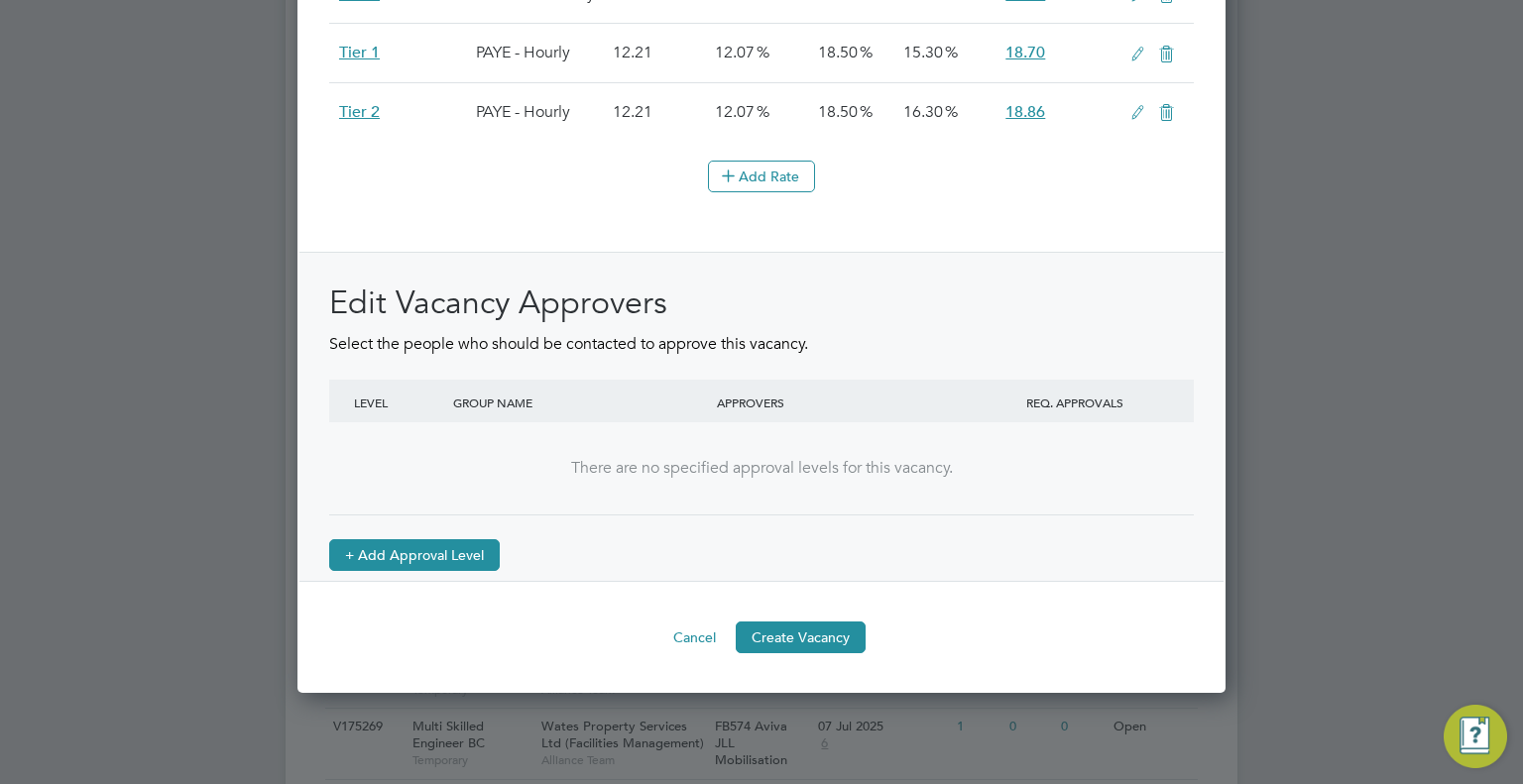 type on "Cleaner
ongoing work
no CSCS Req
flexible on days and hours but min 3 days per week" 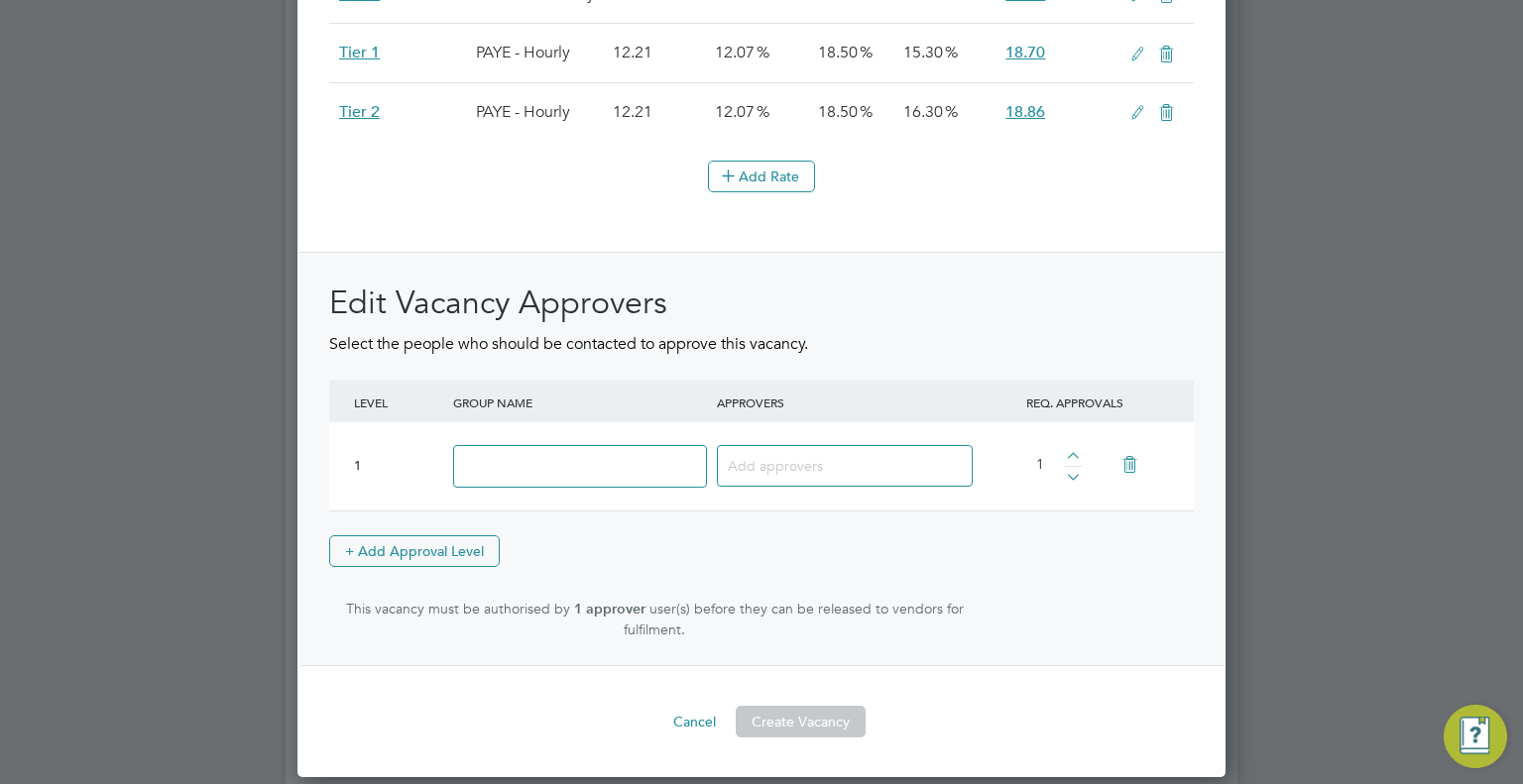 click at bounding box center (580, 466) 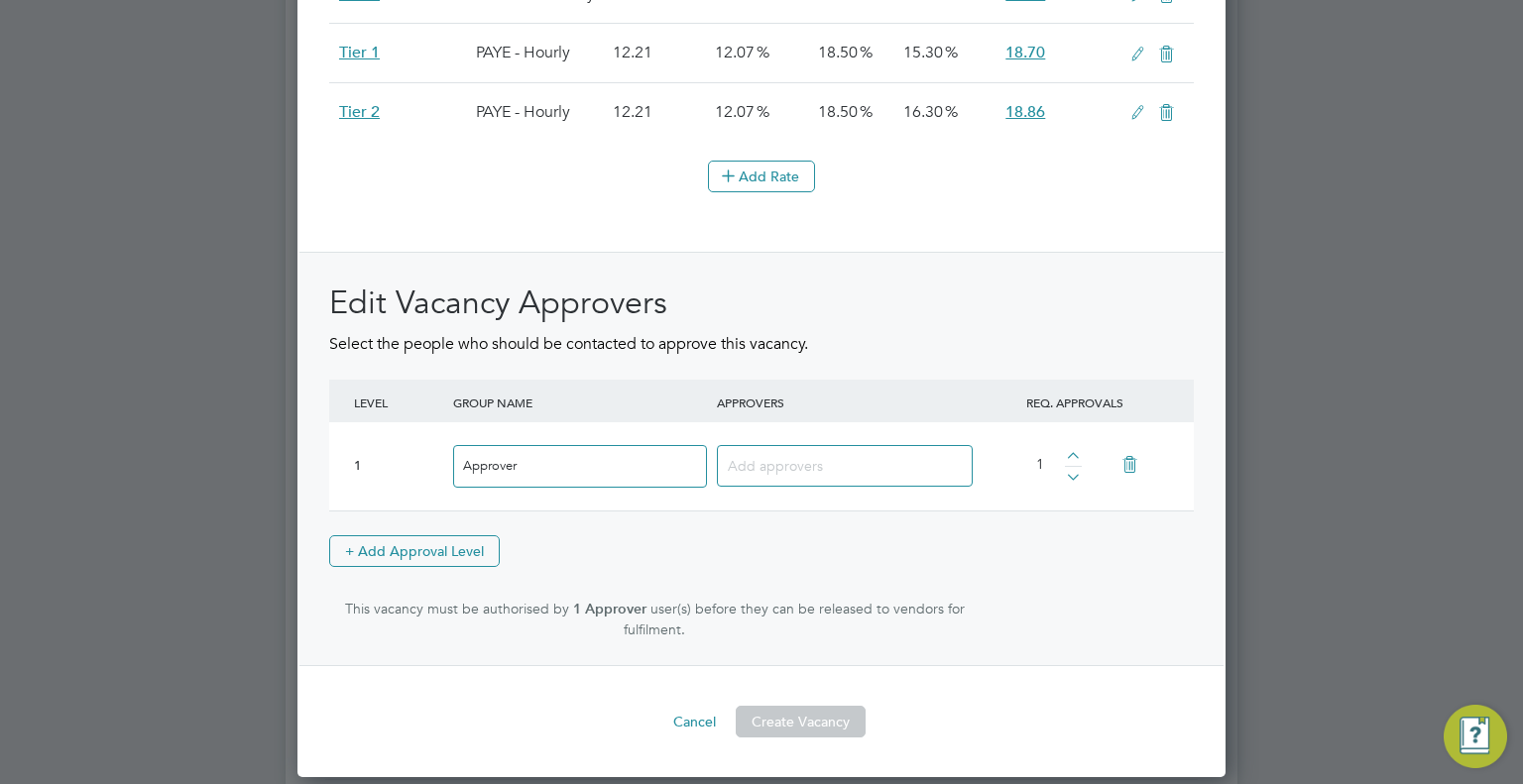 click at bounding box center [845, 466] 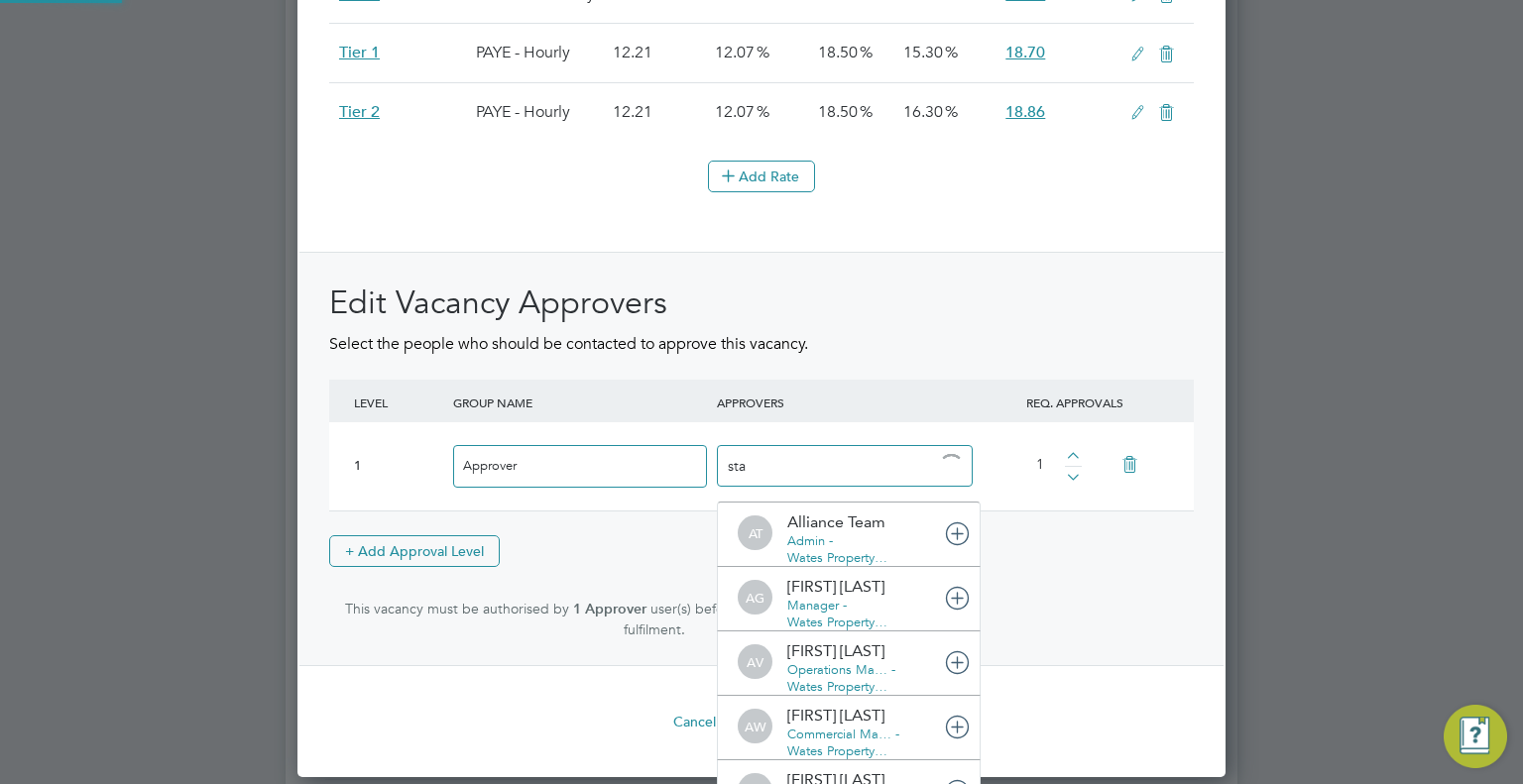 type on "stac" 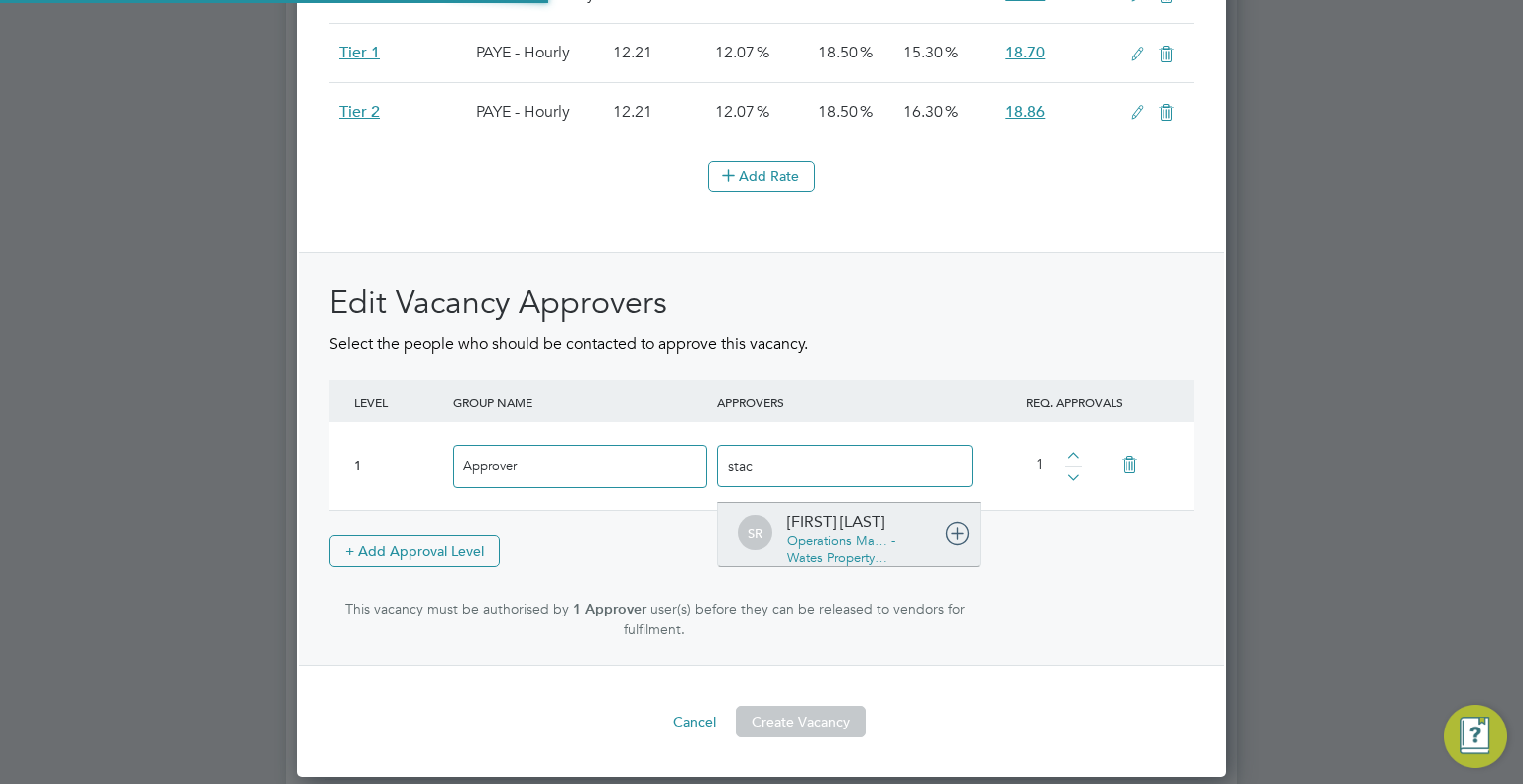 type 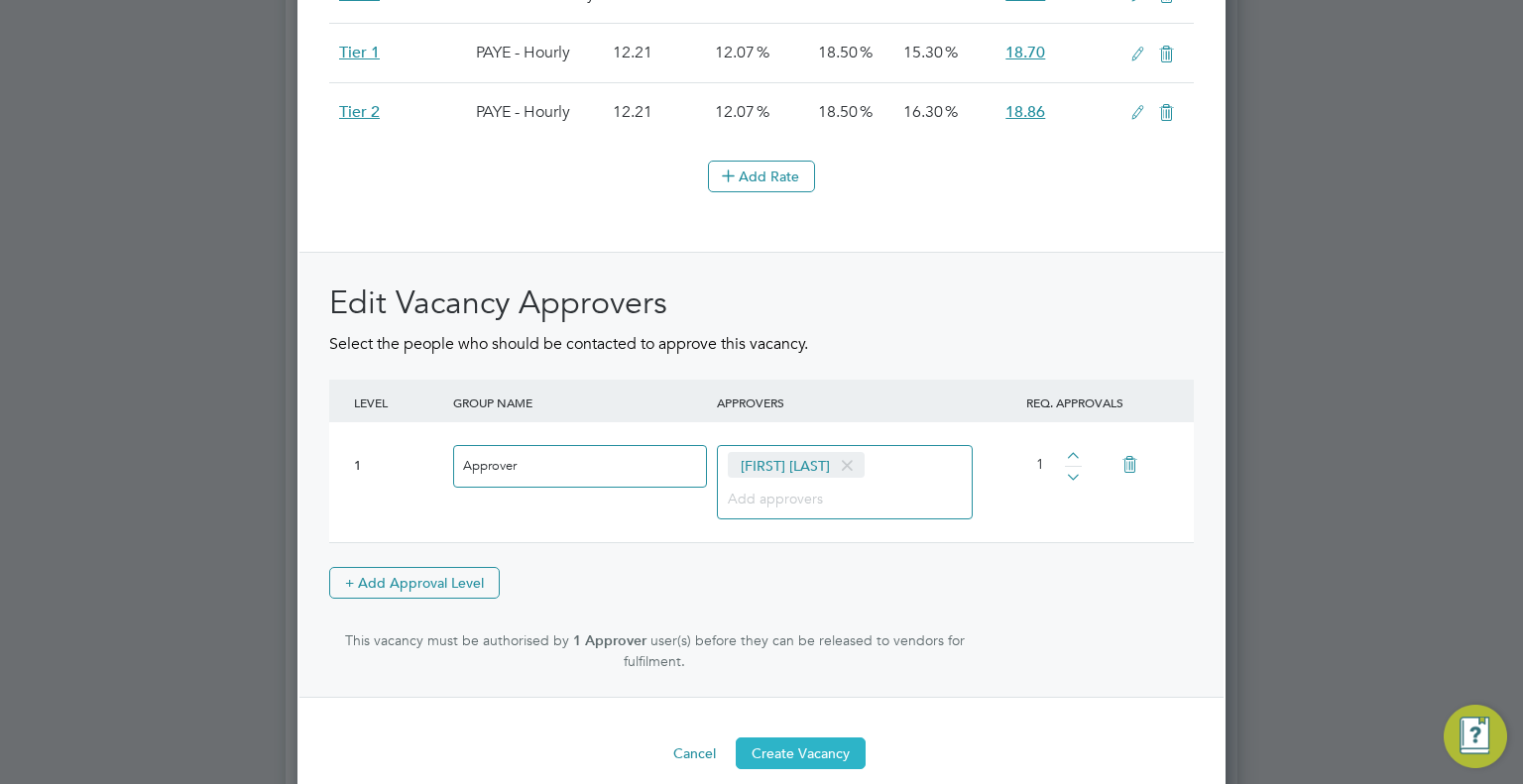 click on "Create Vacancy" at bounding box center (800, 753) 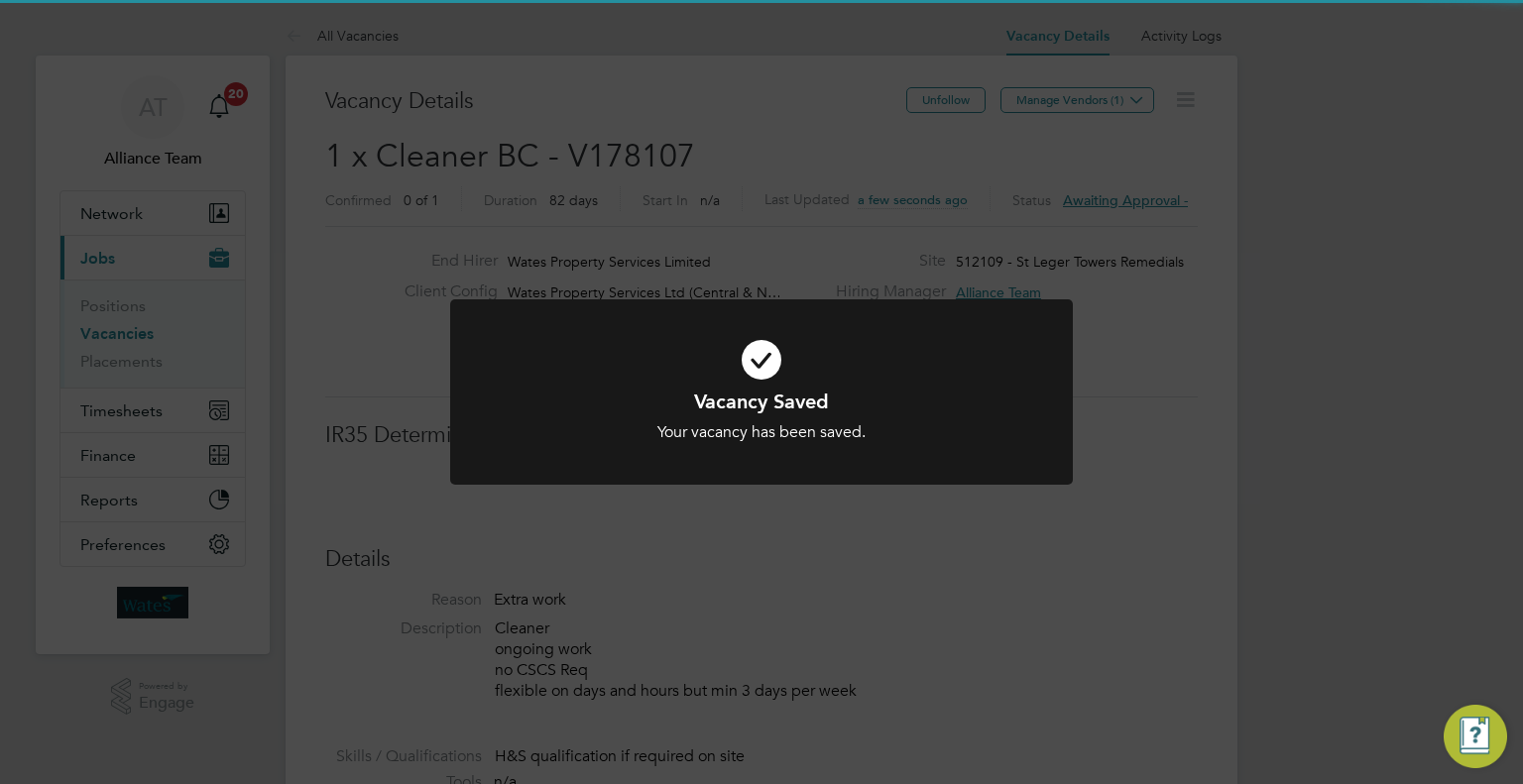 click on "Vacancy Saved Your vacancy has been saved. Cancel Okay" 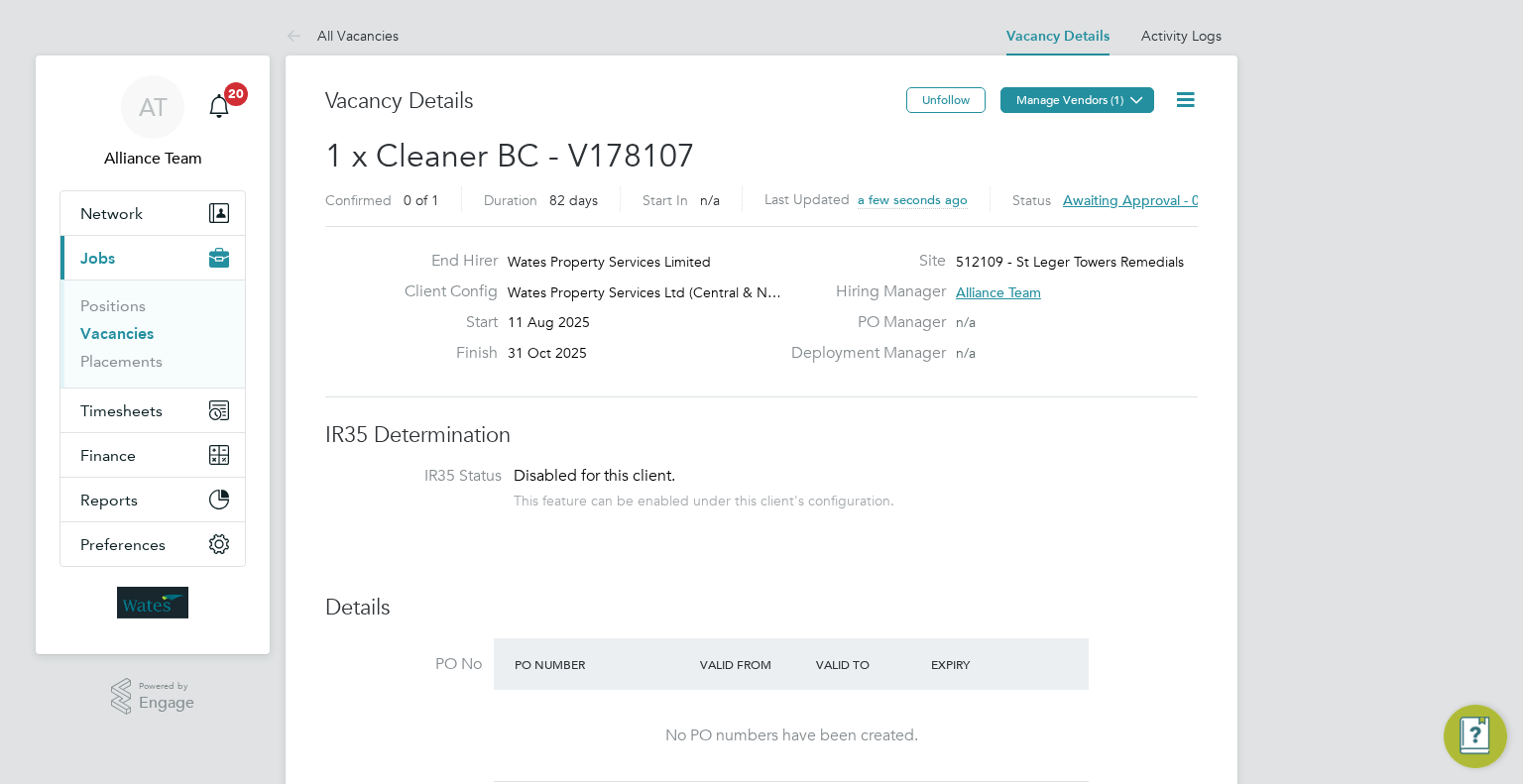 click on "Manage Vendors (1)" 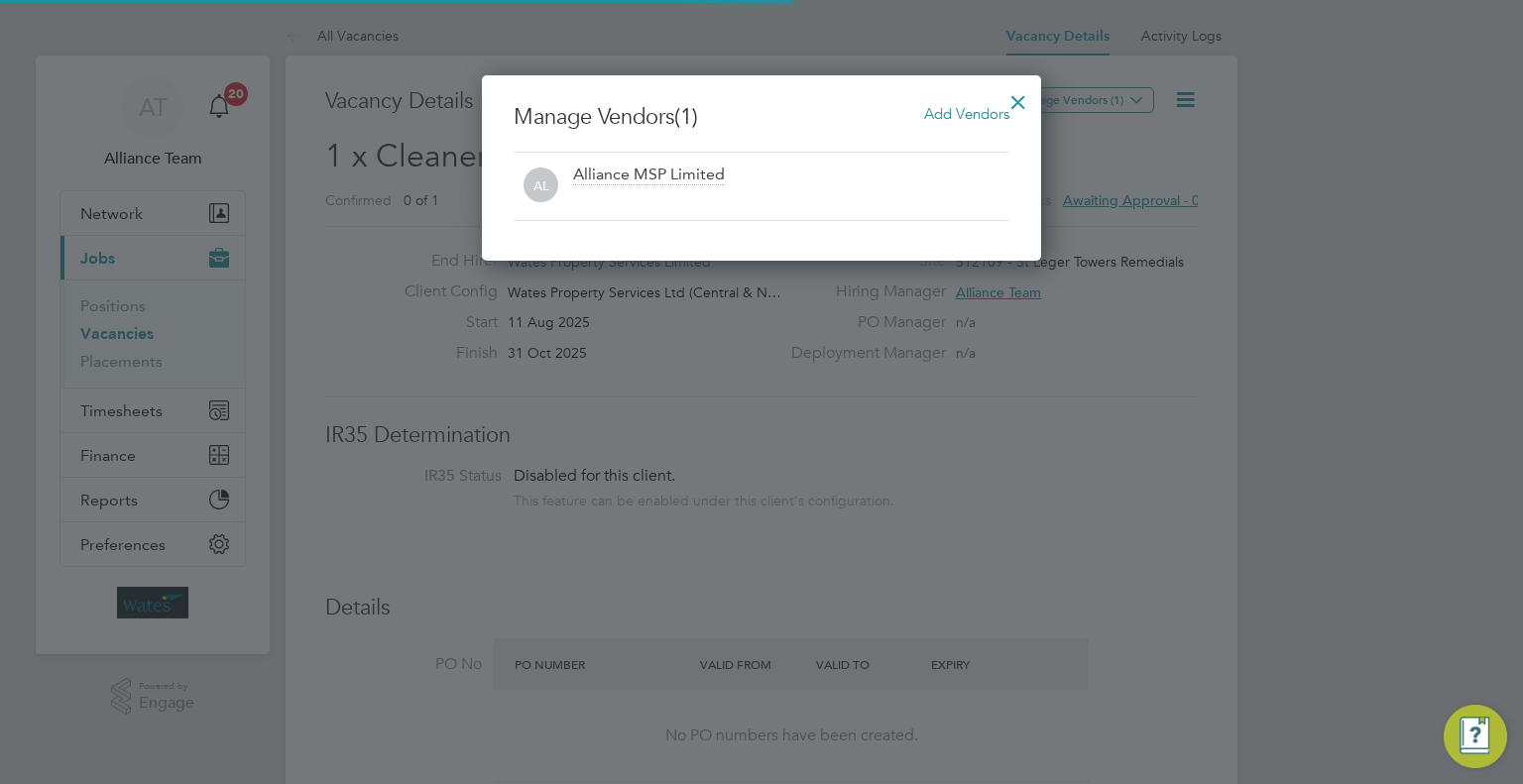 click on "Add Vendors" at bounding box center [967, 113] 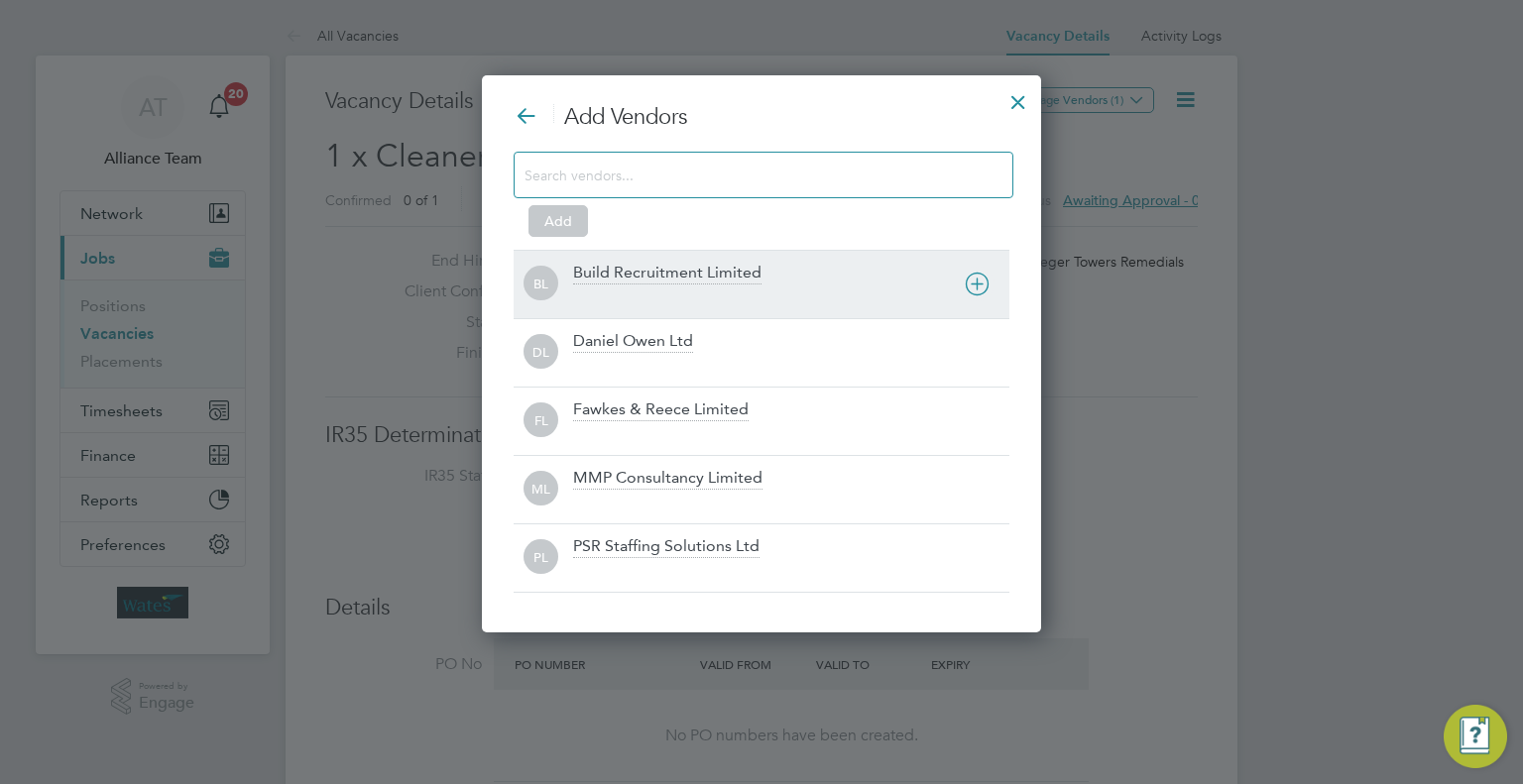 click at bounding box center [791, 297] 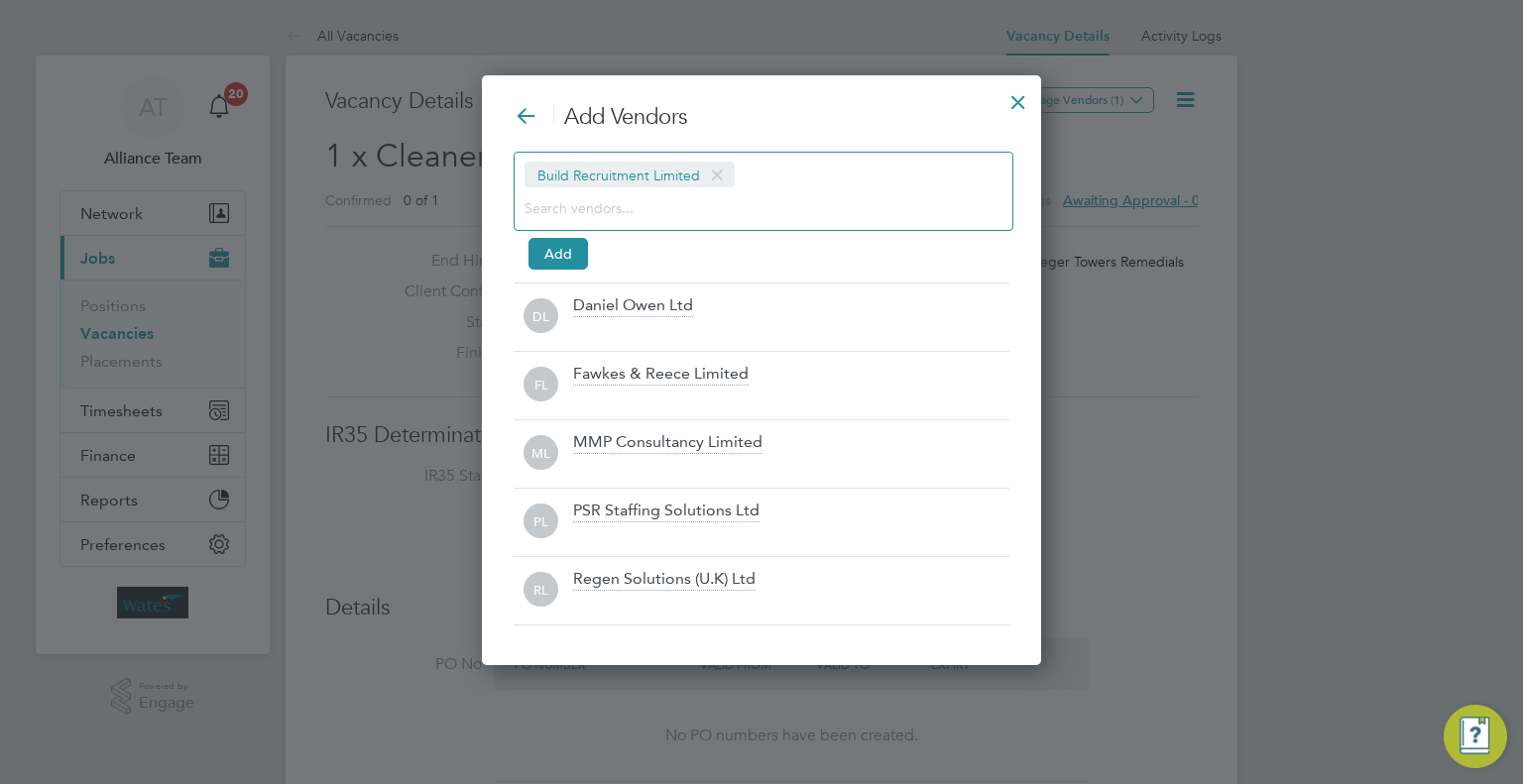 click at bounding box center (748, 207) 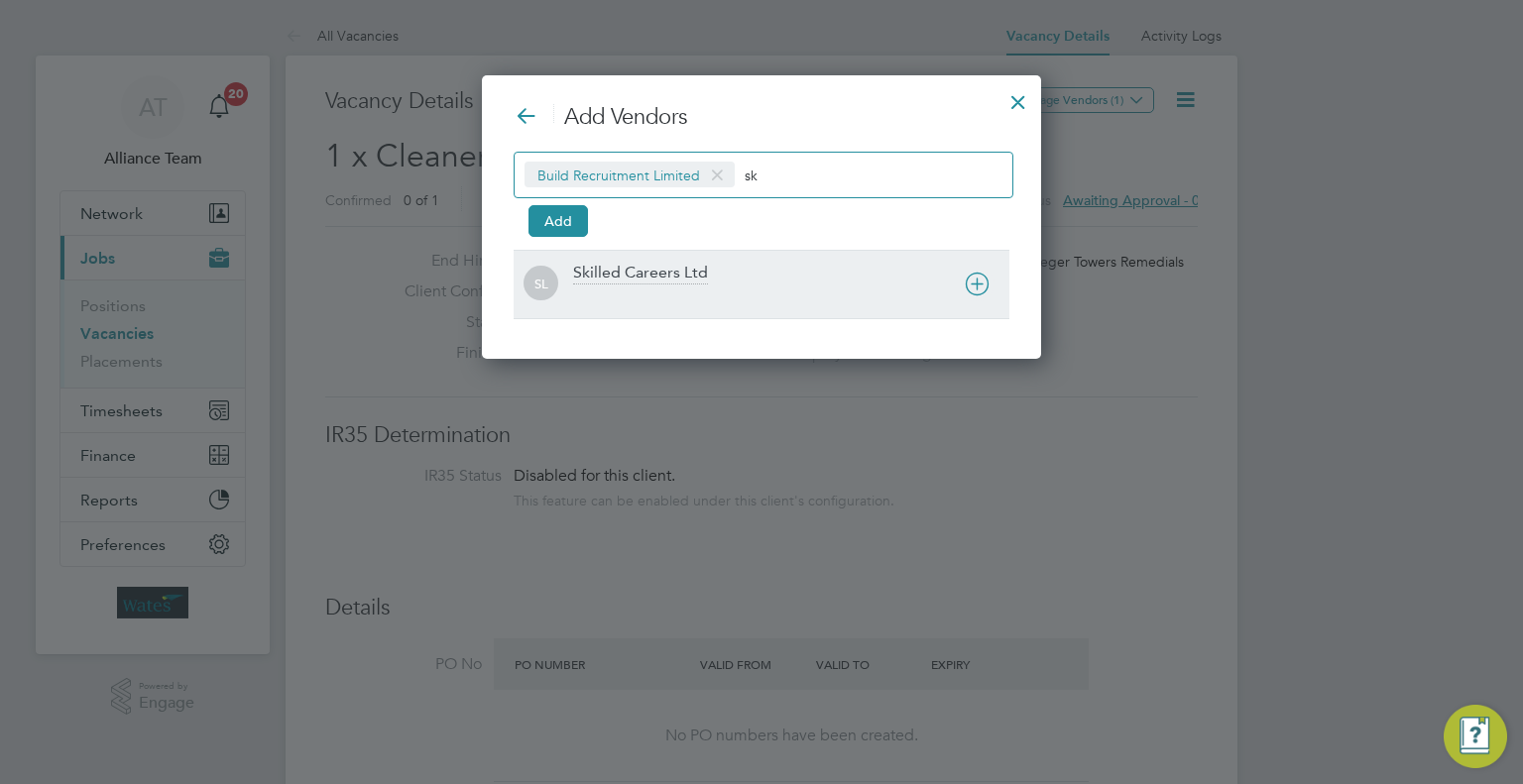 type on "sk" 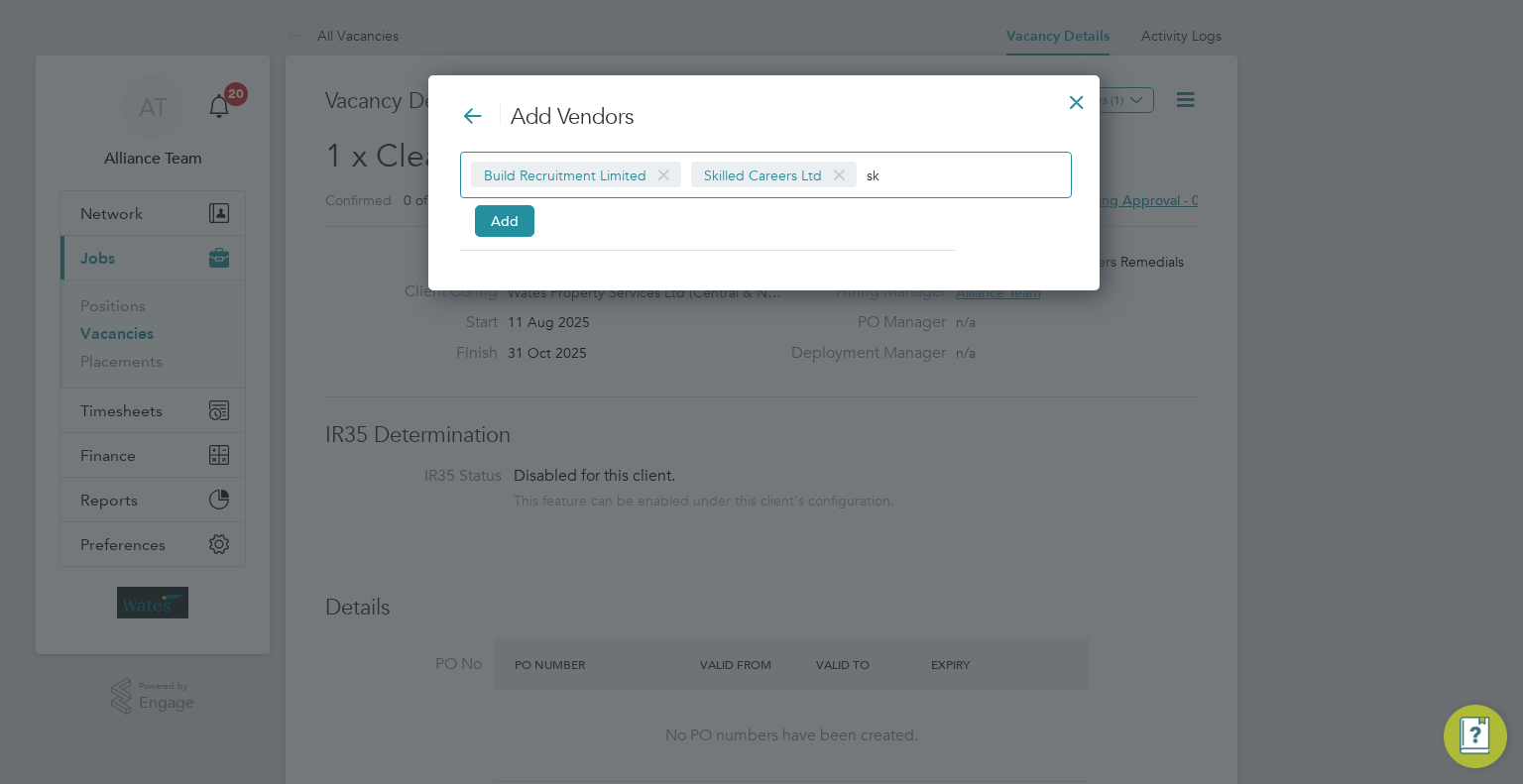 click on "sk" at bounding box center (928, 174) 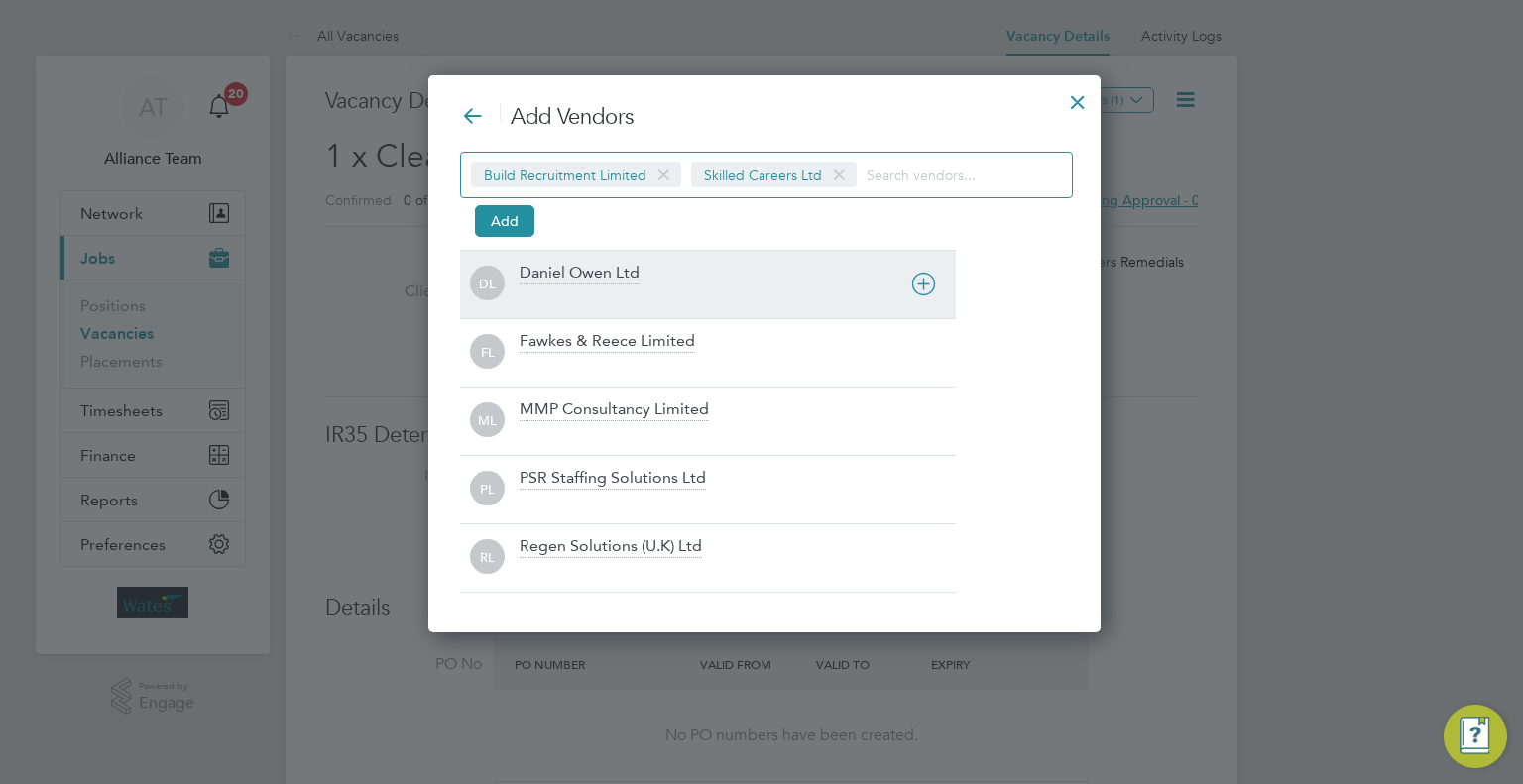 type 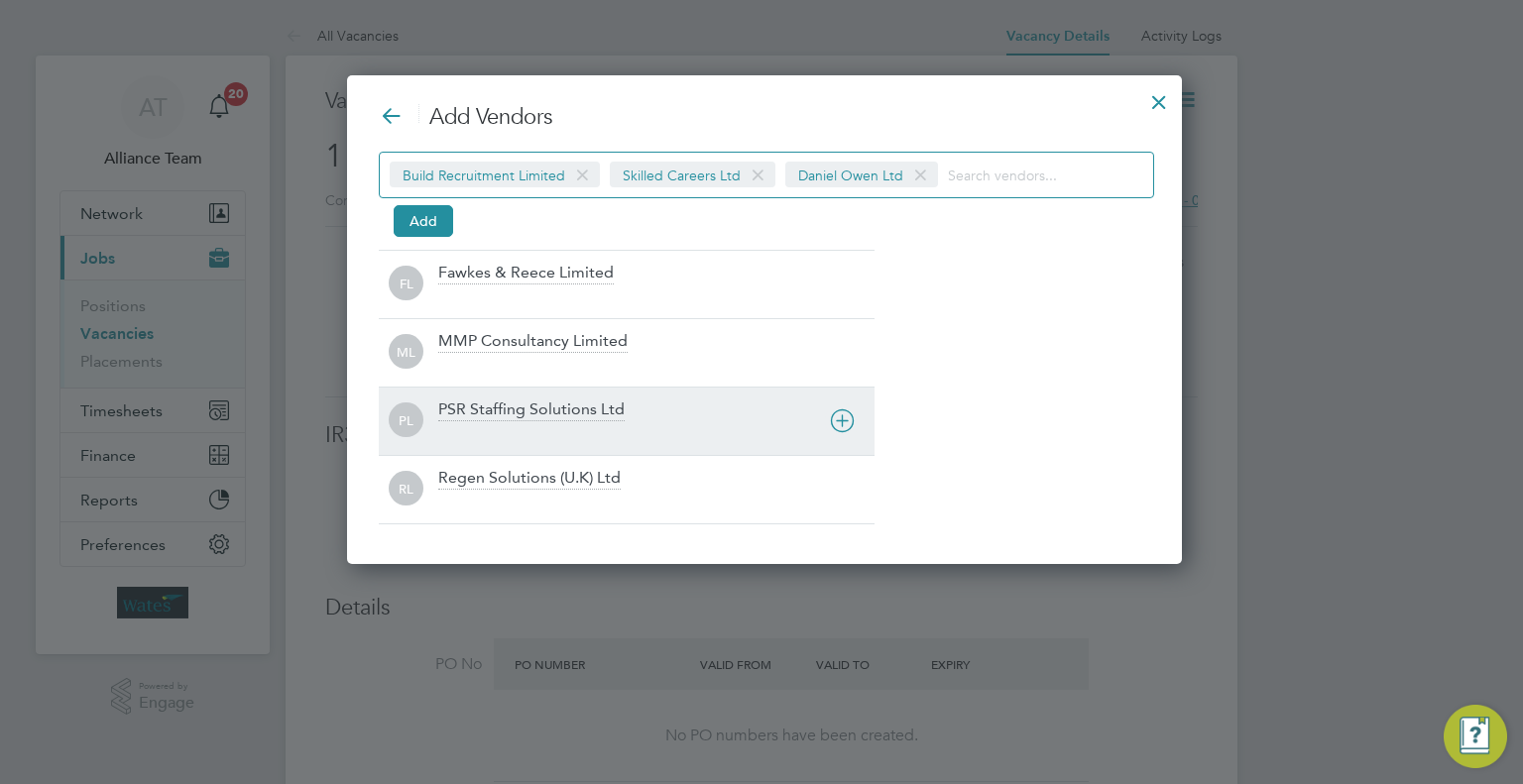 click on "PSR Staffing Solutions Ltd" at bounding box center (656, 421) 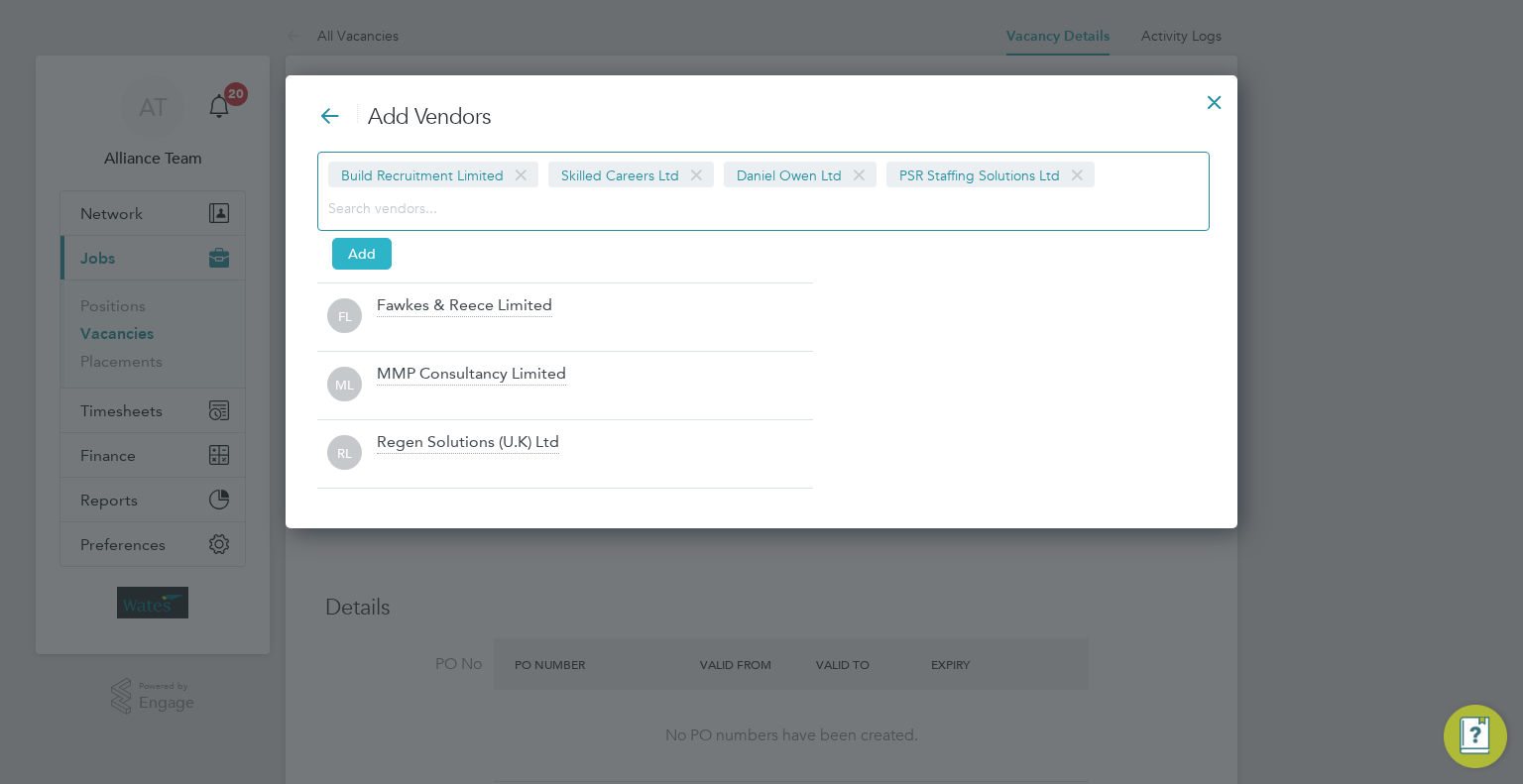click on "Add" at bounding box center [362, 254] 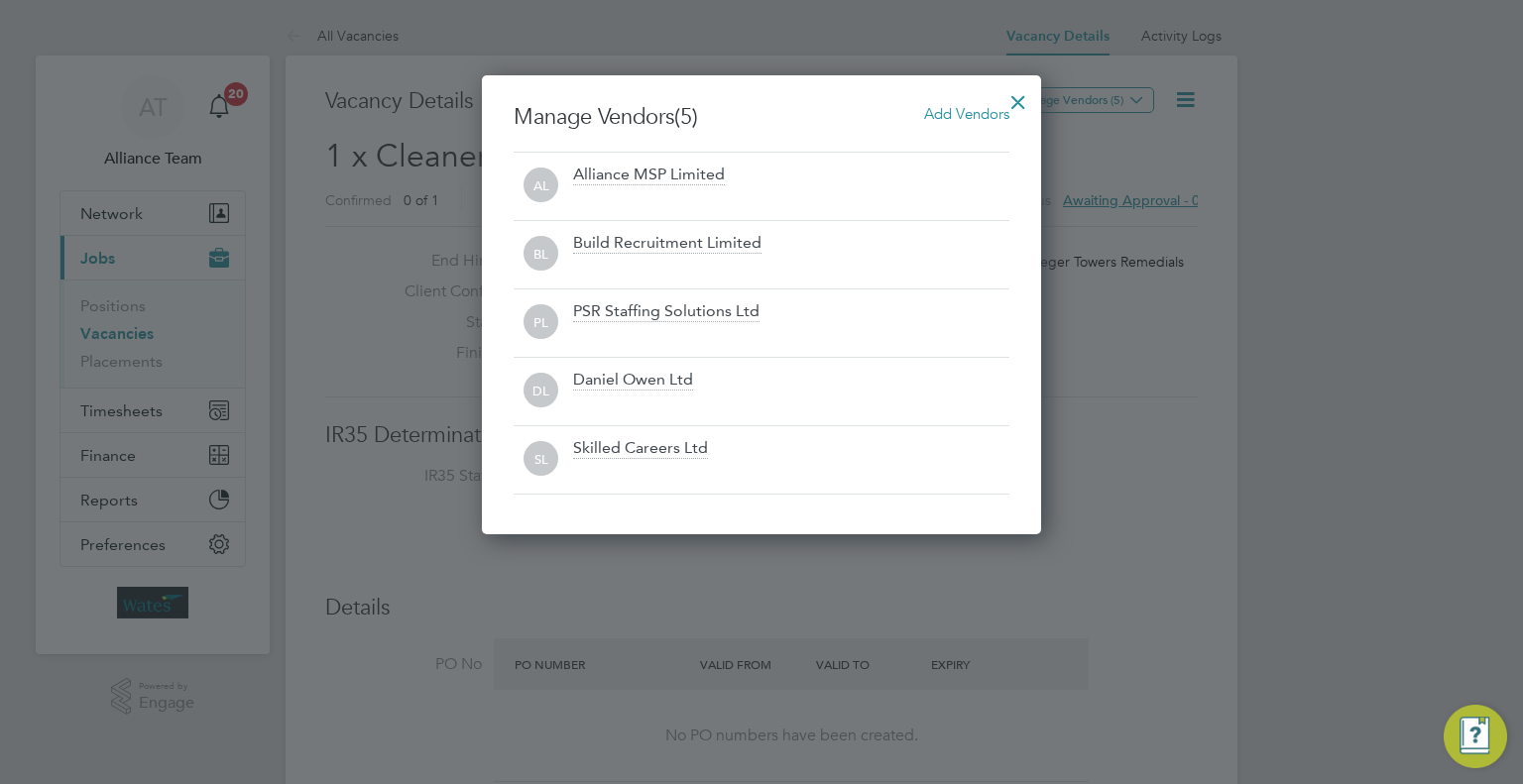 click at bounding box center (1018, 97) 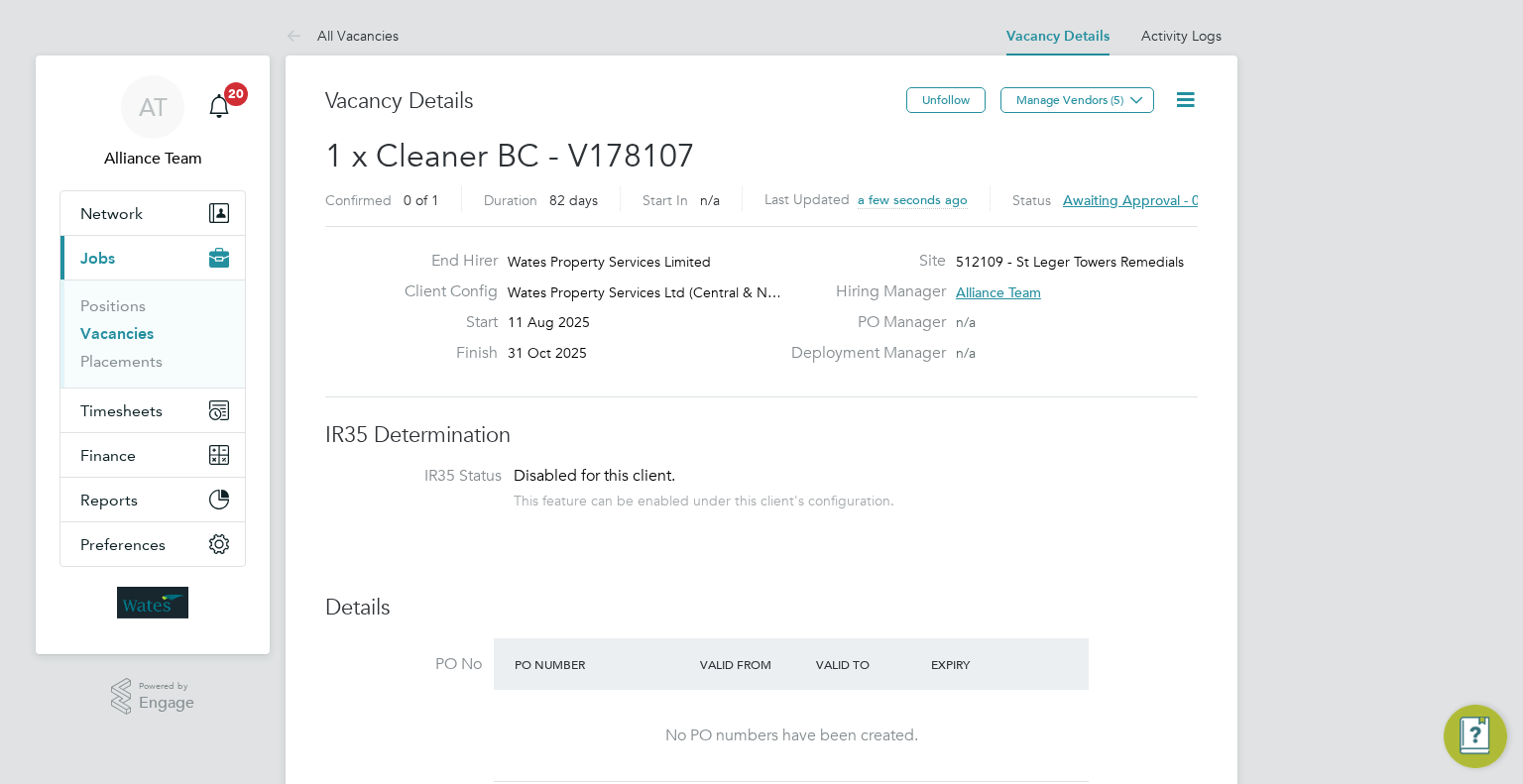 click 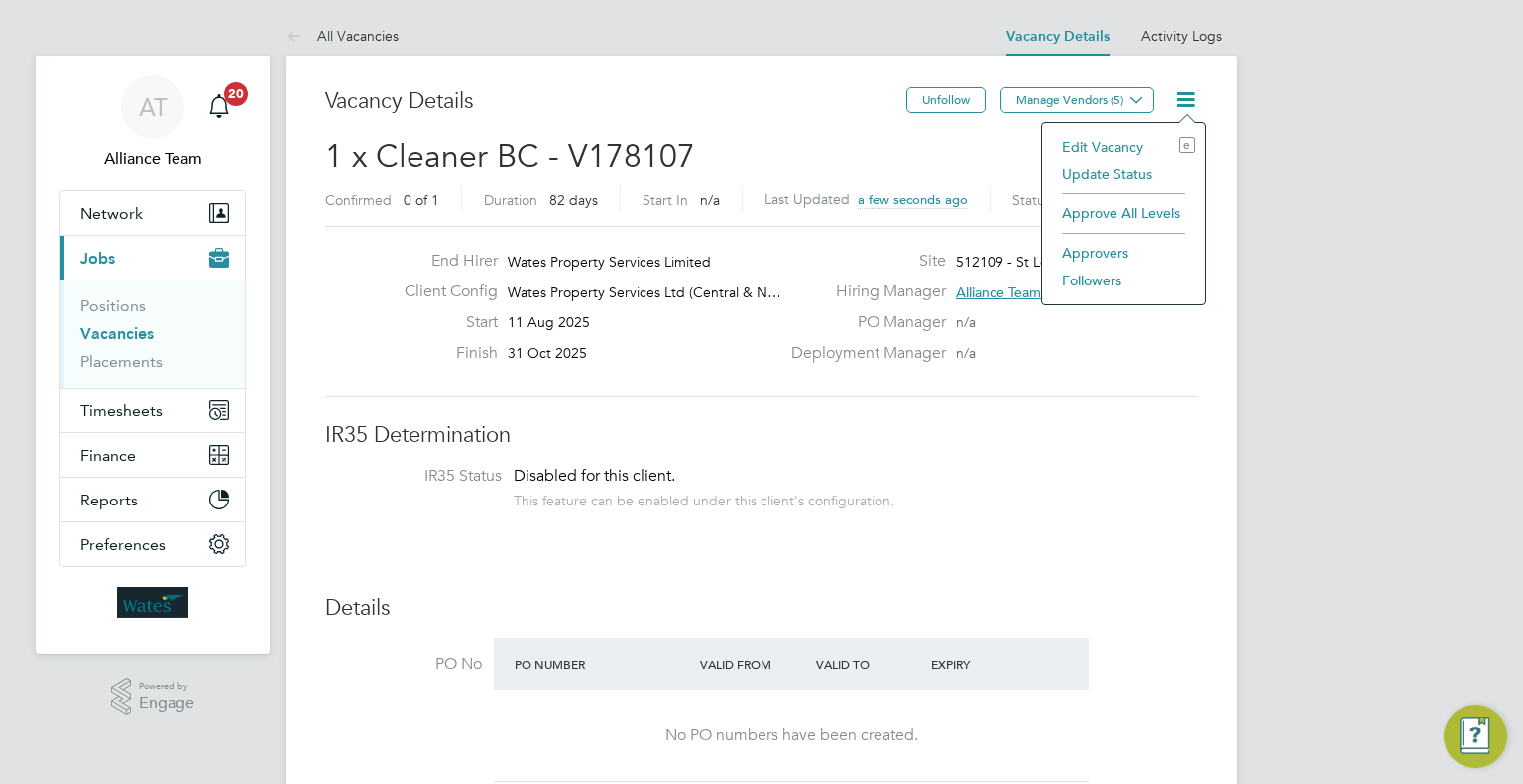 click on "Followers" 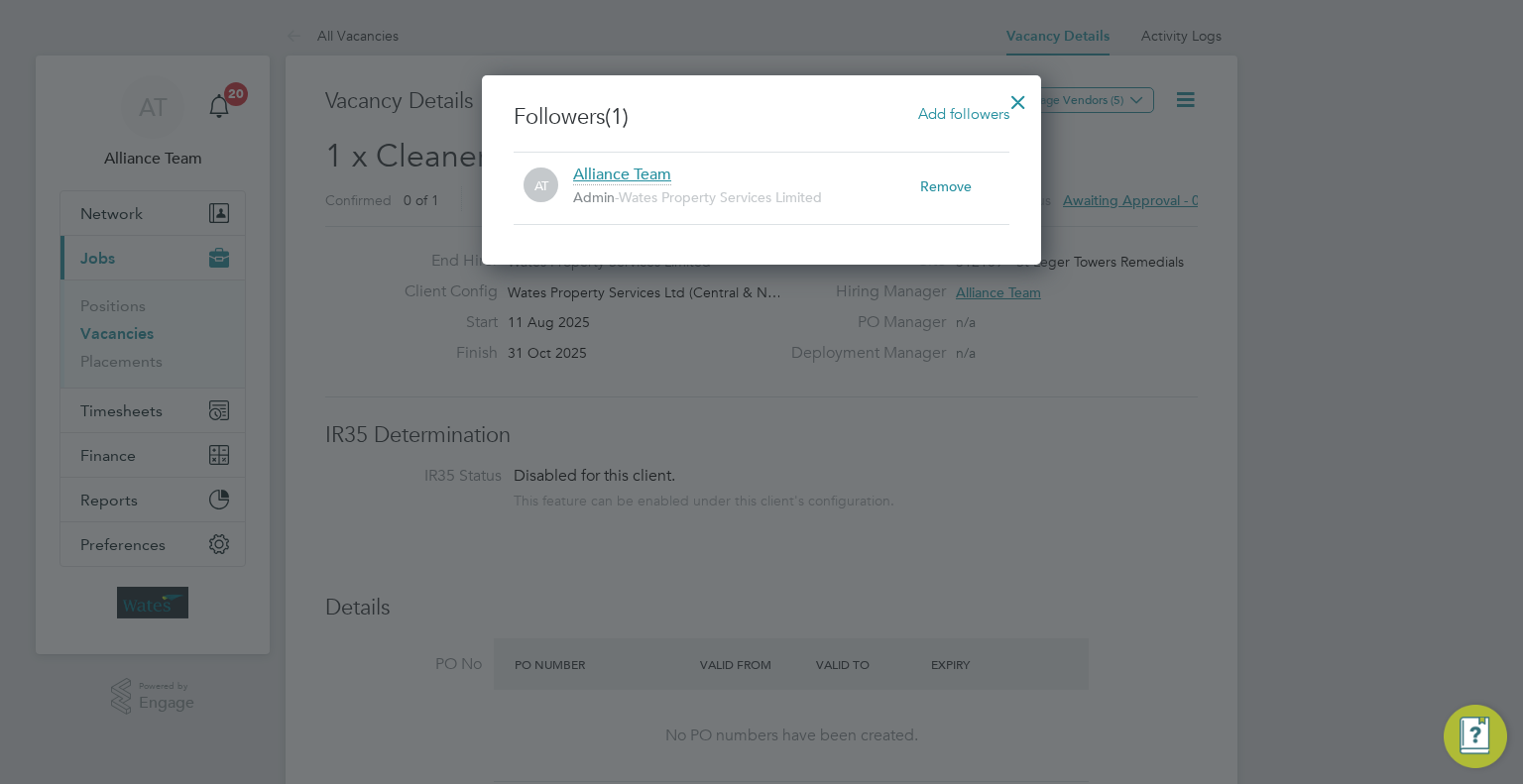 click on "Add followers" at bounding box center [964, 113] 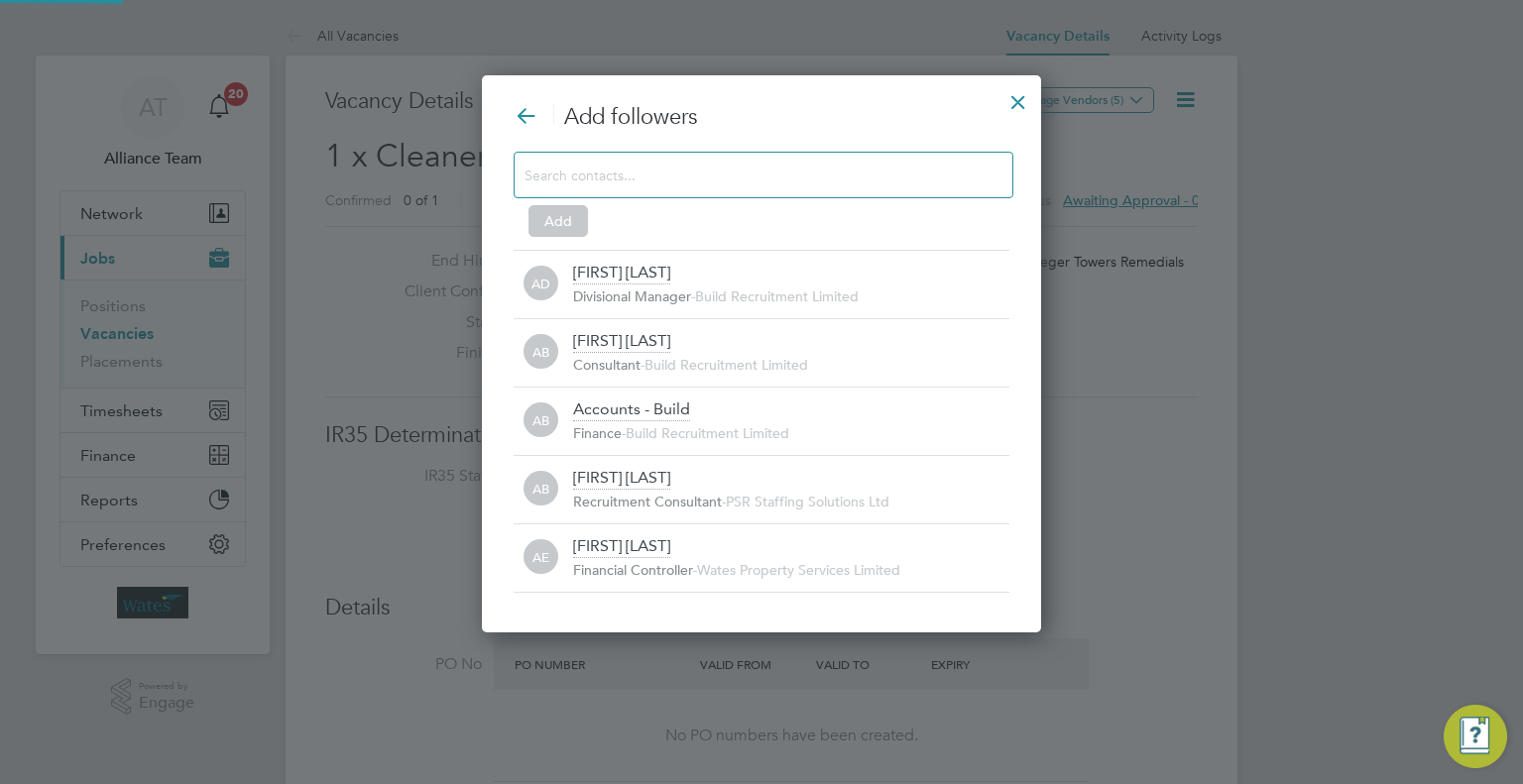click at bounding box center (748, 174) 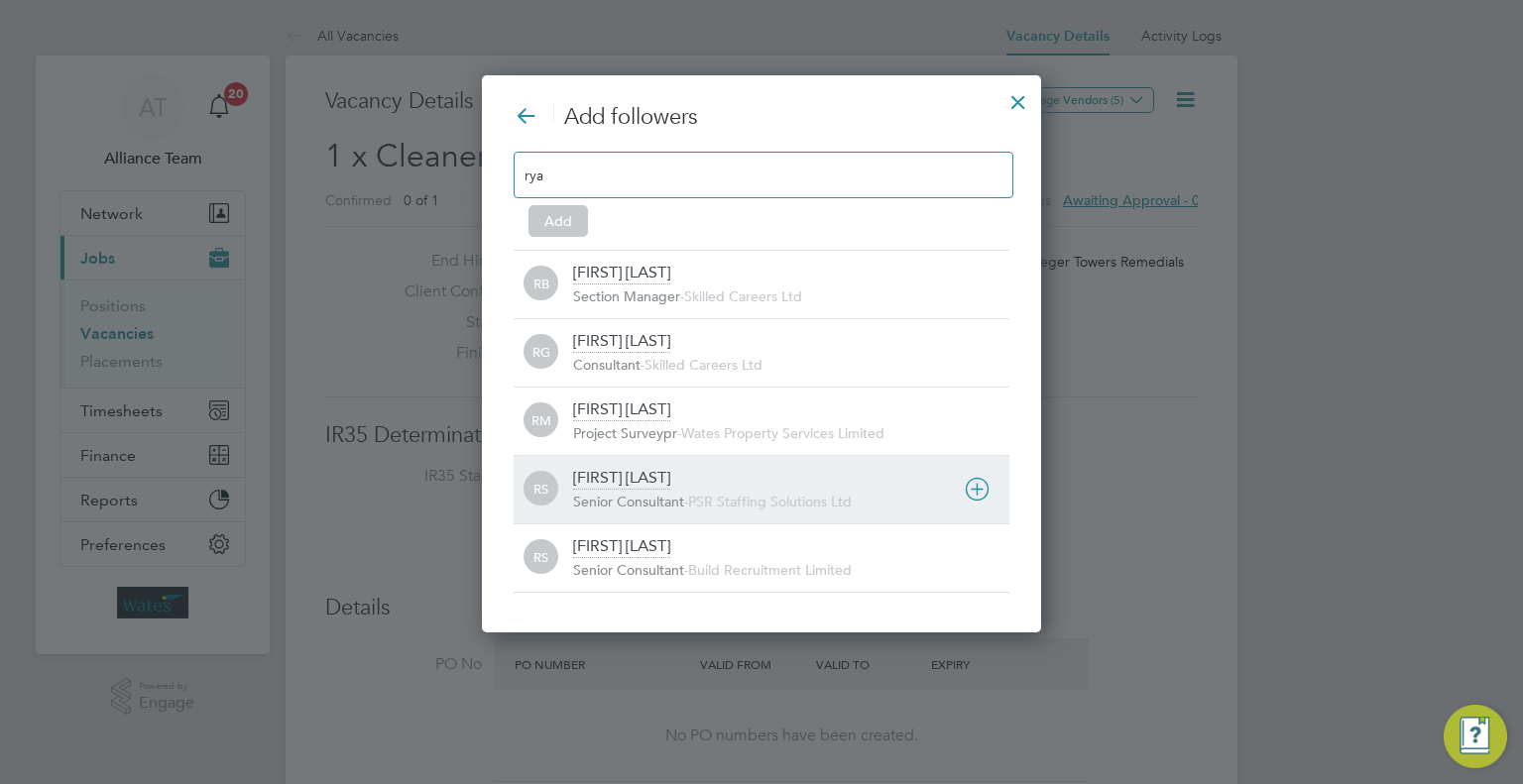 type on "rya" 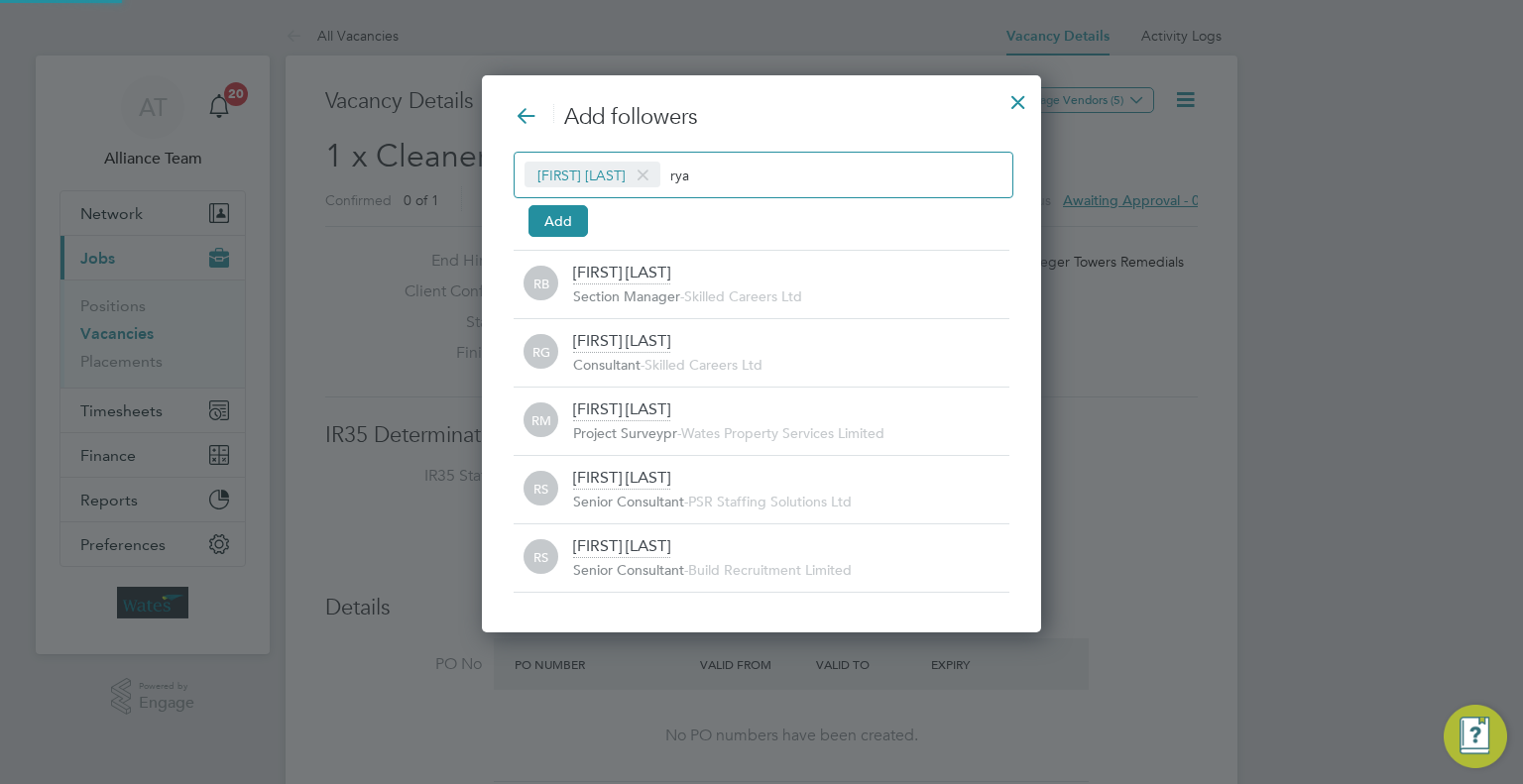 click on "rya" at bounding box center (732, 174) 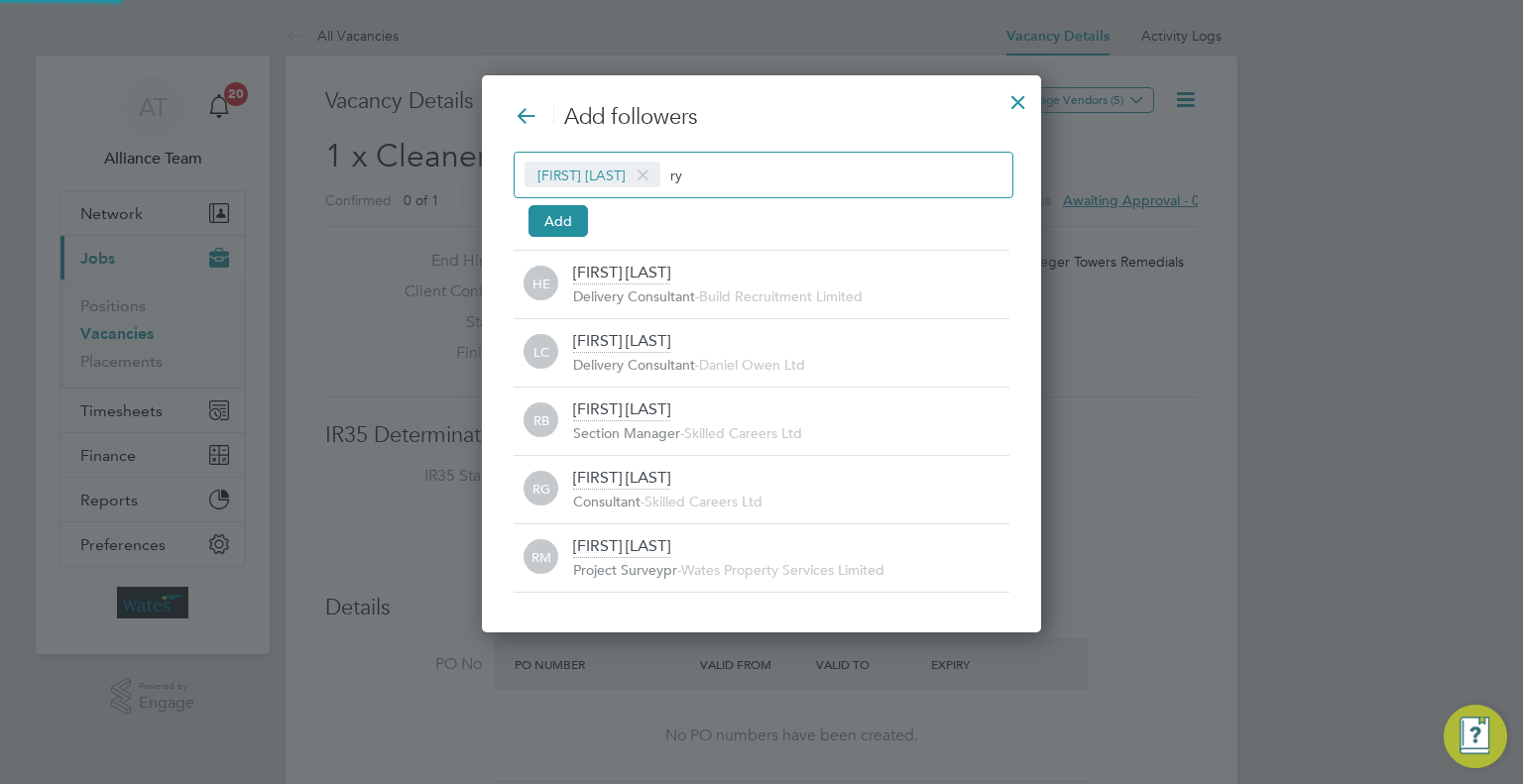 type on "r" 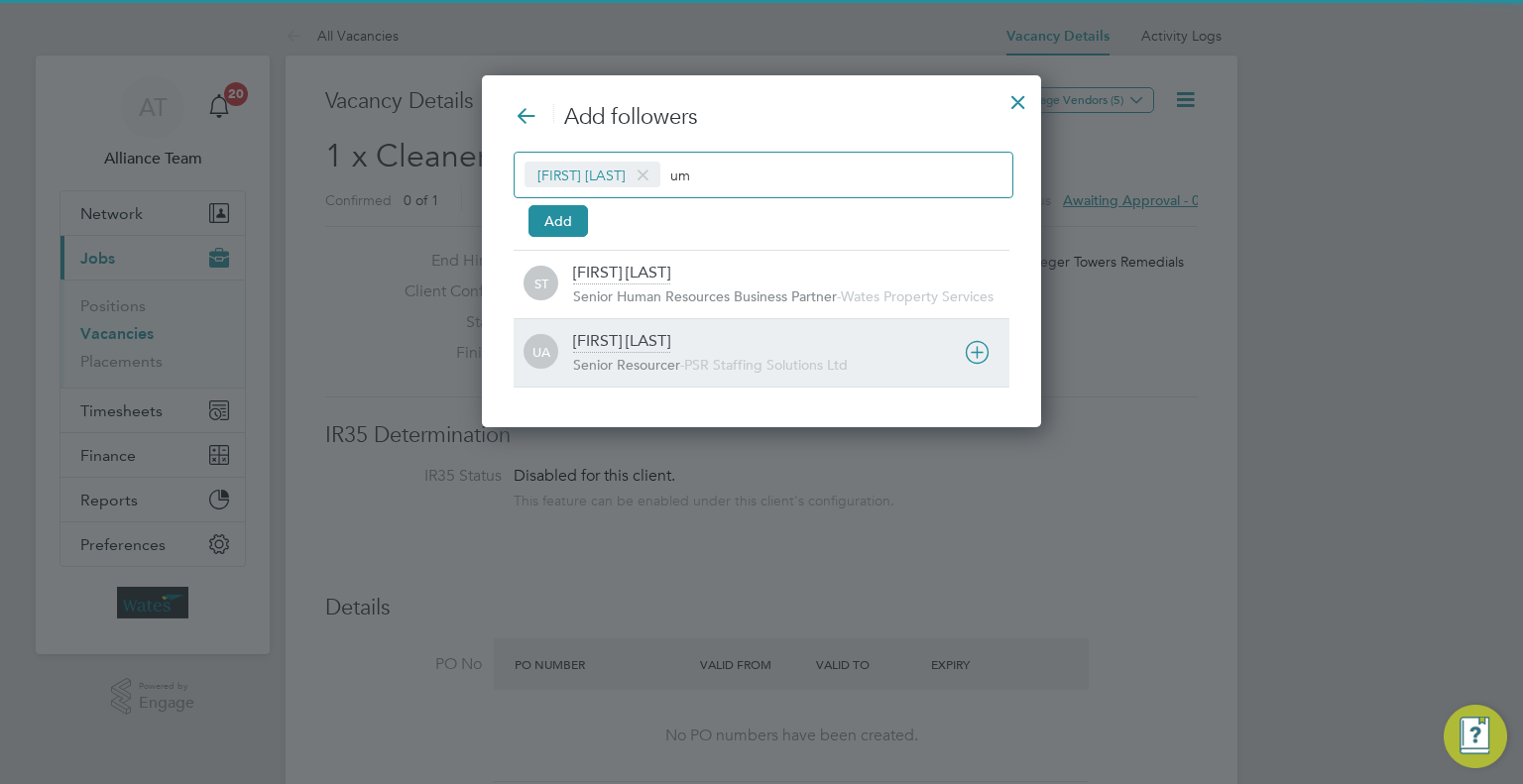 type on "um" 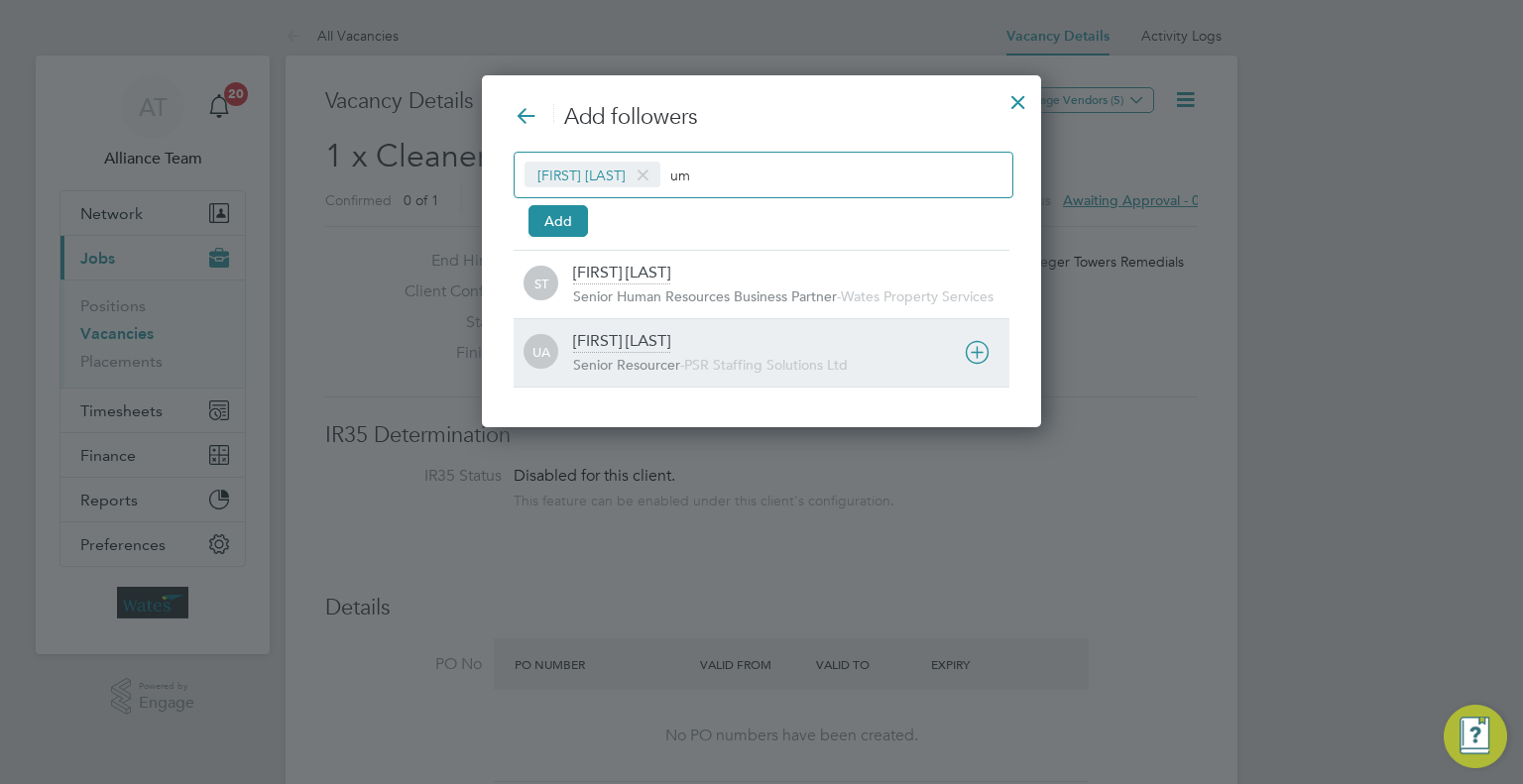 click on "Umar Aziz" at bounding box center (622, 342) 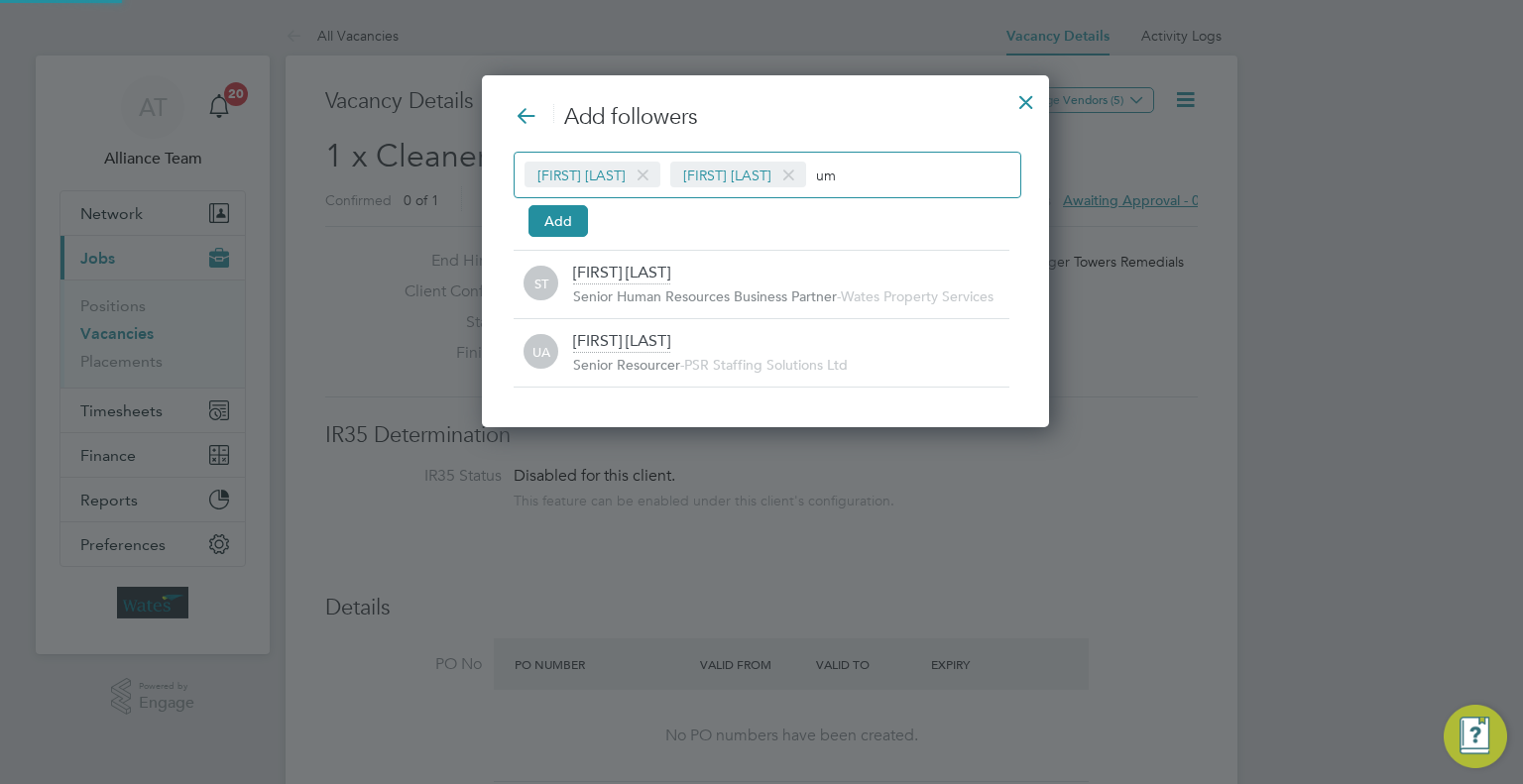 click on "Ryan Sammons Umar Aziz um" at bounding box center [767, 174] 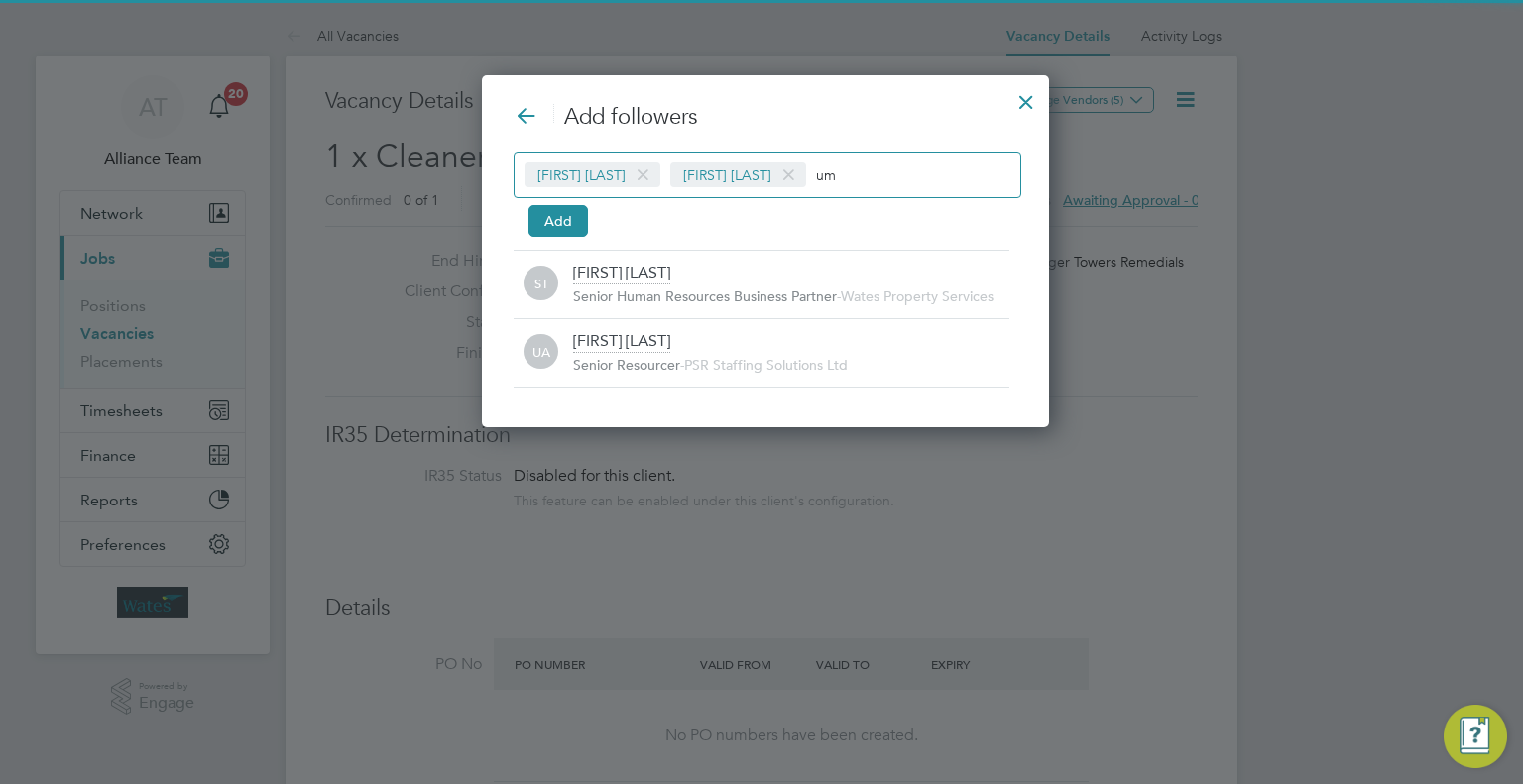 type on "u" 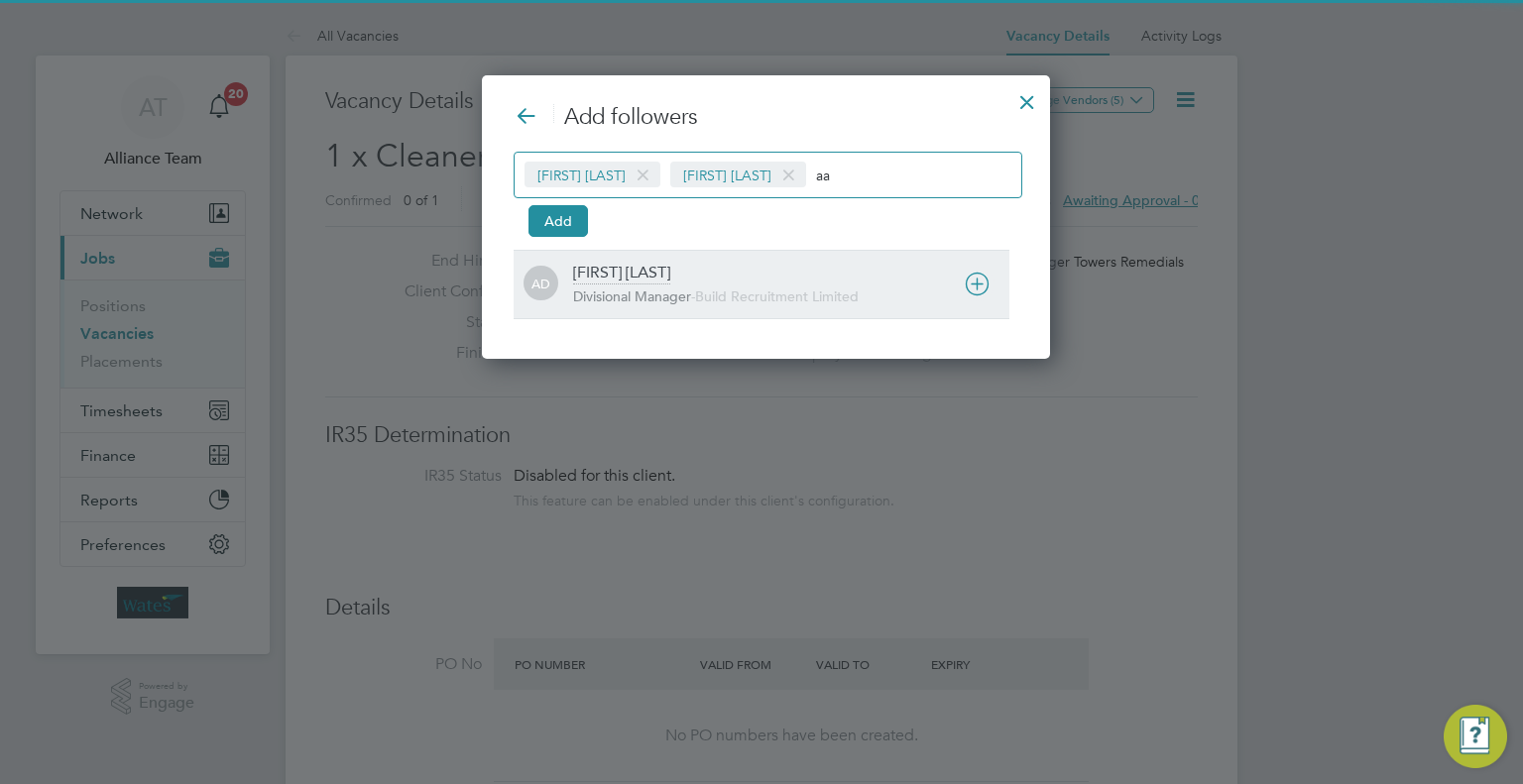 type on "aa" 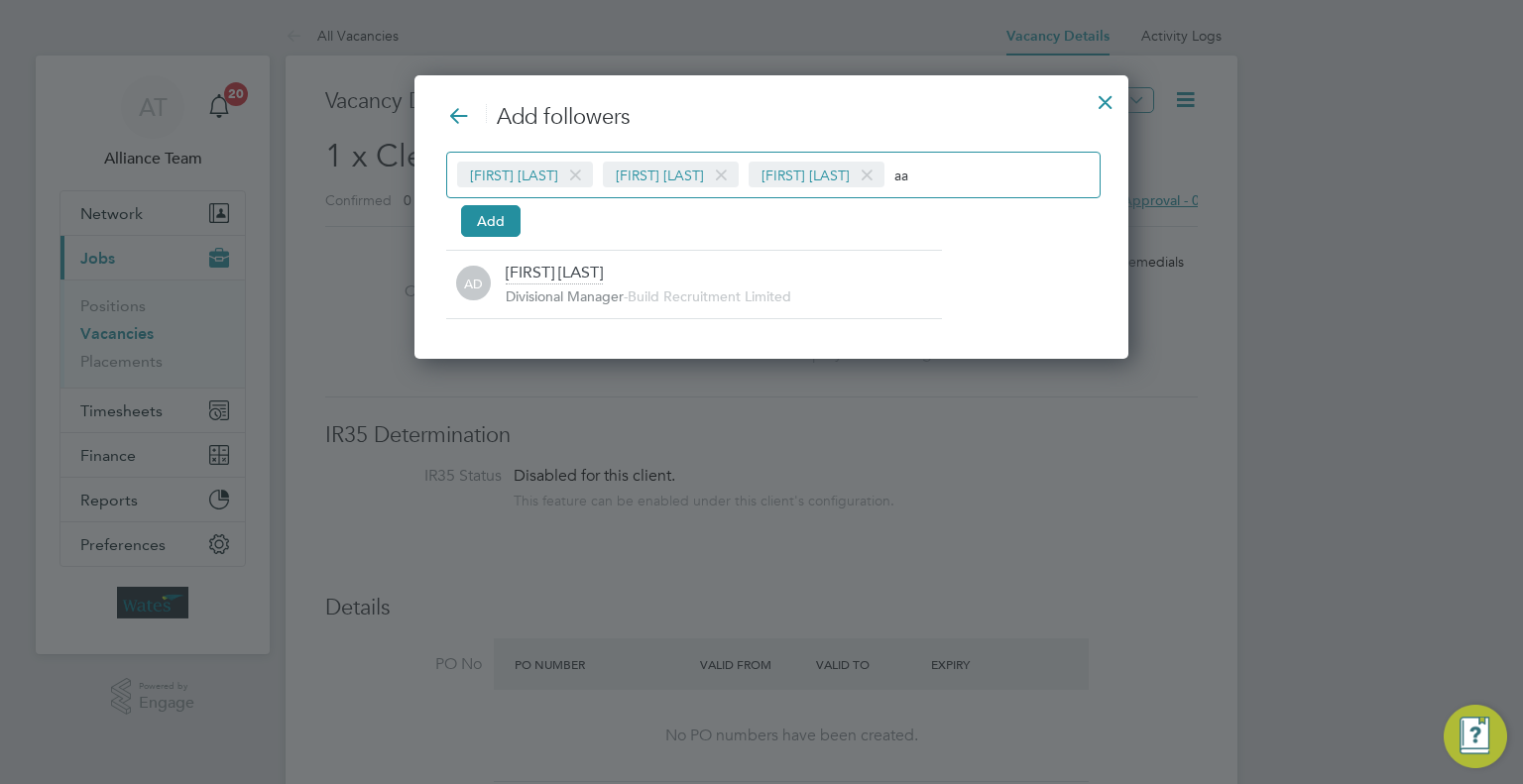 click on "aa" at bounding box center [957, 174] 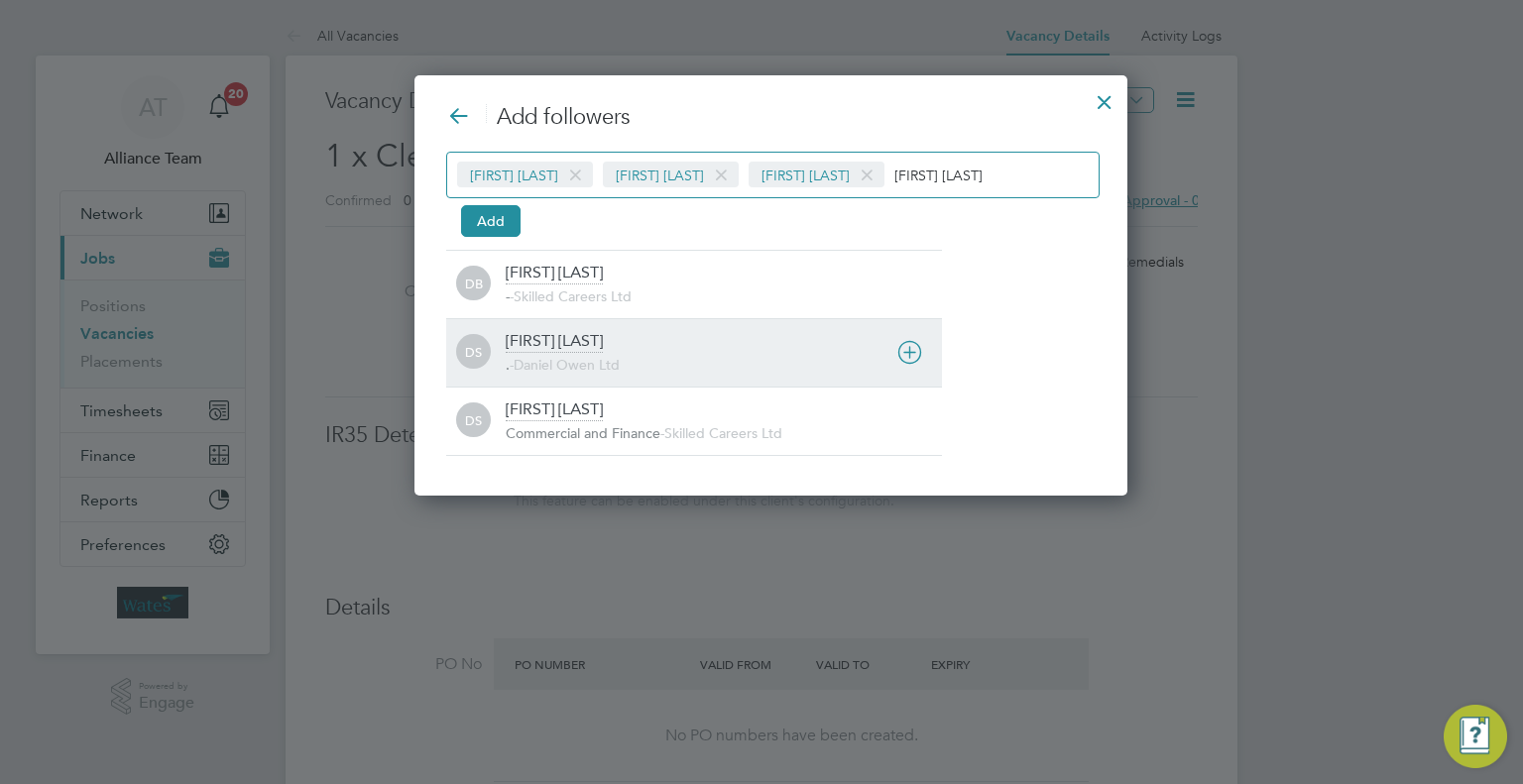type on "dan sk" 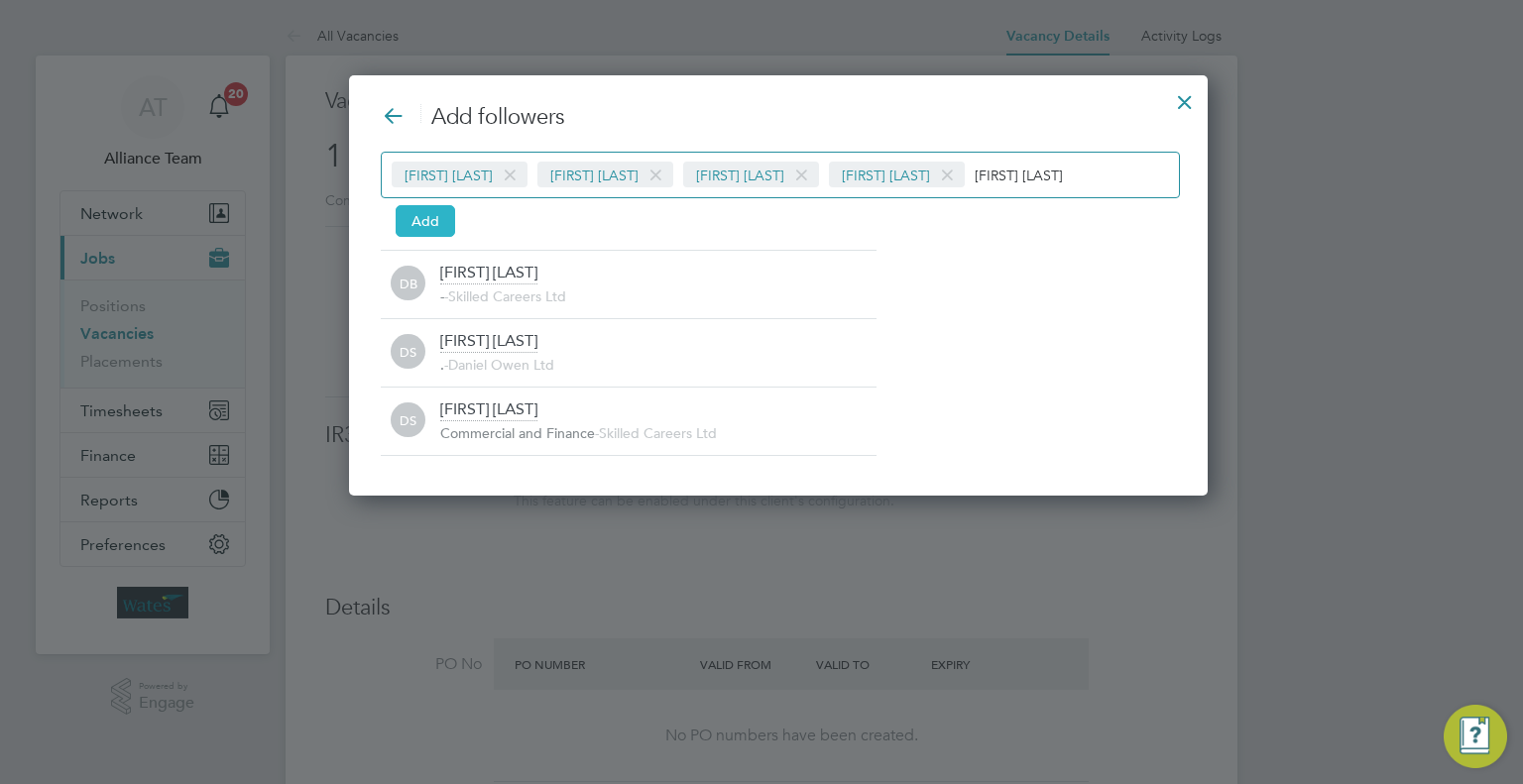 click on "Add" at bounding box center (425, 221) 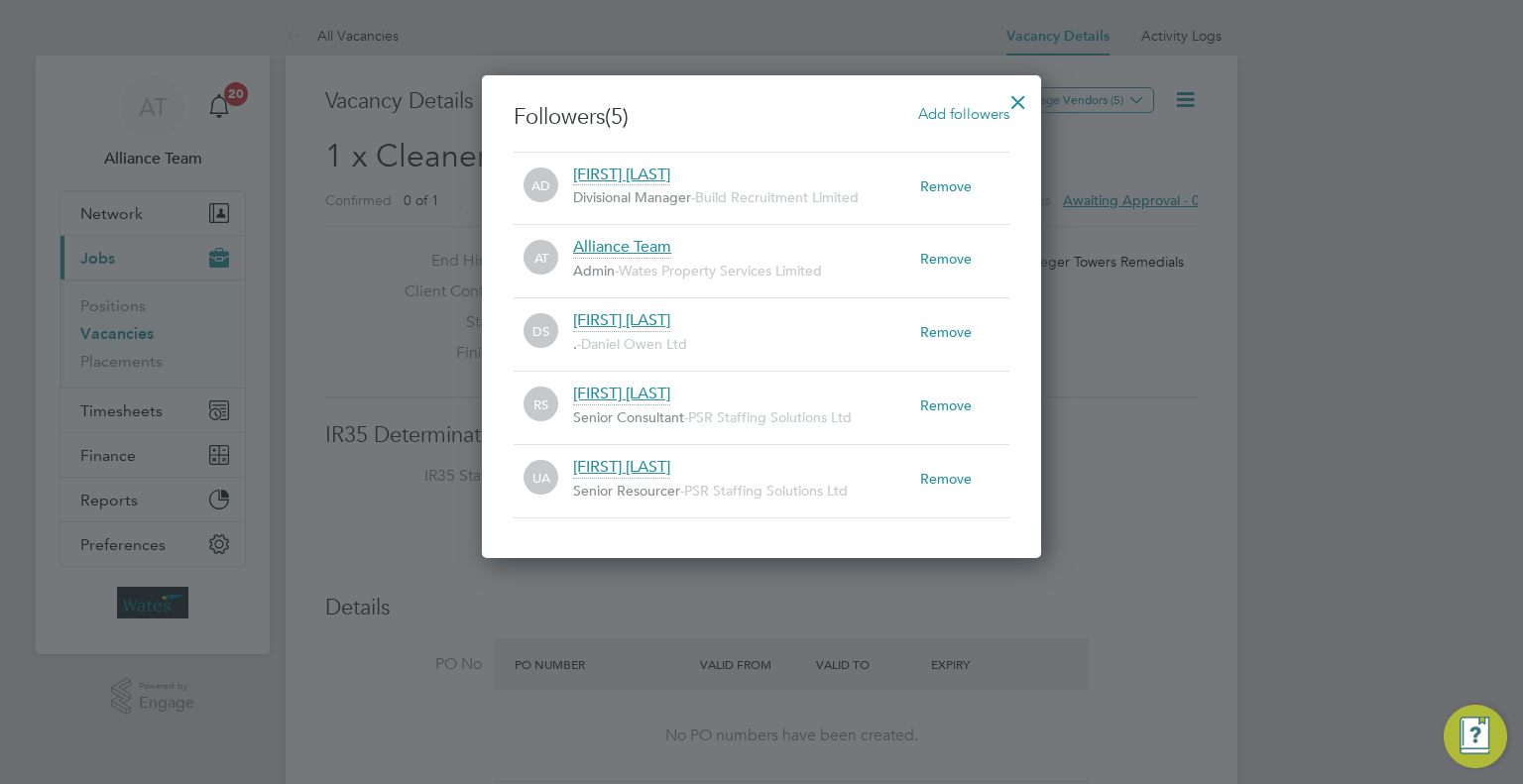click on "Add followers" at bounding box center (964, 113) 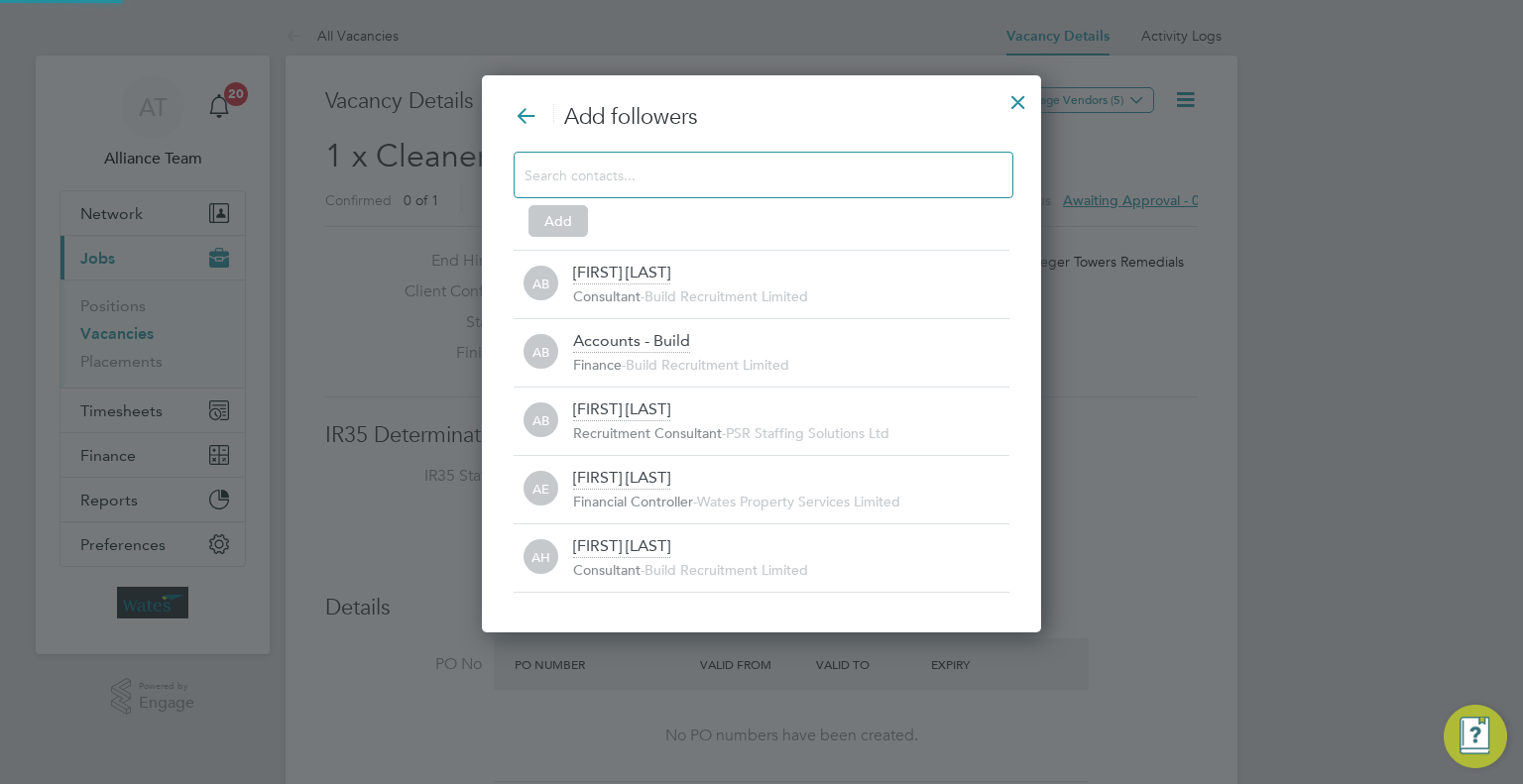 click at bounding box center [748, 174] 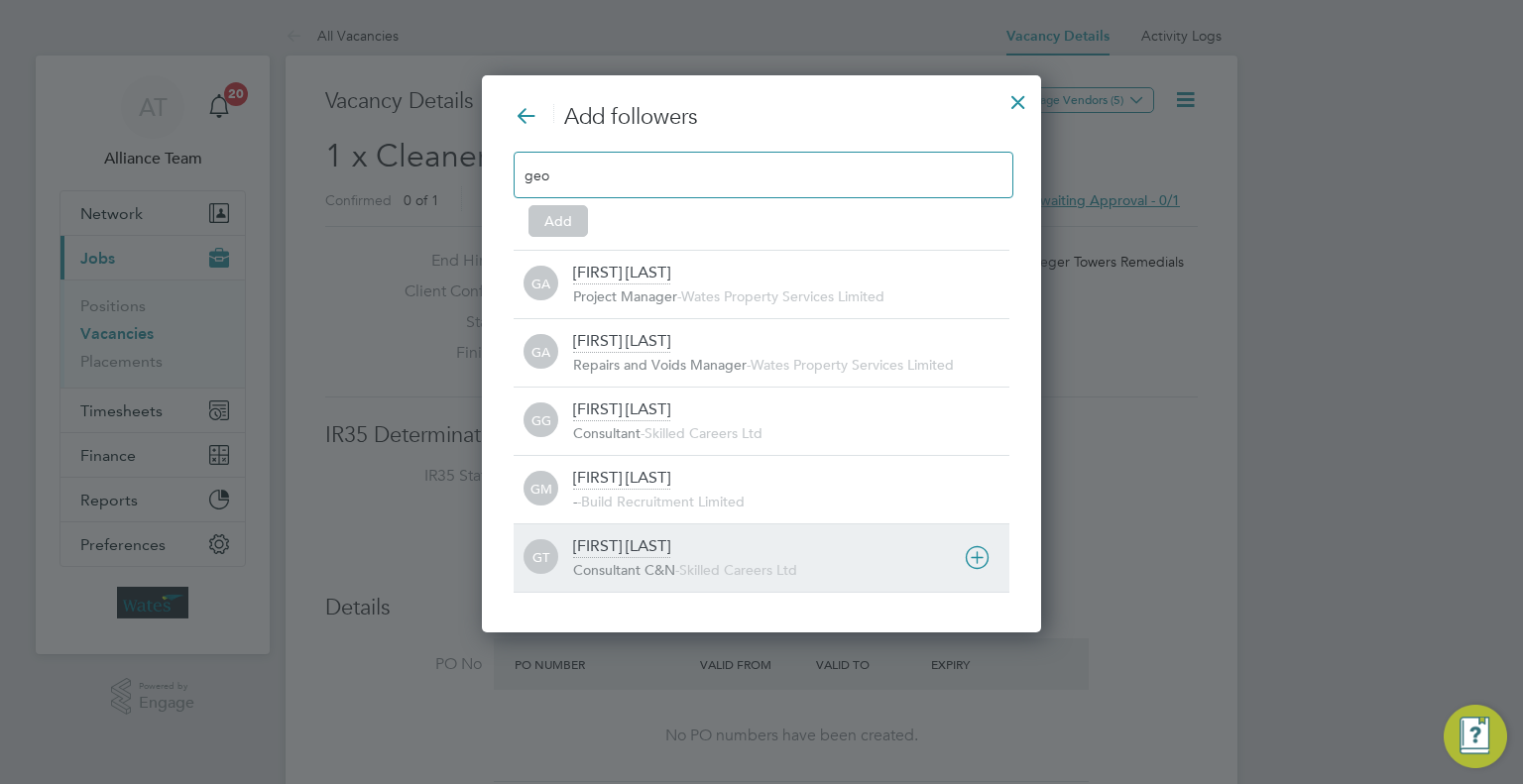 type on "geo" 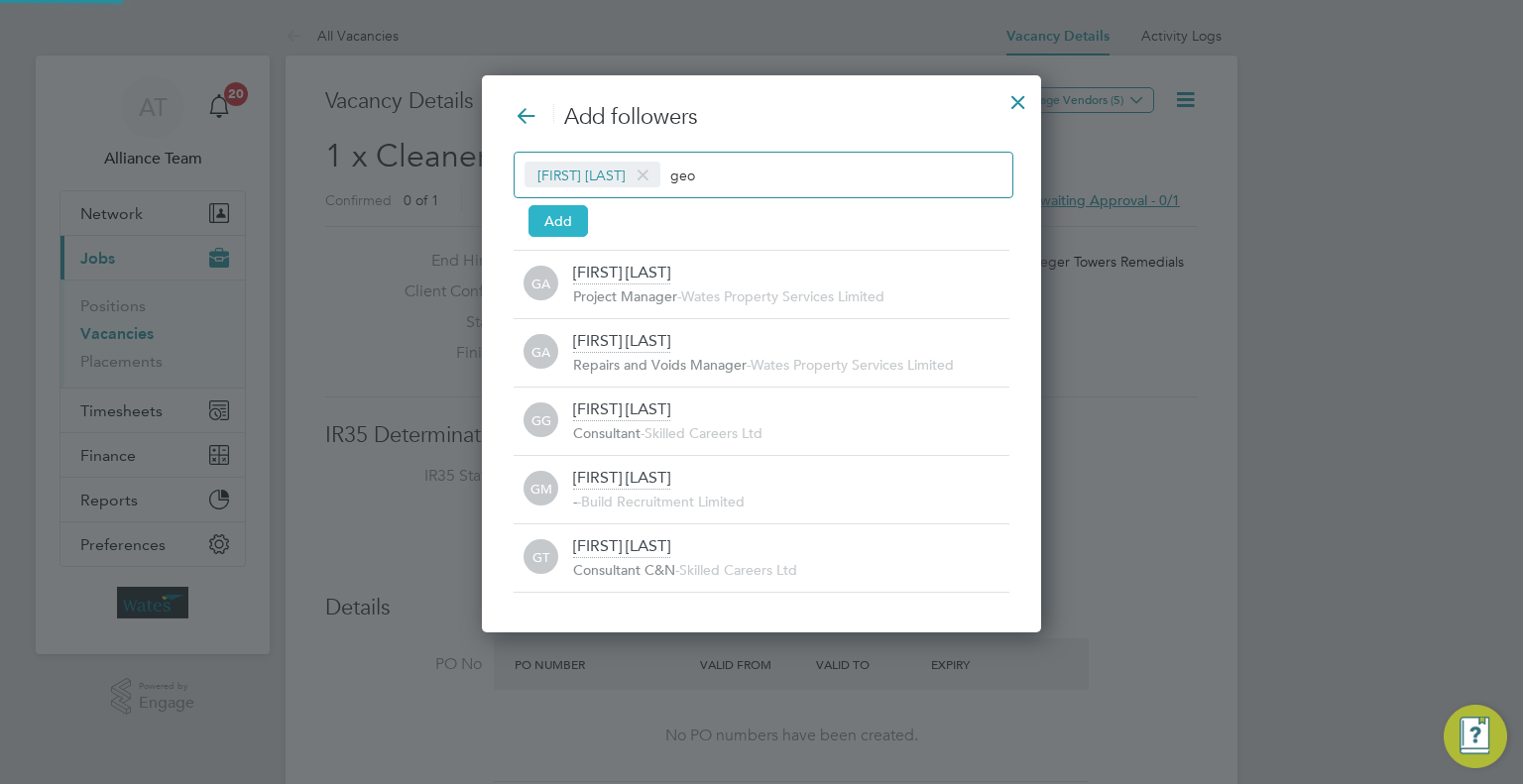 click on "Add" at bounding box center (558, 221) 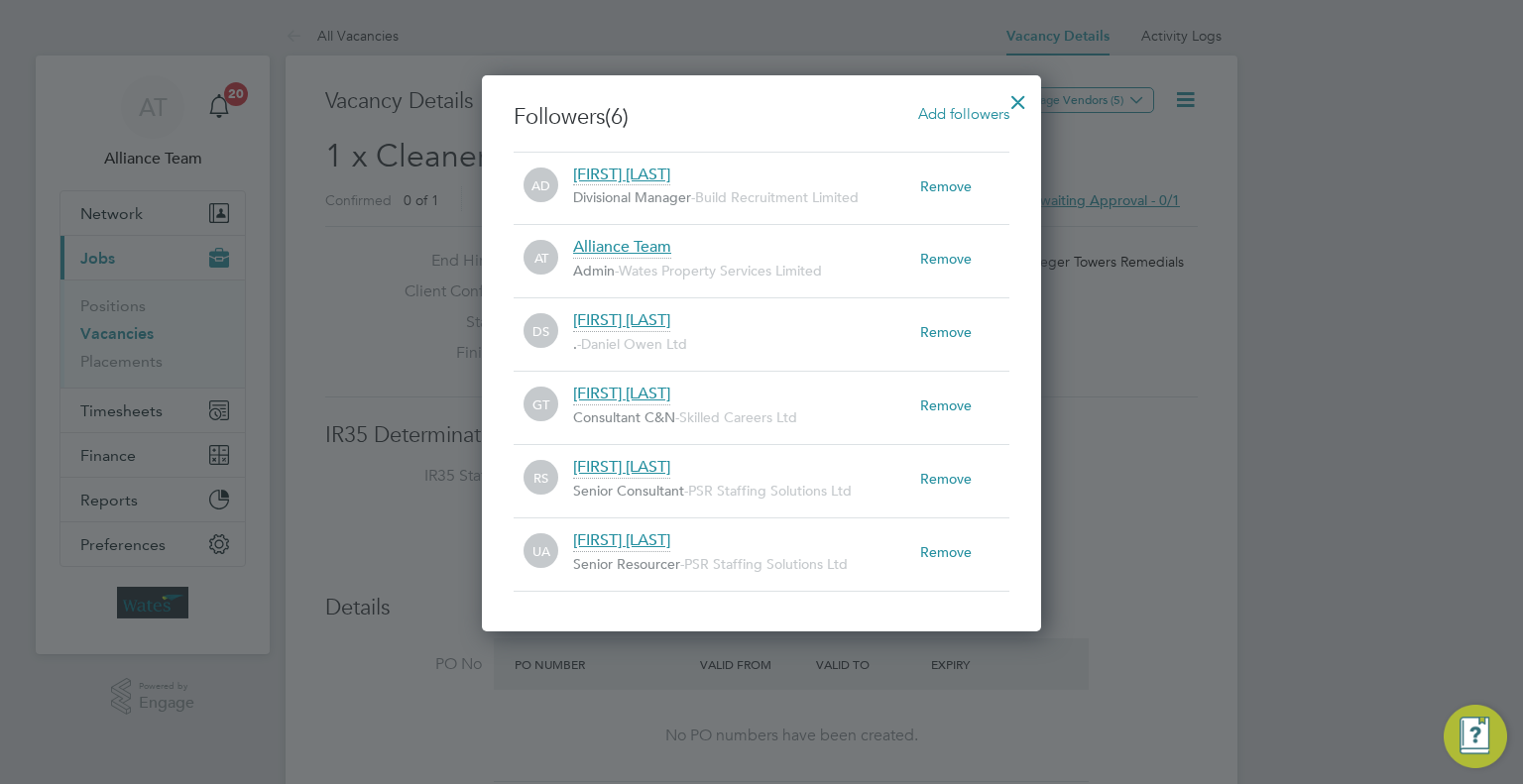 click on "Followers  (6) Add followers AD Aaron Dawson Divisional Manager  -  Build Recruitment Limited Remove AT Alliance Team Admin  -  Wates Property Services Limited Remove DS Dan Skinner .  -  Daniel Owen Ltd Remove GT George Theodosi Consultant C&N  -  Skilled Careers Ltd Remove RS Ryan Sammons Senior Consultant  -  PSR Staffing Solutions Ltd Remove UA Umar Aziz Senior Resourcer  -  PSR Staffing Solutions Ltd Remove" at bounding box center (762, 353) 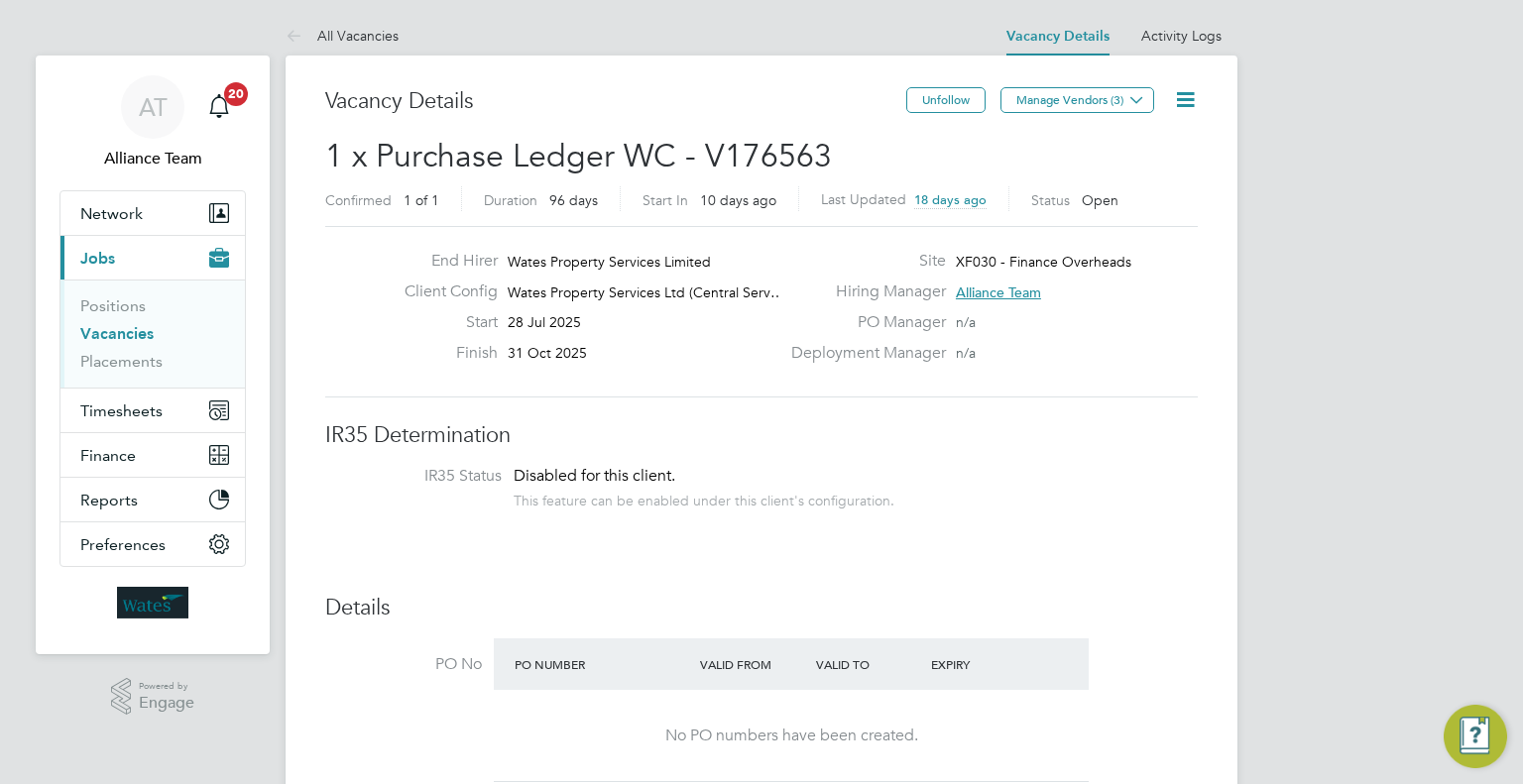 click 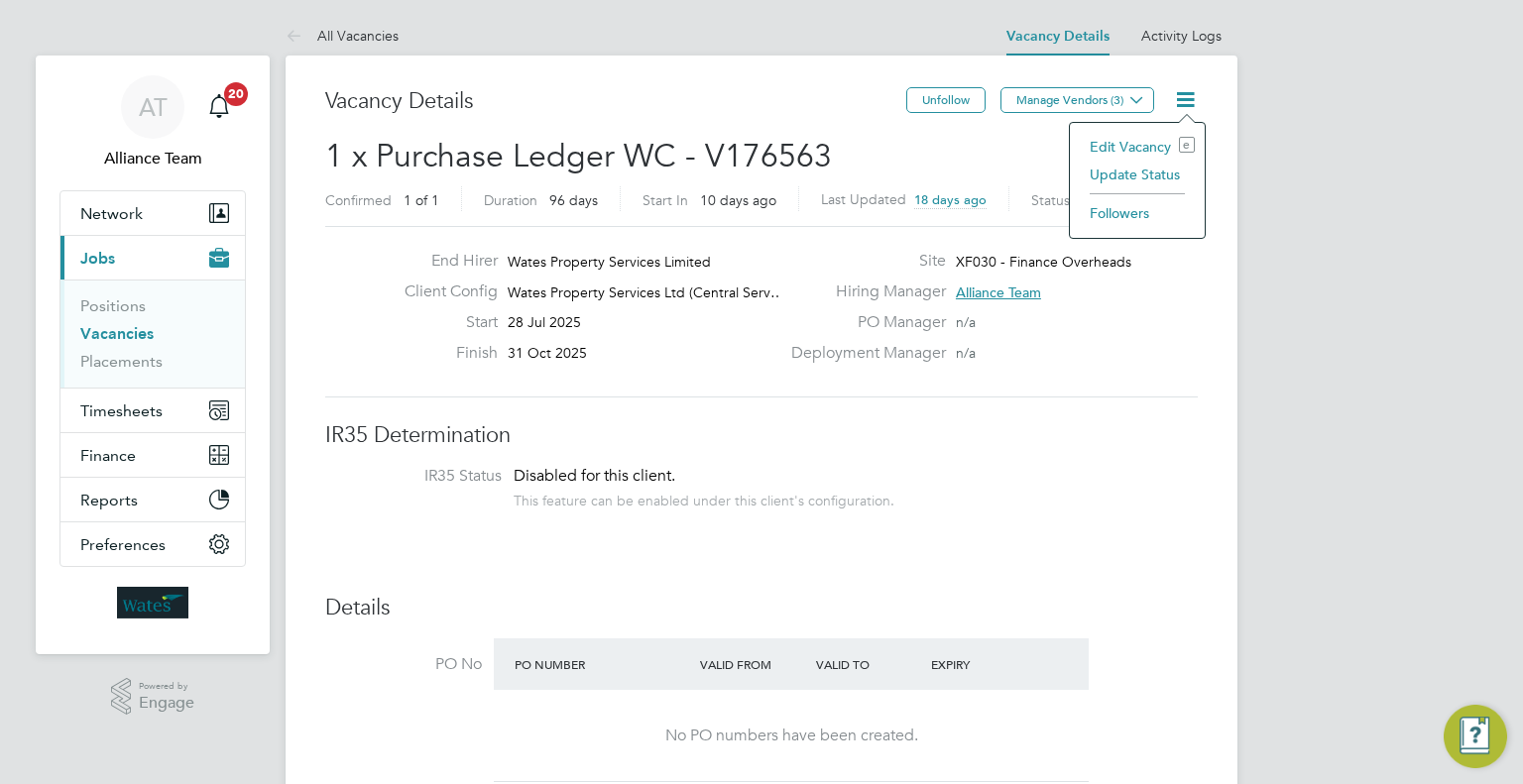 click on "Update Status" 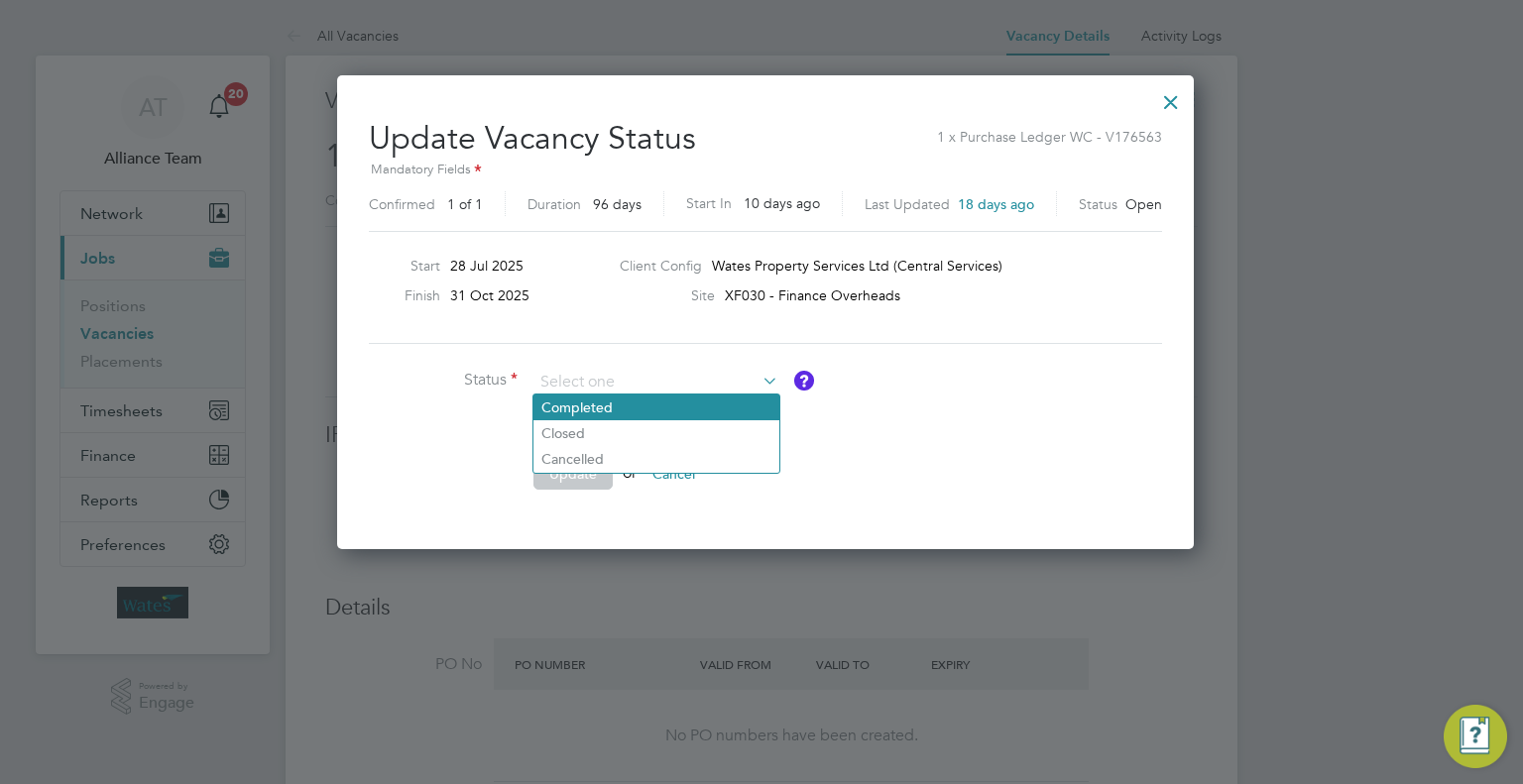 click on "Completed" 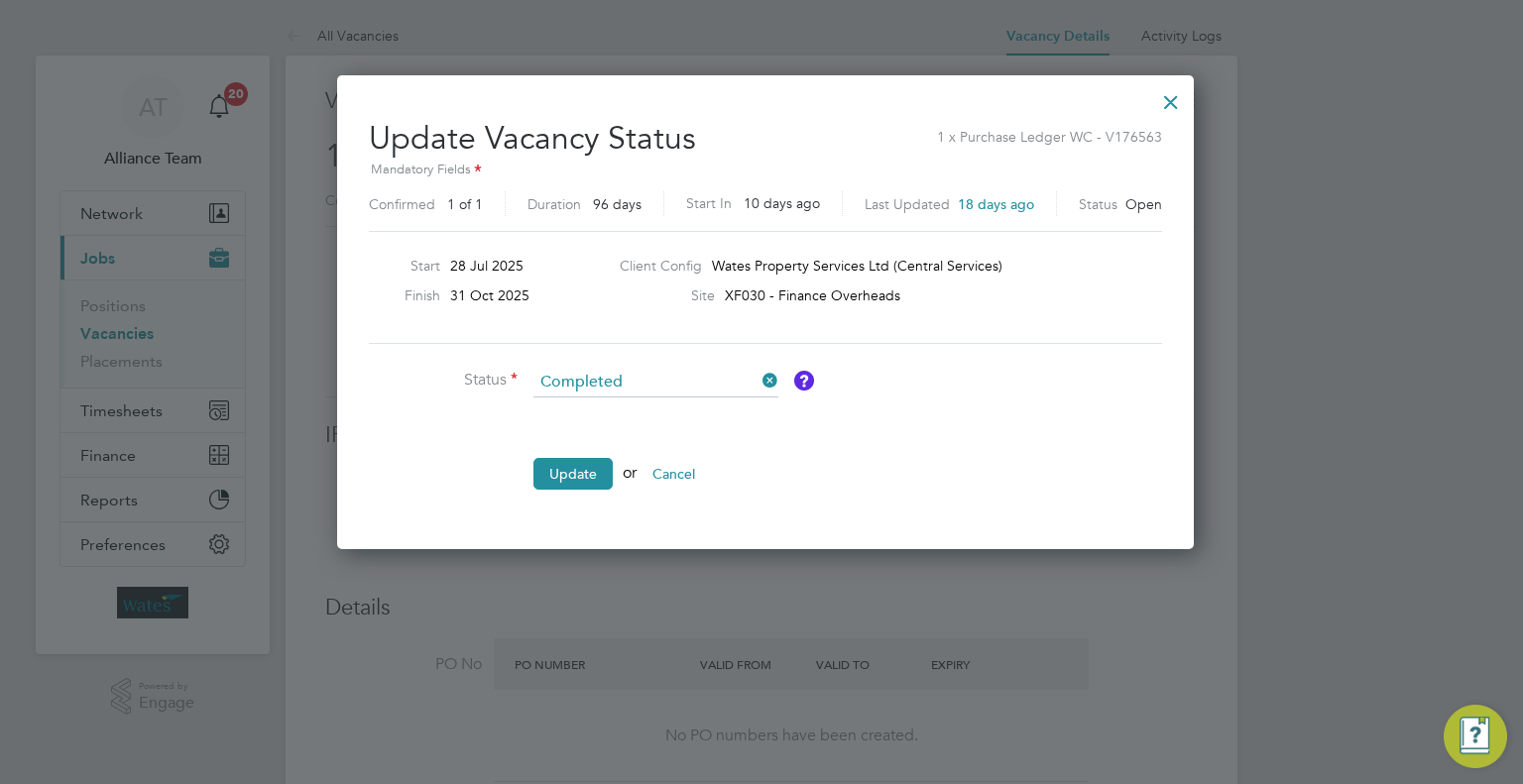 click on "Update  or  Cancel" at bounding box center (666, 484) 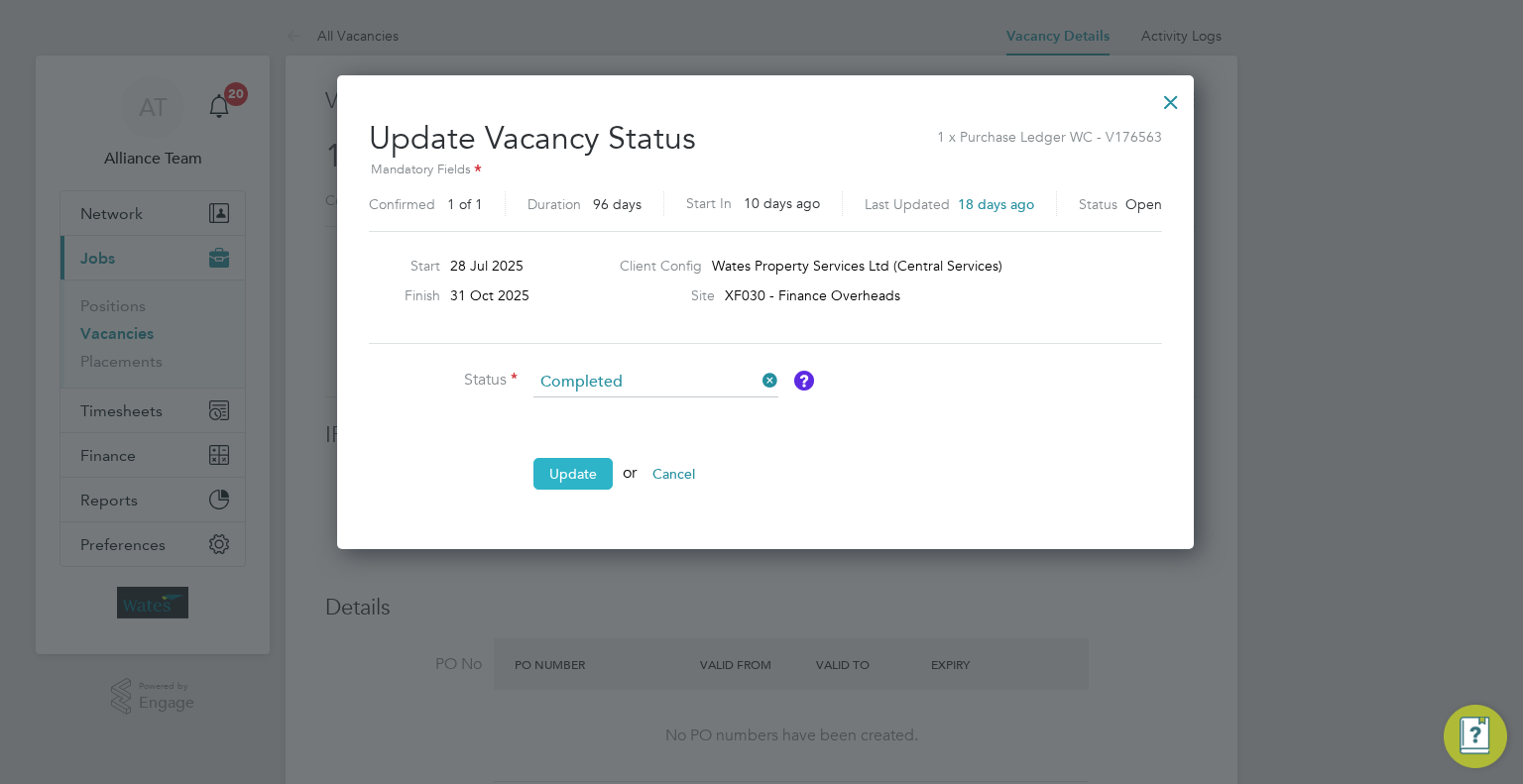 click on "Update" at bounding box center [573, 474] 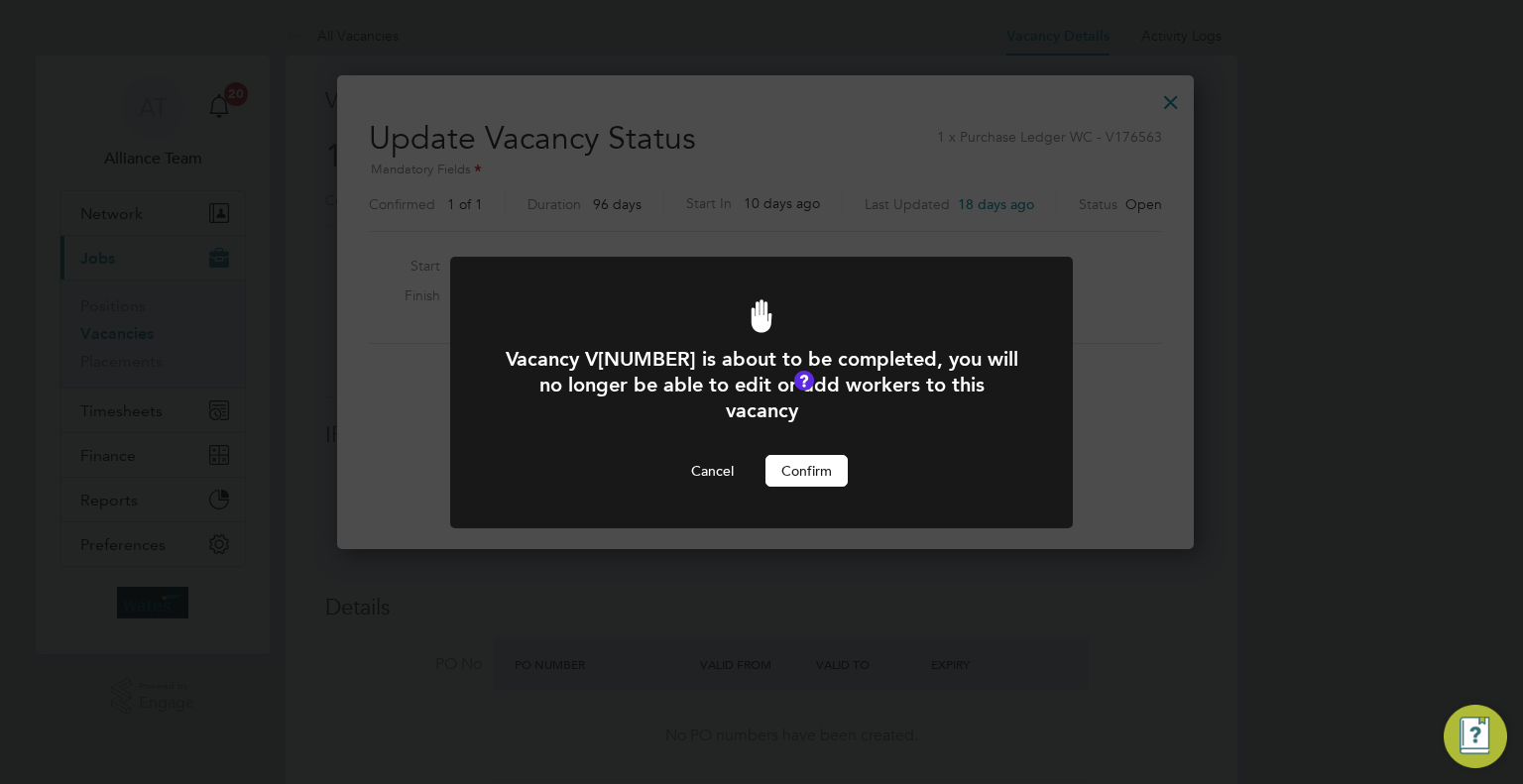 click on "Confirm" at bounding box center [806, 471] 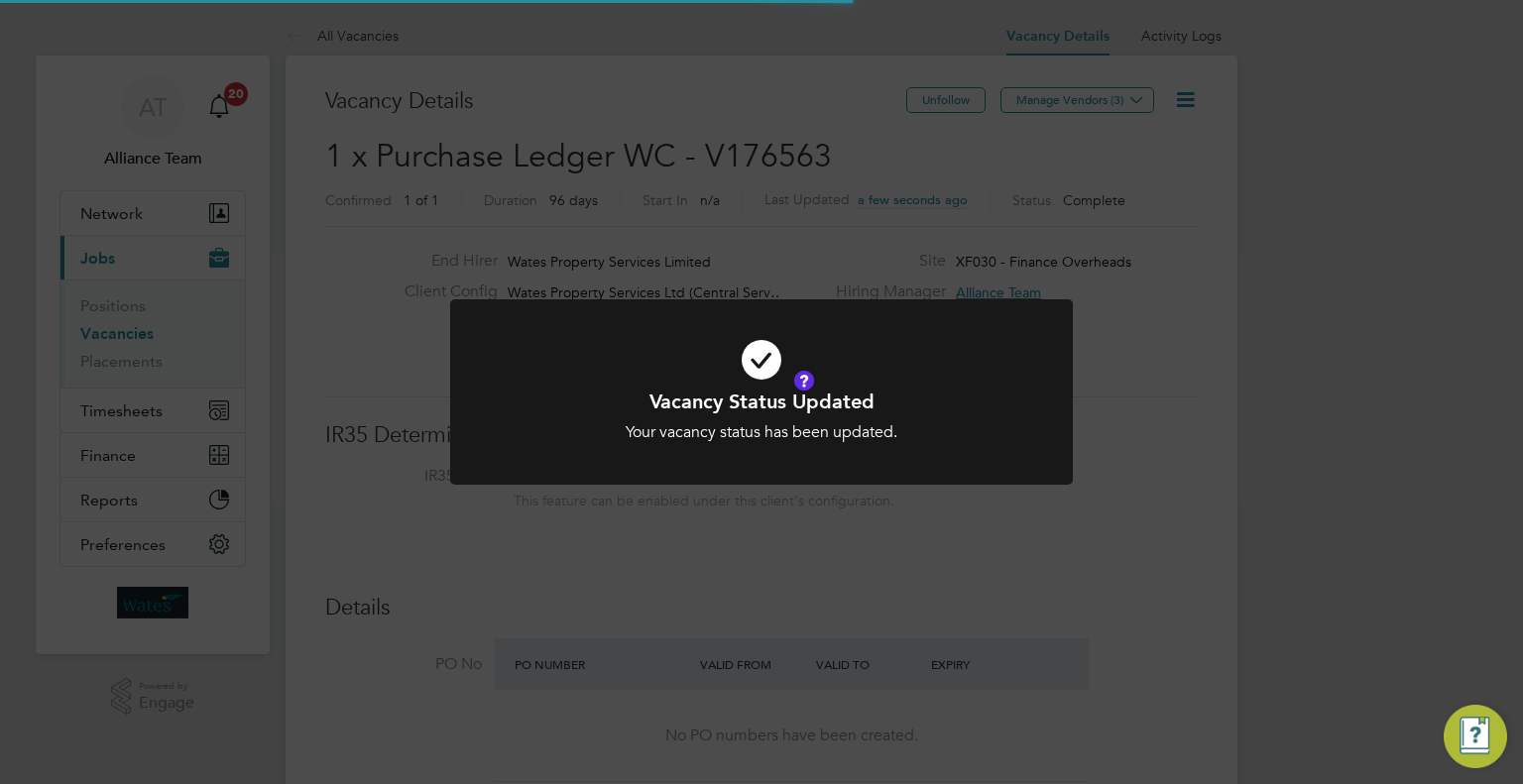 type 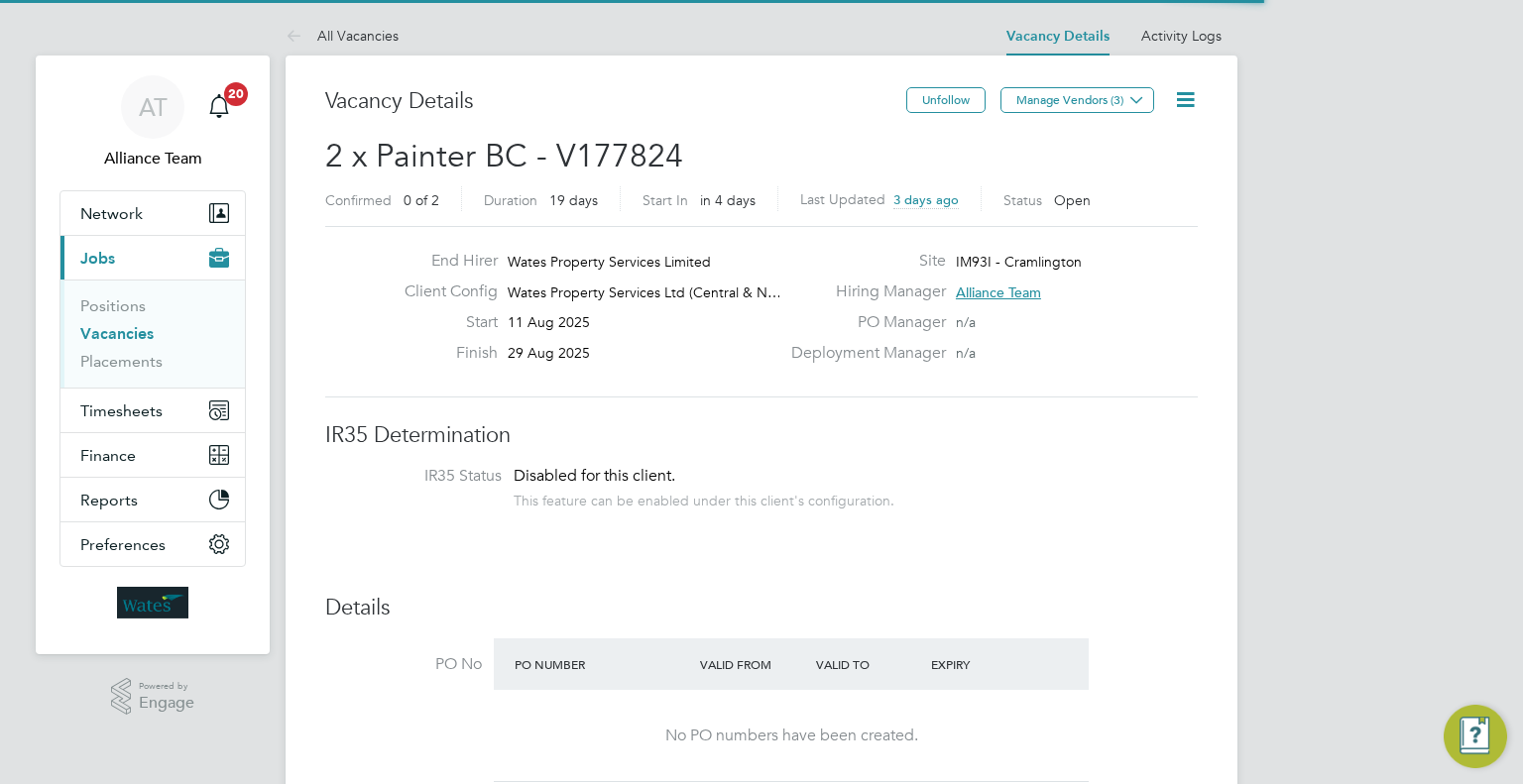 scroll, scrollTop: 0, scrollLeft: 0, axis: both 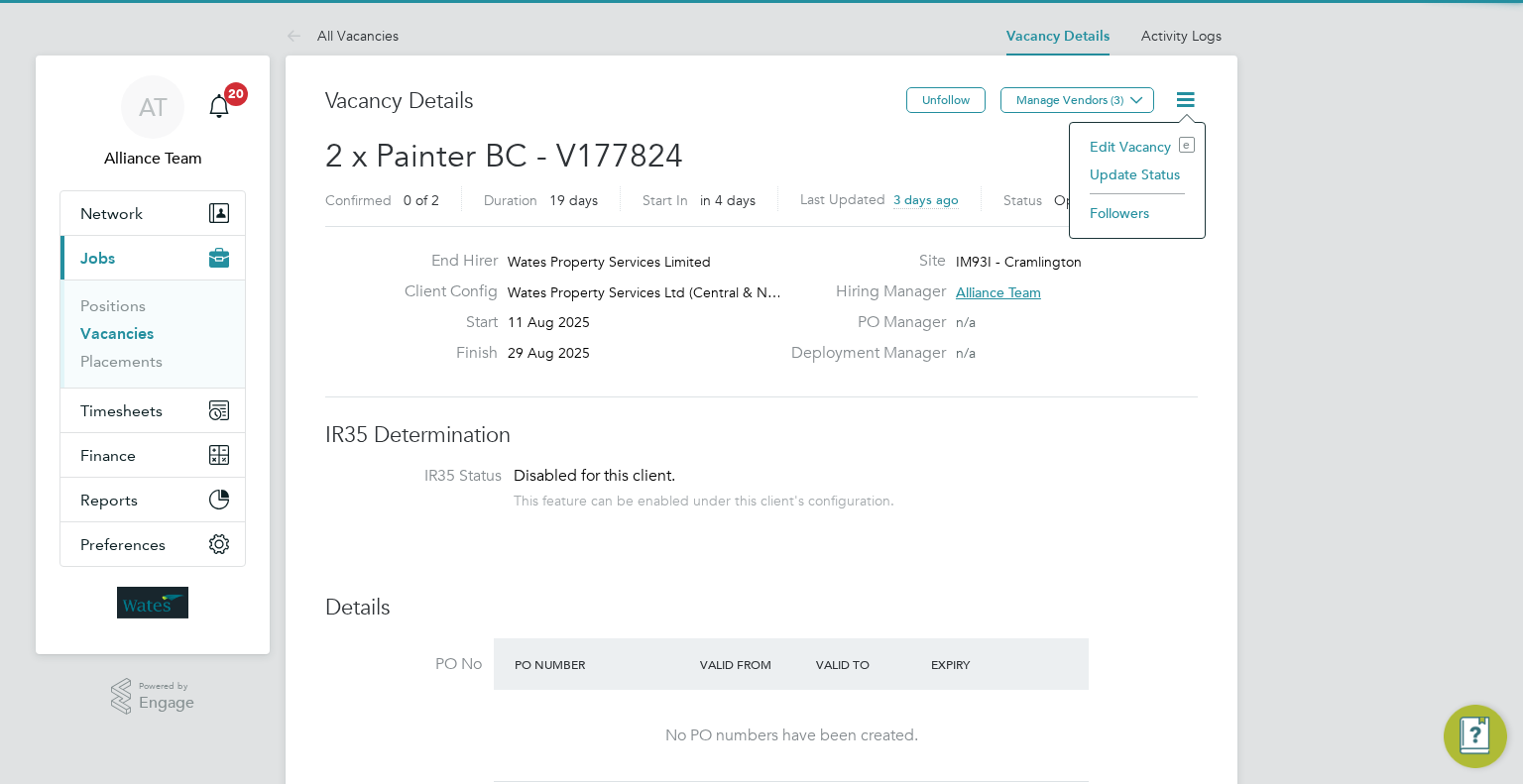 click on "Edit Vacancy e" 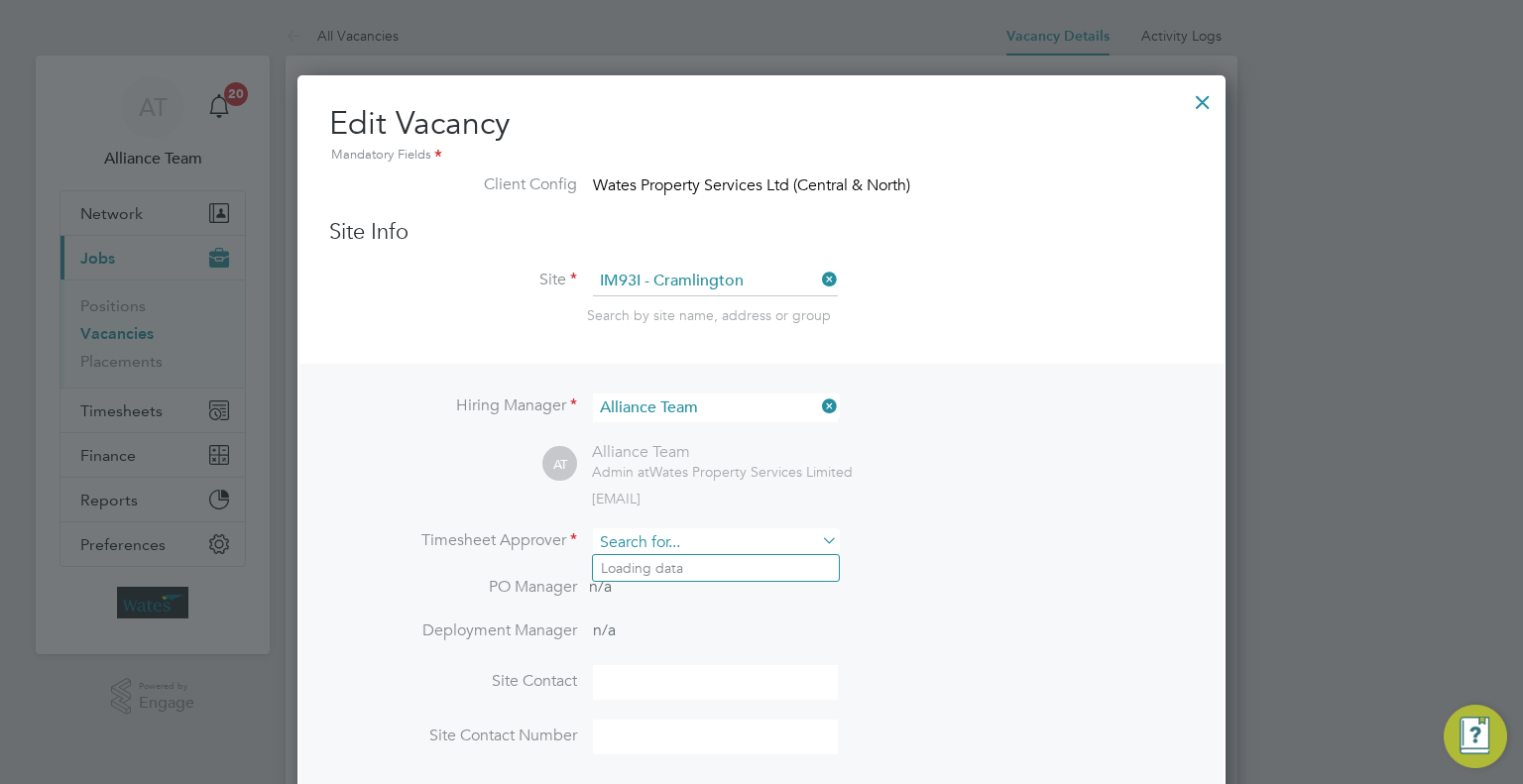 click at bounding box center [715, 542] 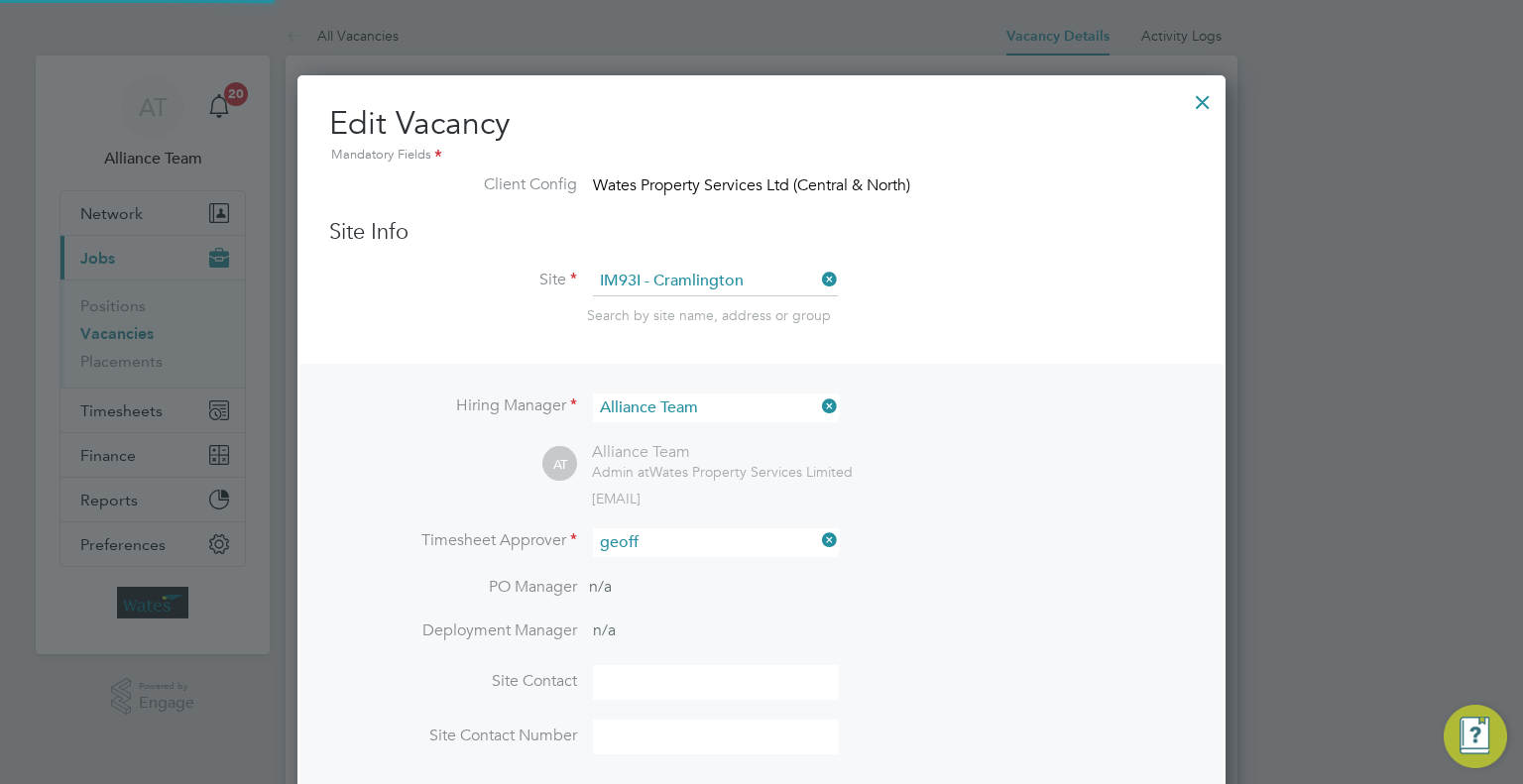 click on "[FIRST] [LAST]" 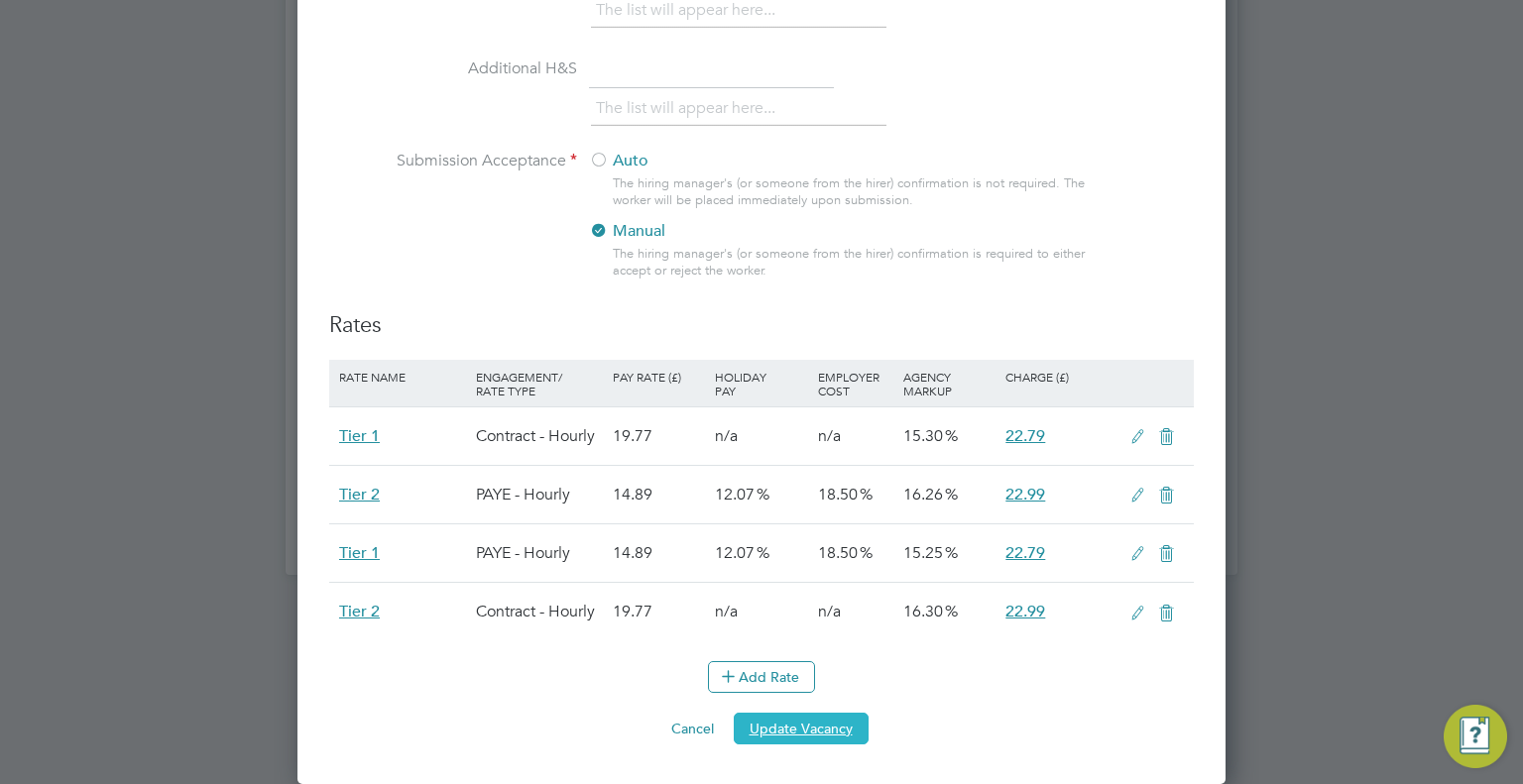 click on "Update Vacancy" at bounding box center [801, 728] 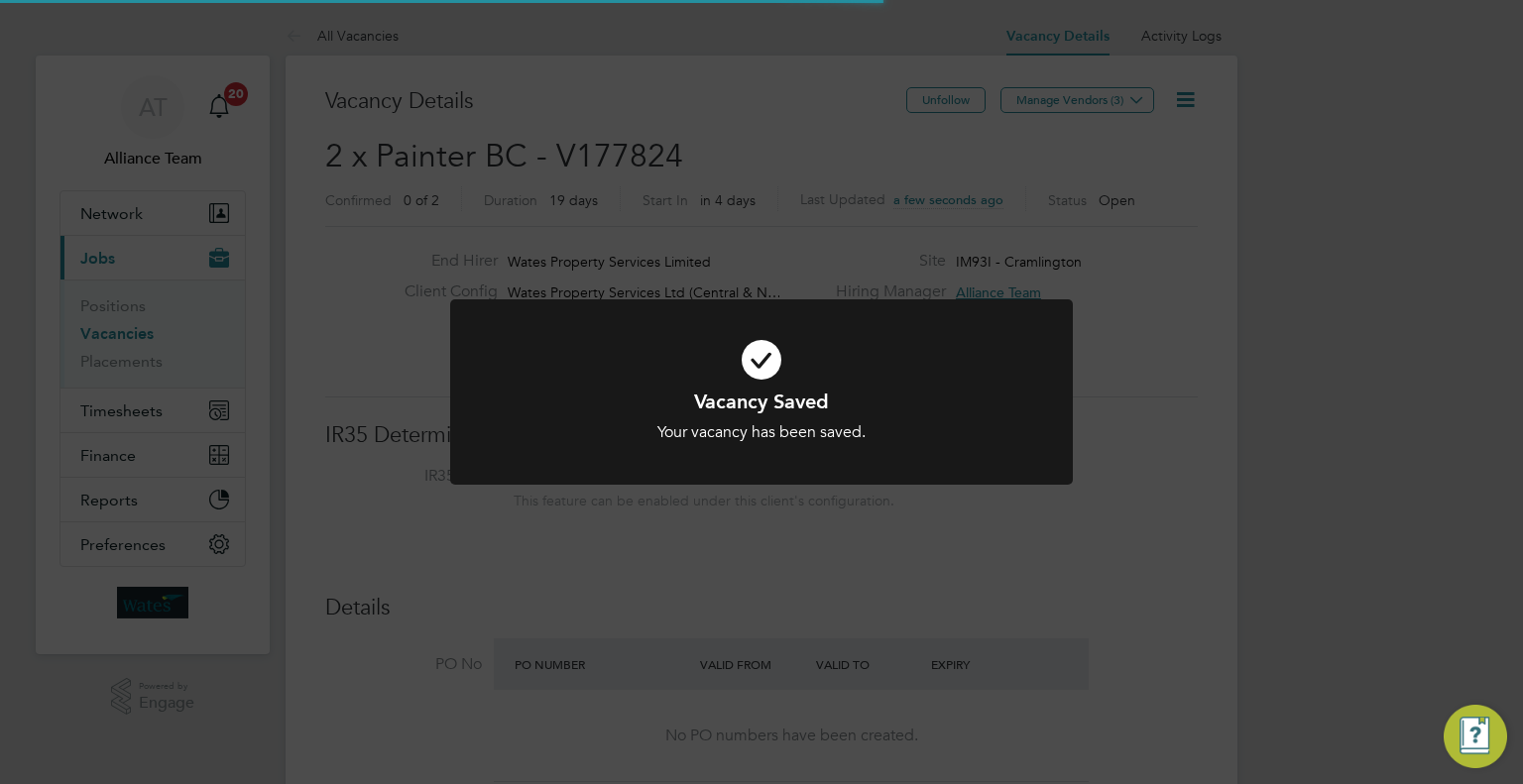 click on "Vacancy Saved Your vacancy has been saved. Cancel Okay" 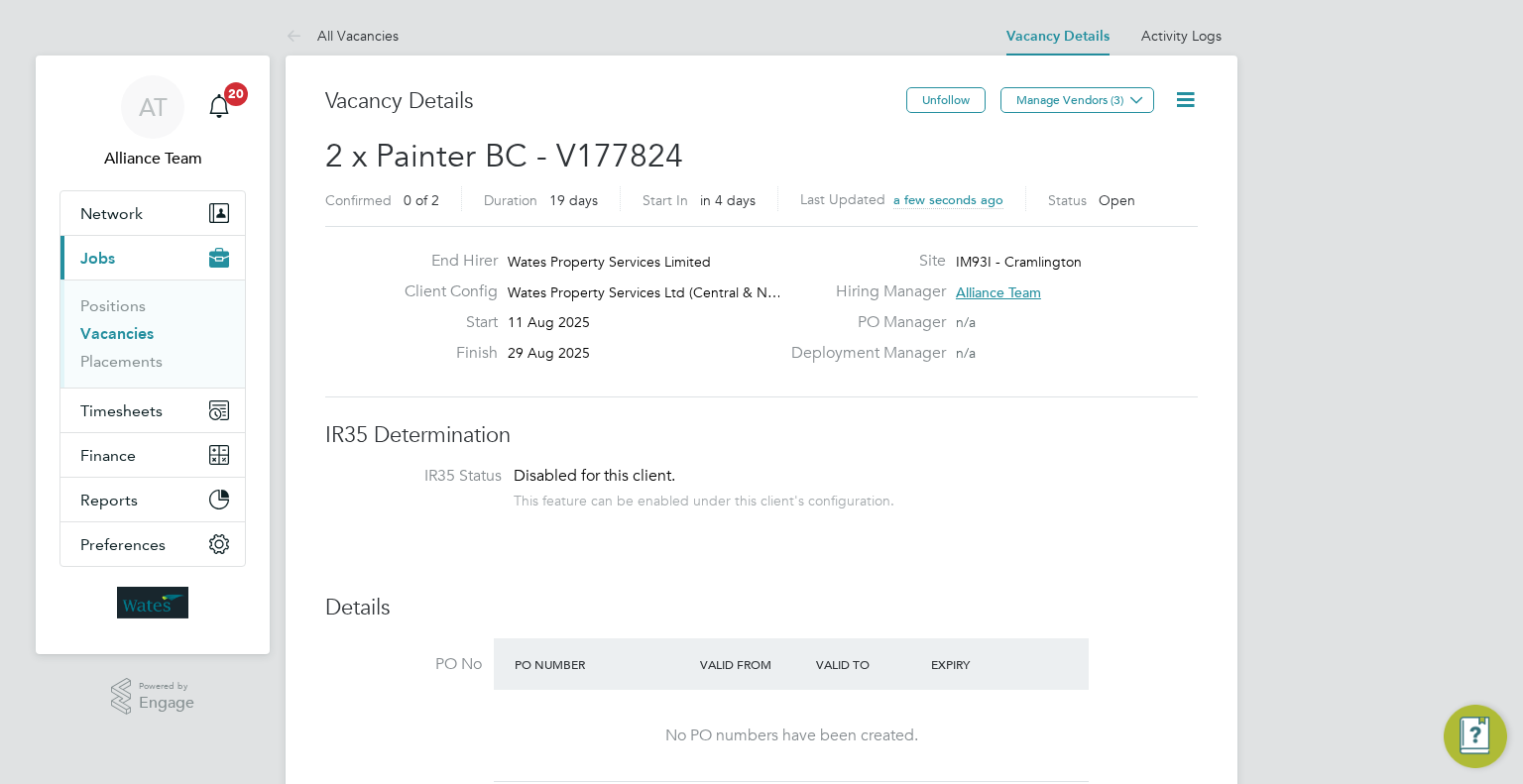 click on "Vacancies" at bounding box center (117, 333) 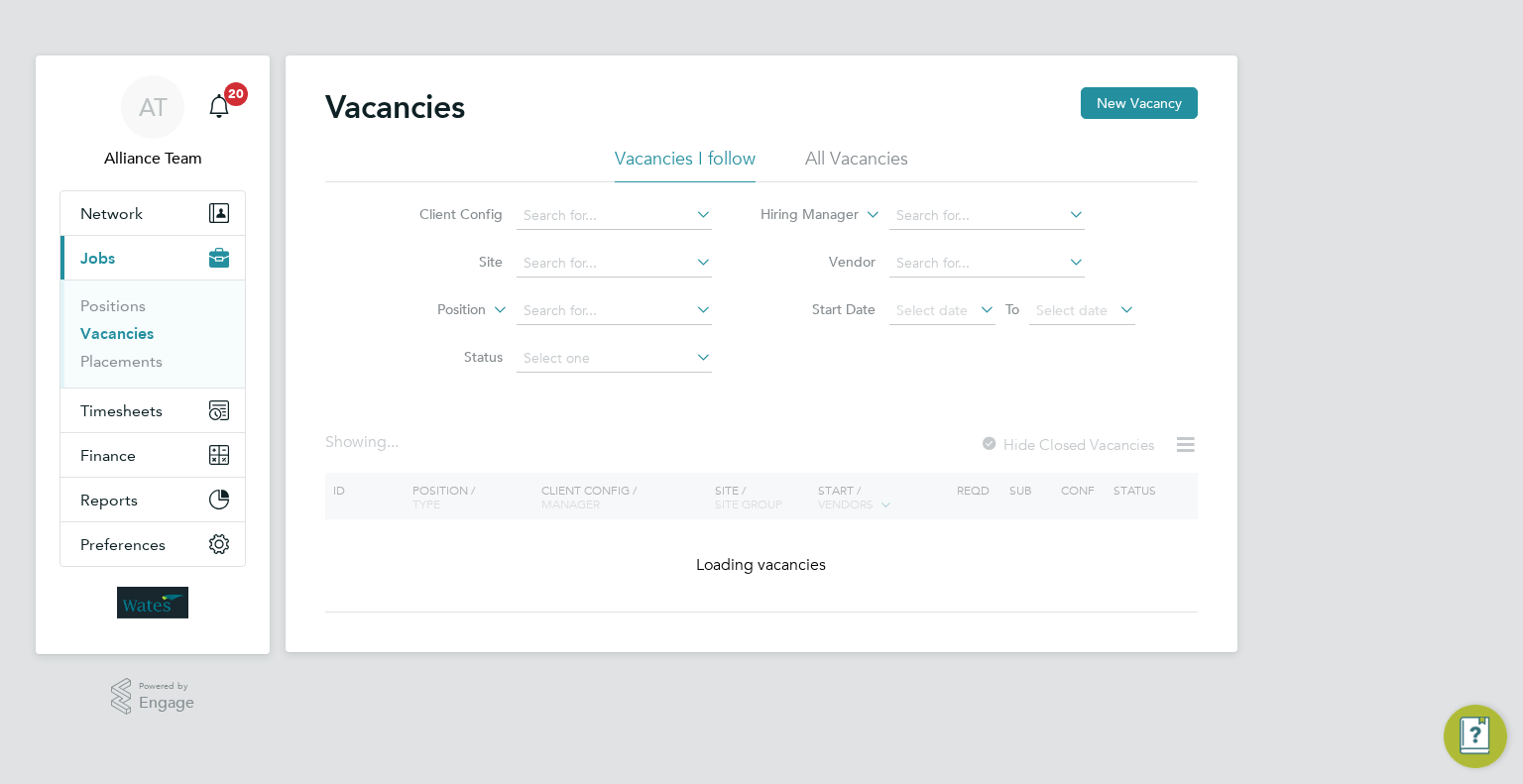 click on "Client Config" 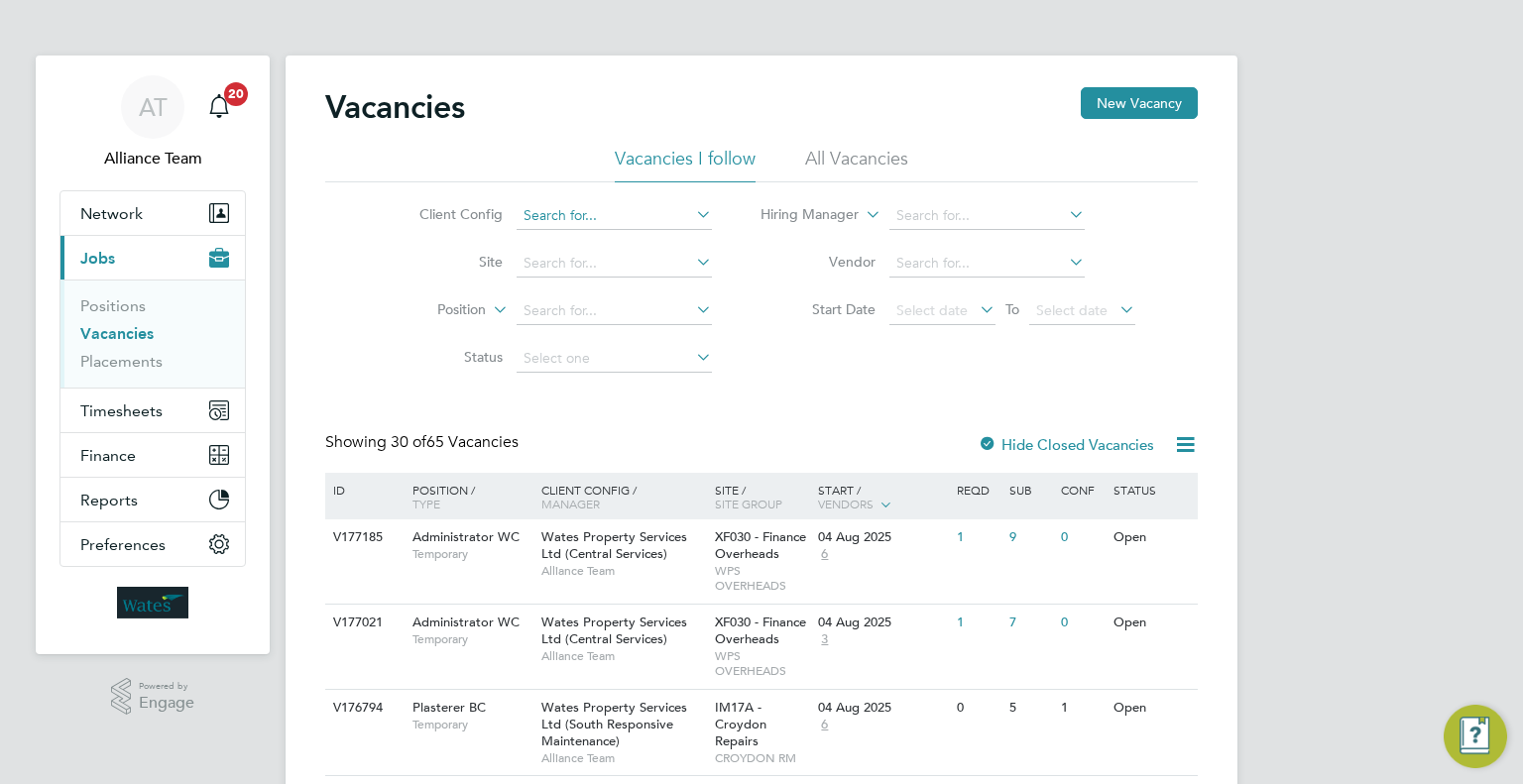 click 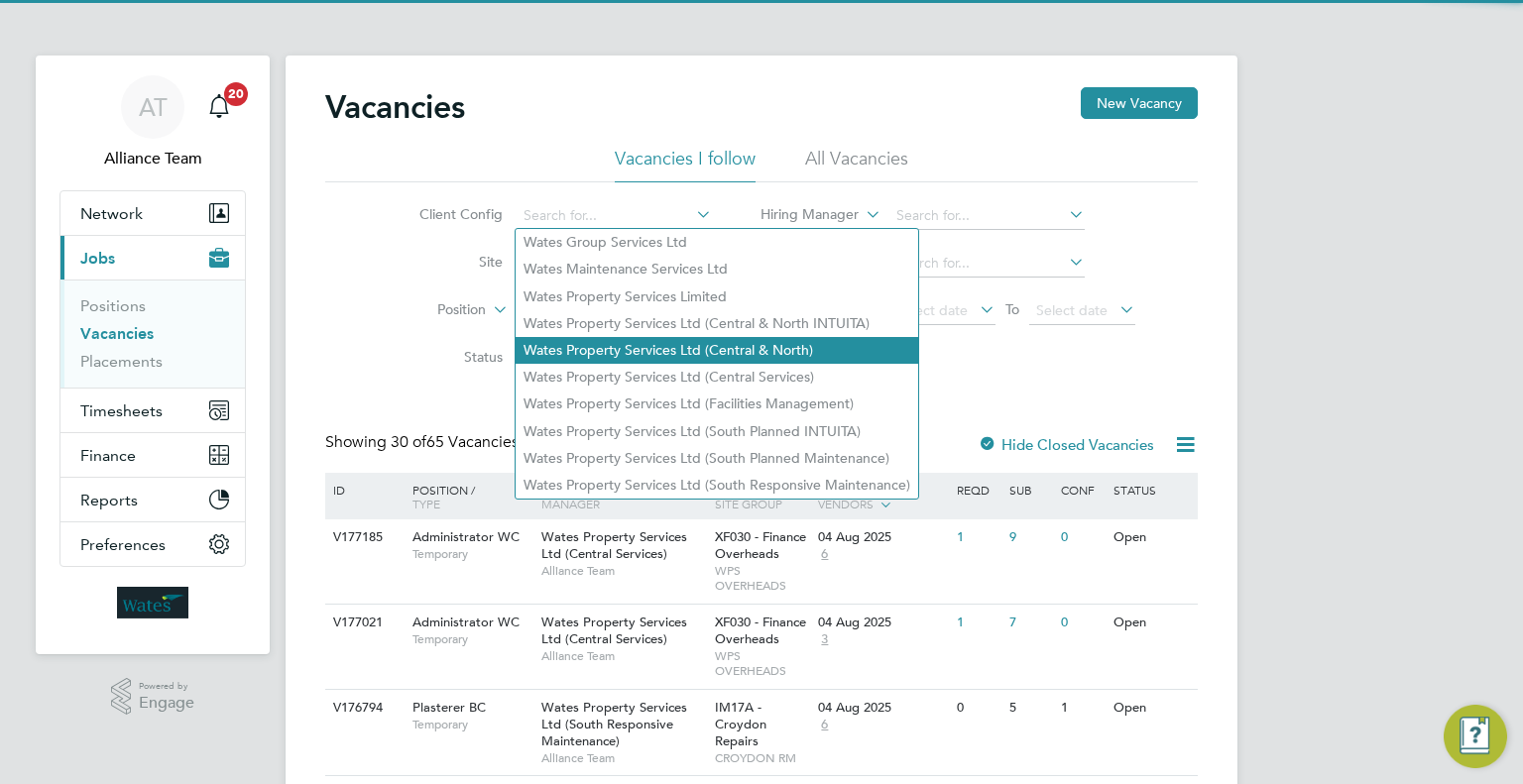 click on "Wates Property Services Ltd (Central & North)" 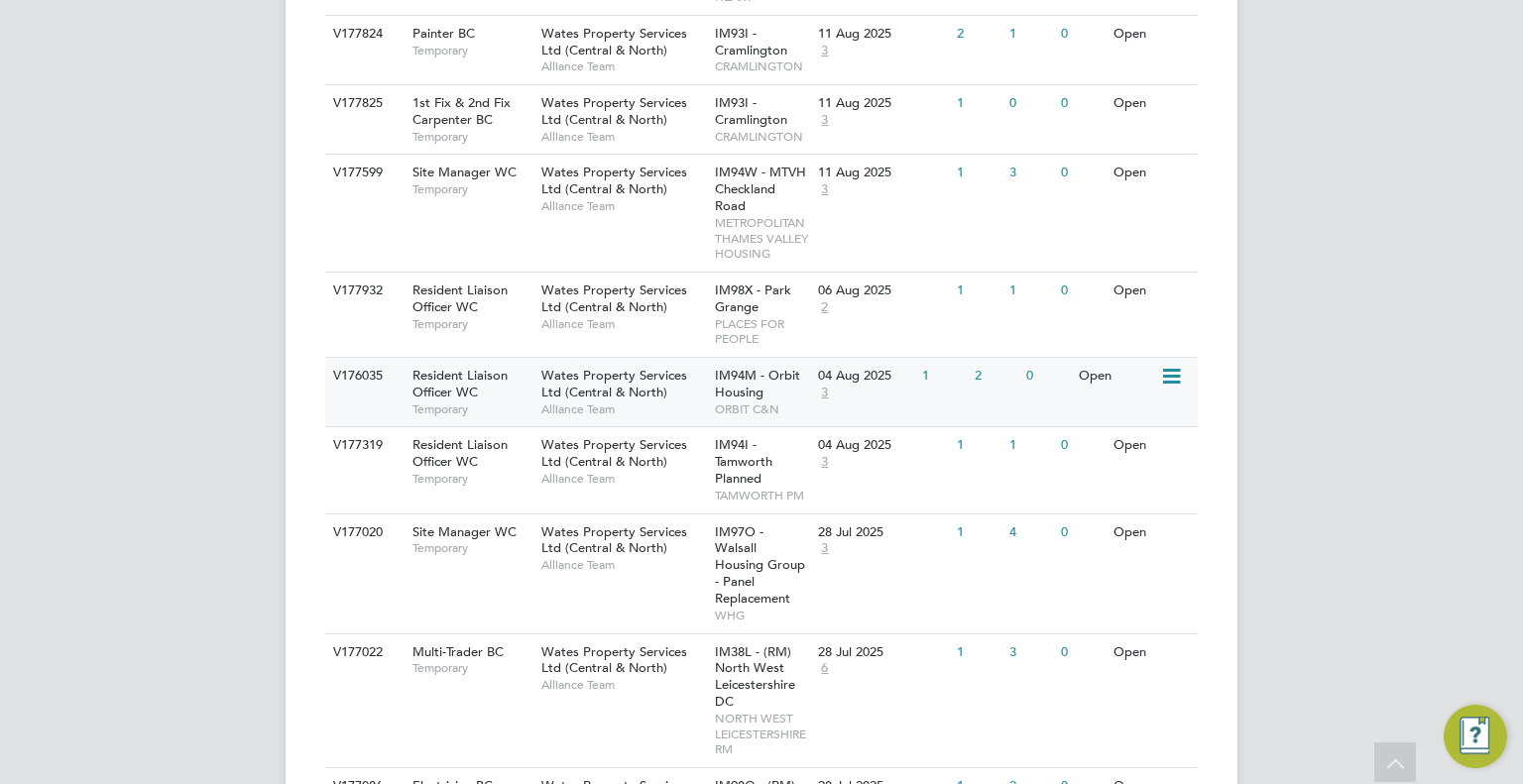 click on "IM94M - Orbit Housing   ORBIT C&N" 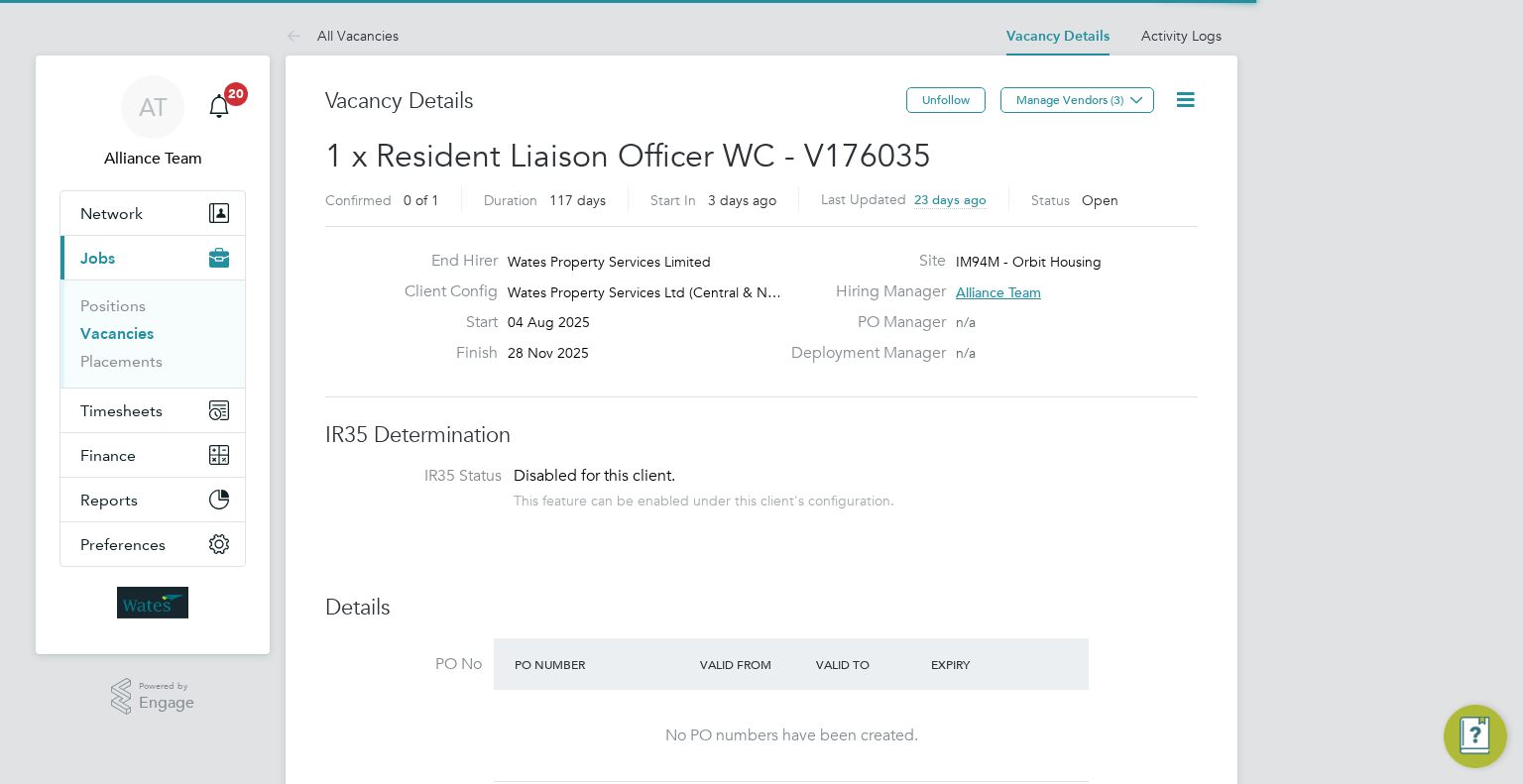 scroll, scrollTop: 0, scrollLeft: 0, axis: both 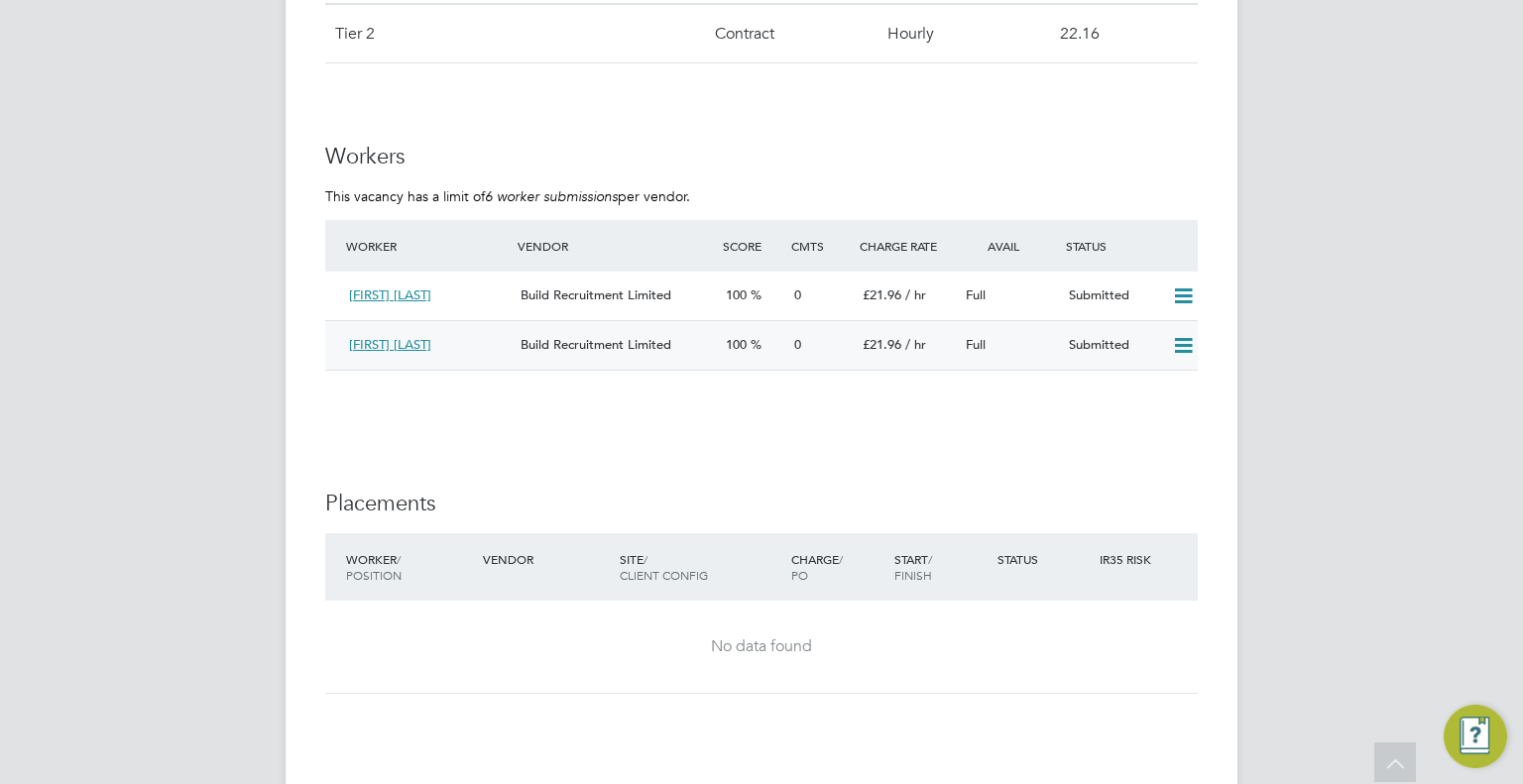 click 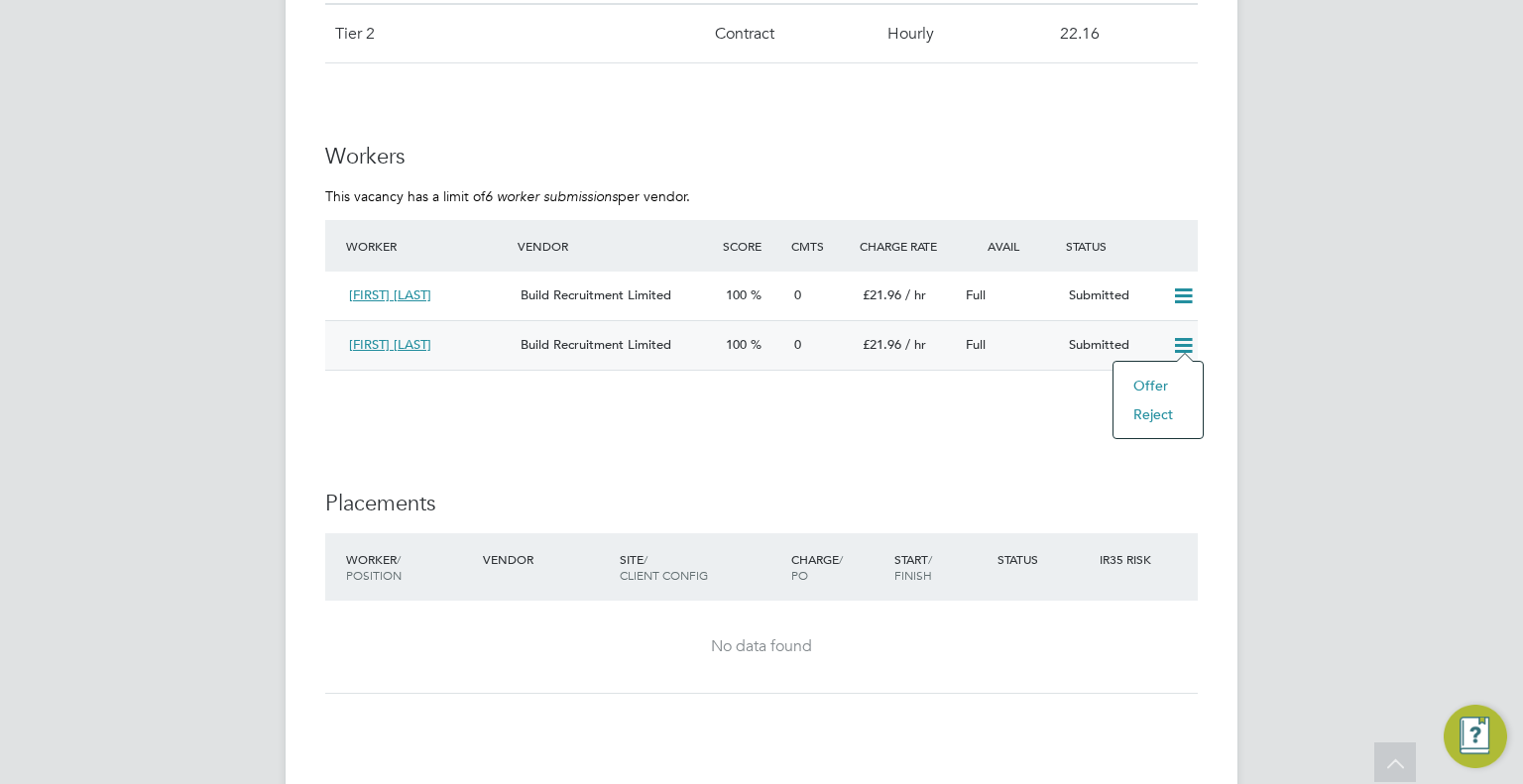 click on "Offer" 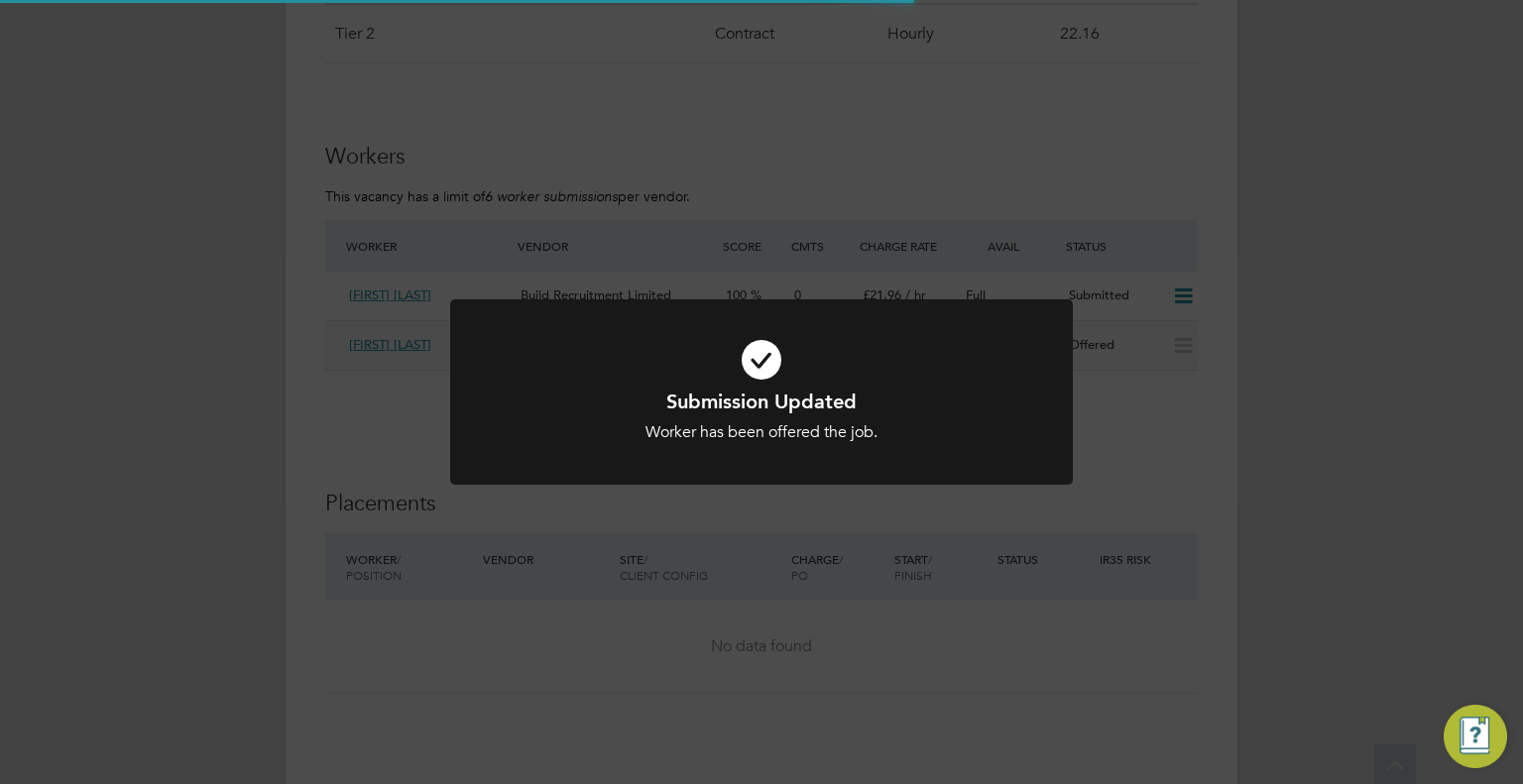 scroll, scrollTop: 0, scrollLeft: 0, axis: both 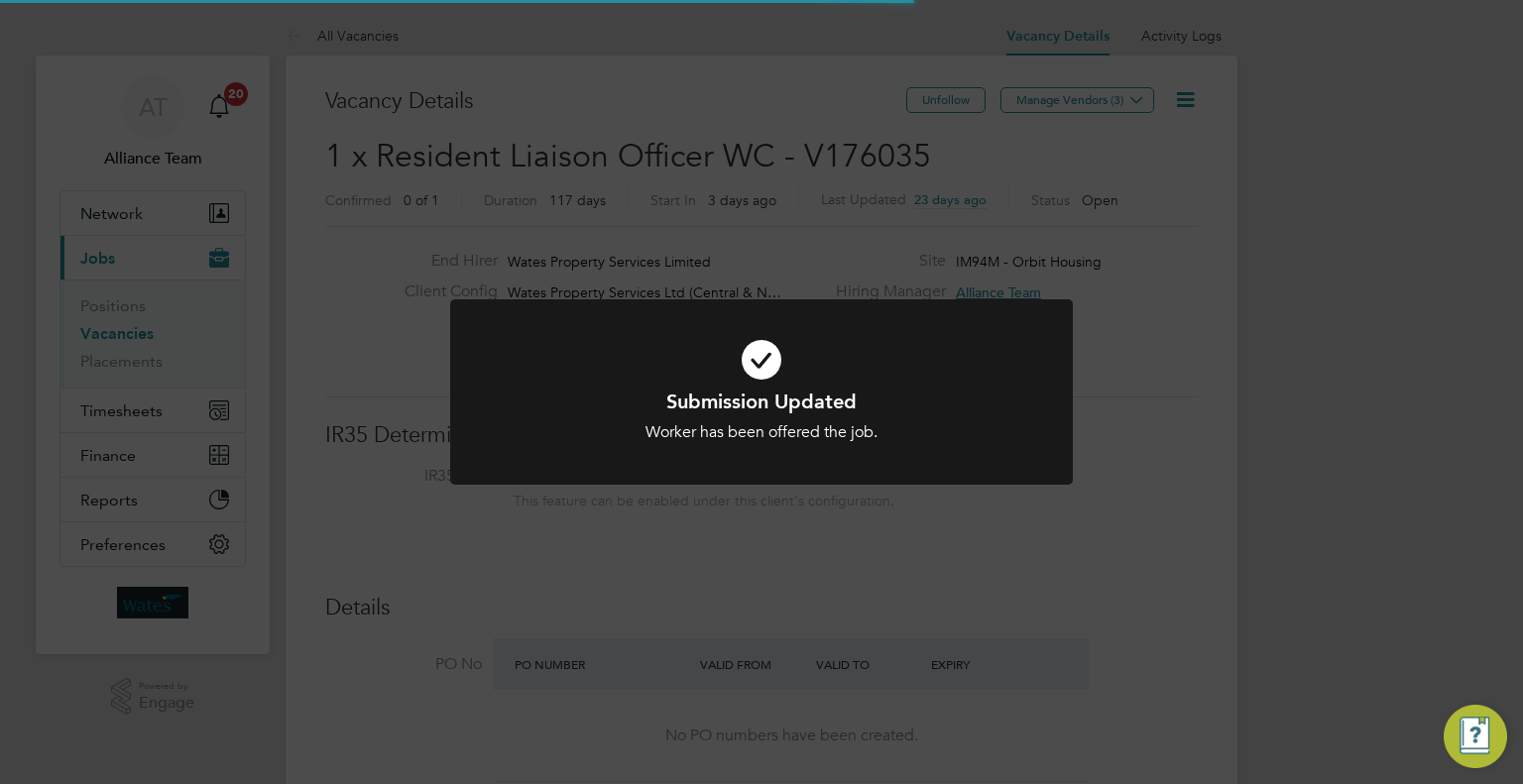 click on "Submission Updated Worker has been offered the job. Cancel Okay" 